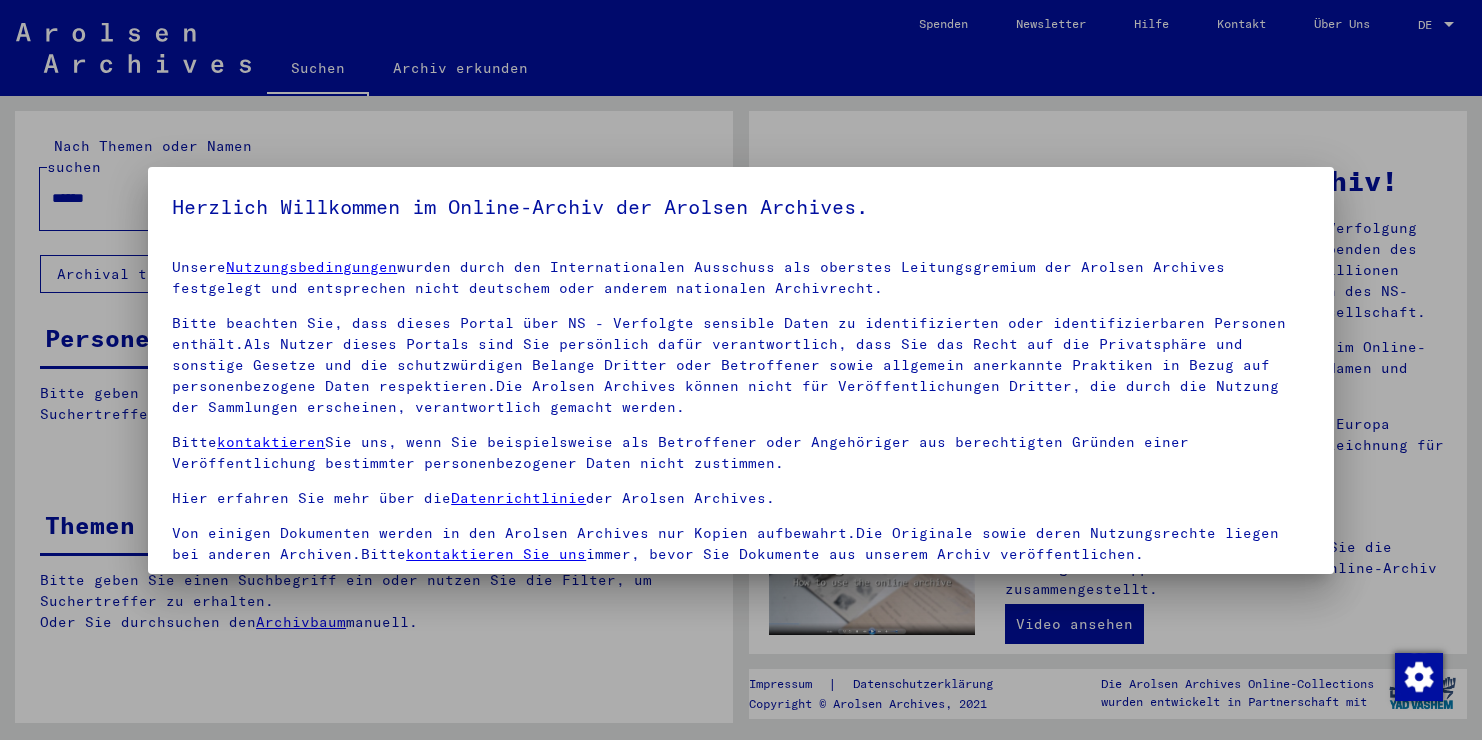 scroll, scrollTop: 0, scrollLeft: 0, axis: both 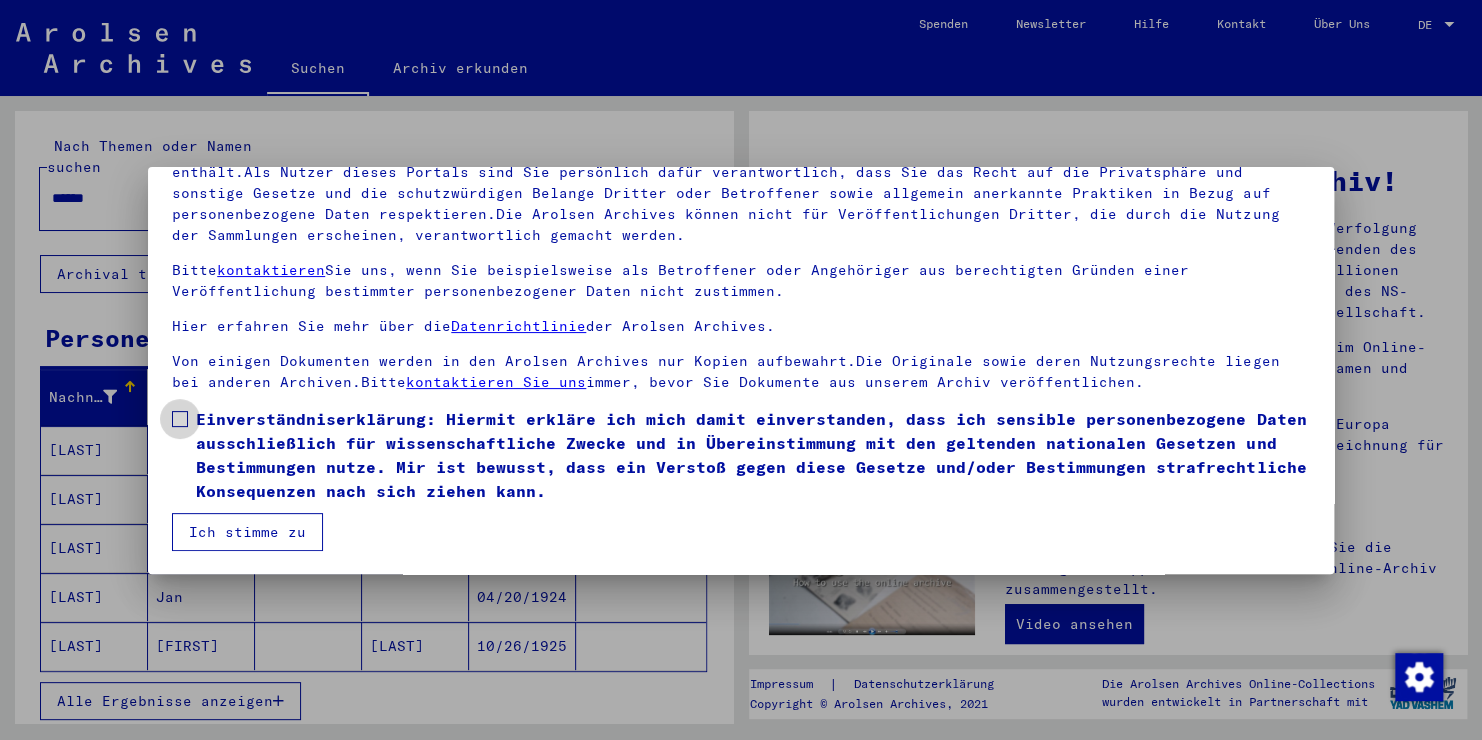 drag, startPoint x: 233, startPoint y: 409, endPoint x: 221, endPoint y: 430, distance: 24.186773 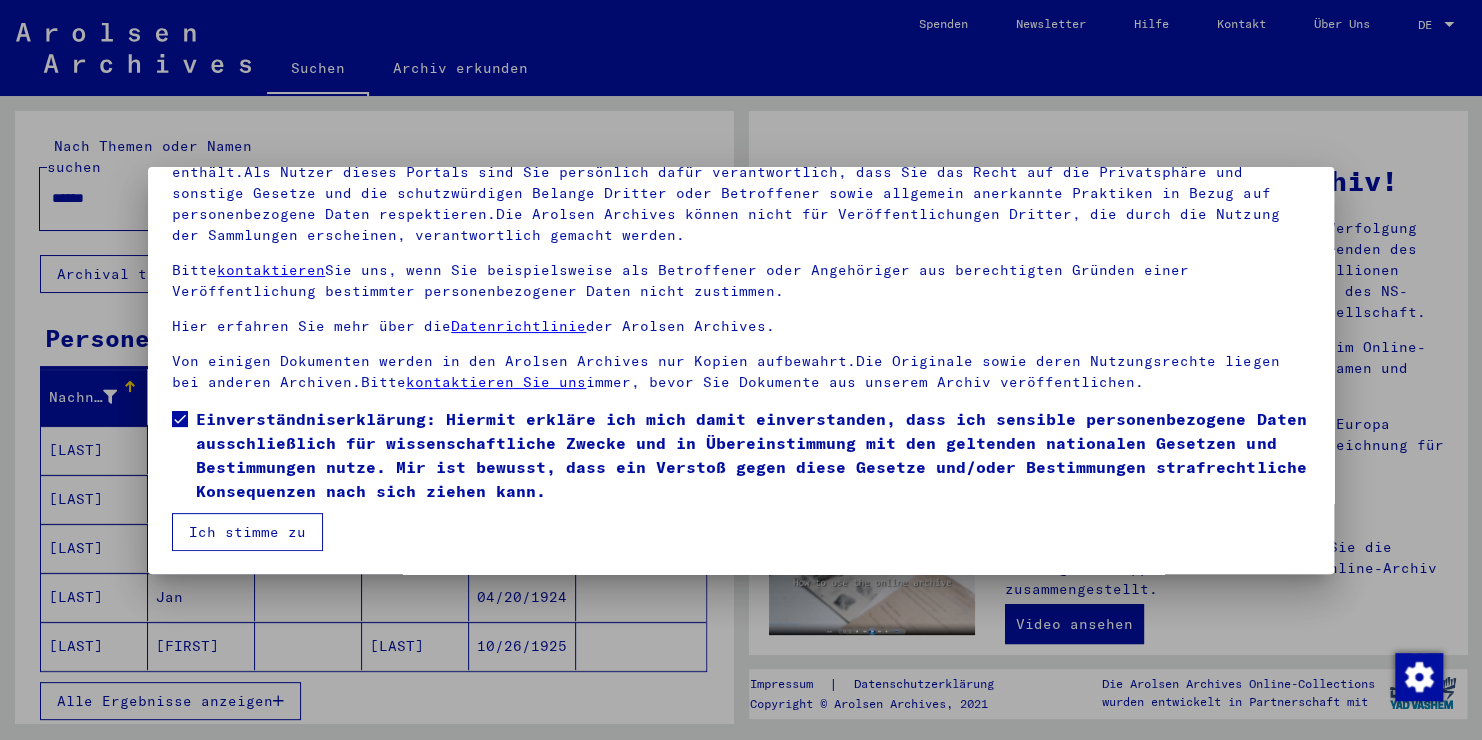 click on "Ich stimme zu" at bounding box center (247, 532) 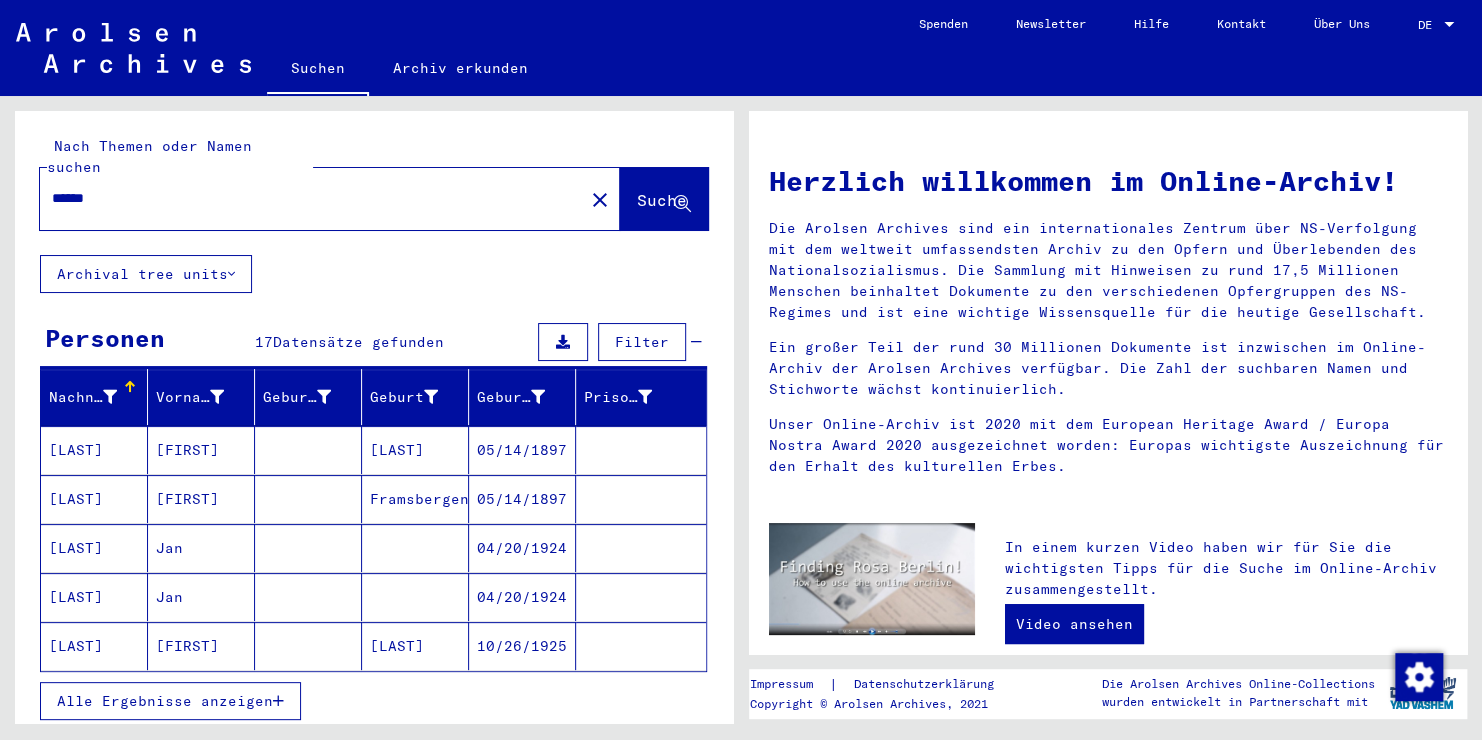 click on "Alle Ergebnisse anzeigen" at bounding box center [165, 701] 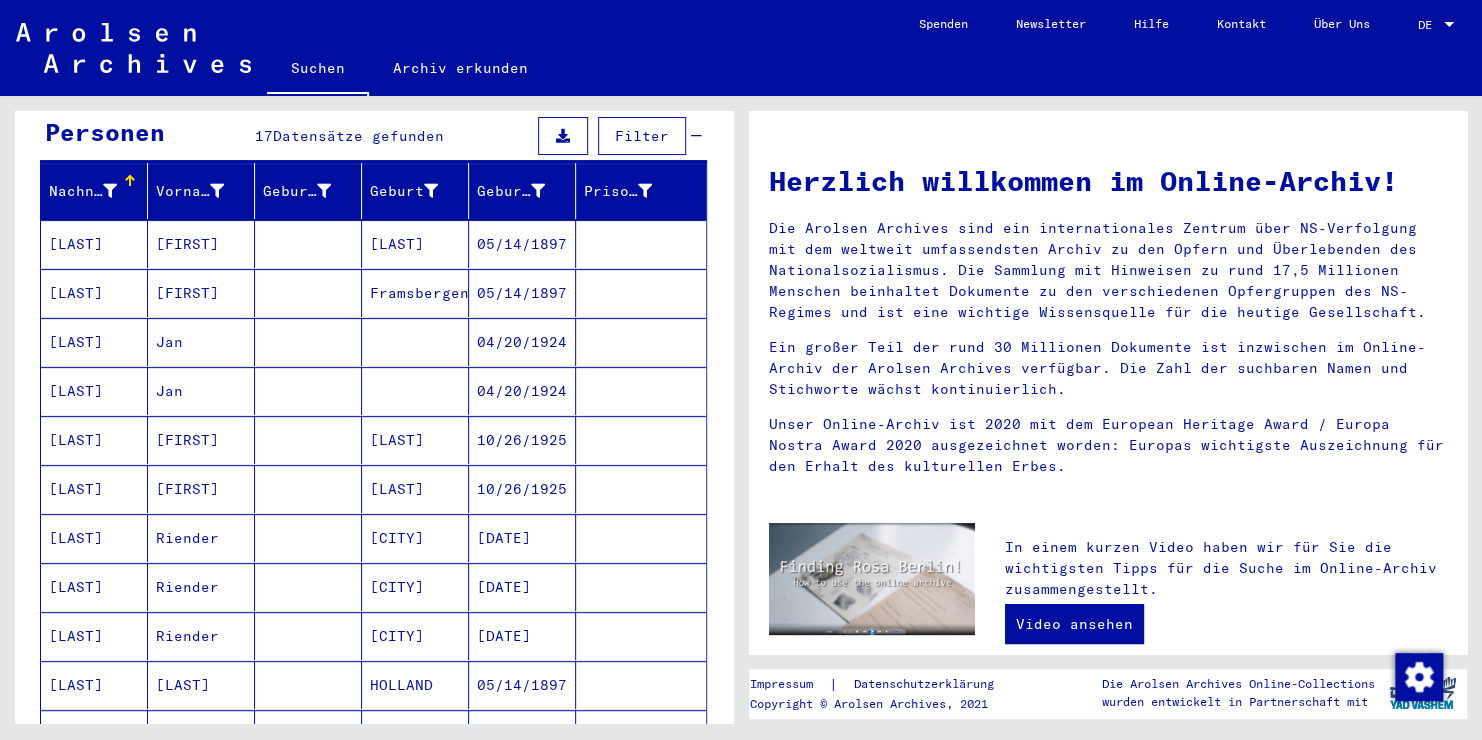 scroll, scrollTop: 200, scrollLeft: 0, axis: vertical 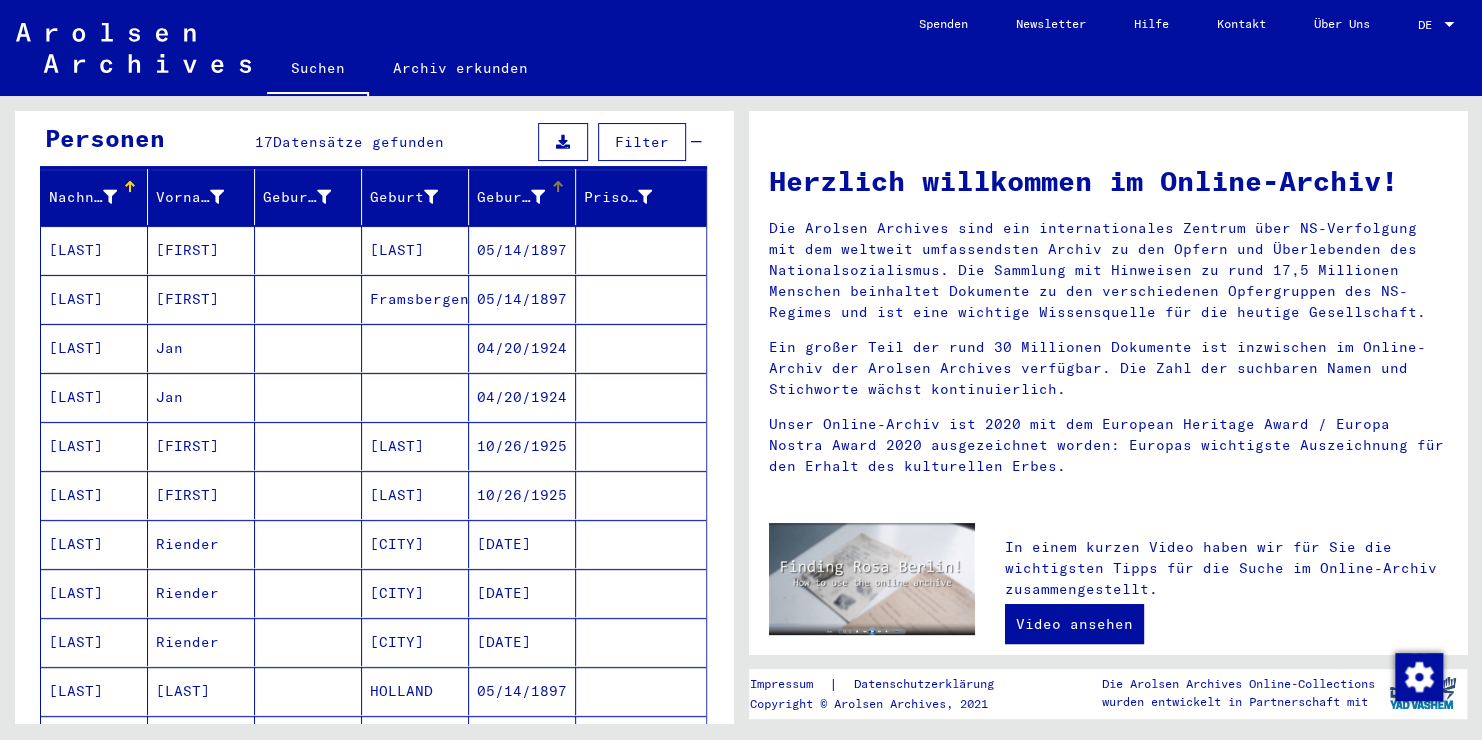 click on "Geburtsdatum" at bounding box center [513, 197] 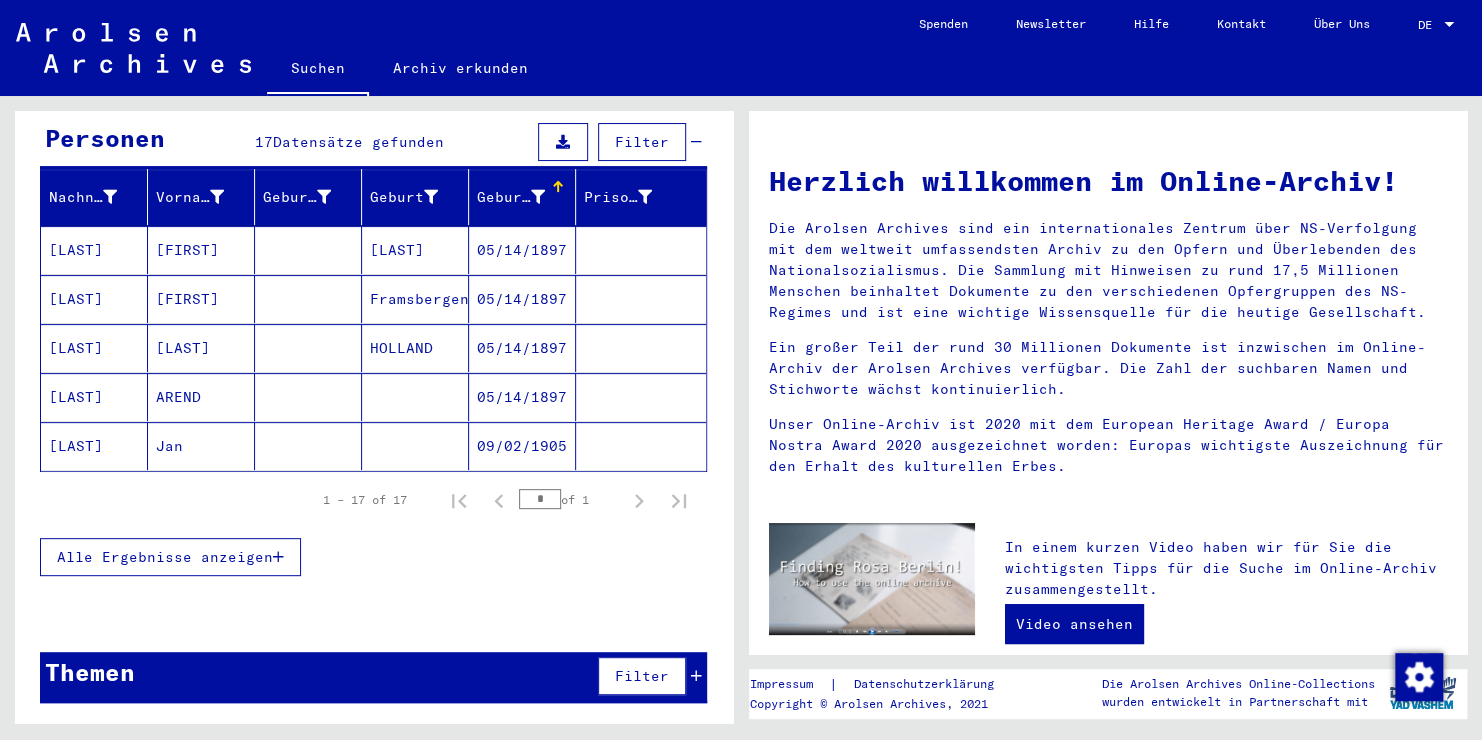 scroll, scrollTop: 176, scrollLeft: 0, axis: vertical 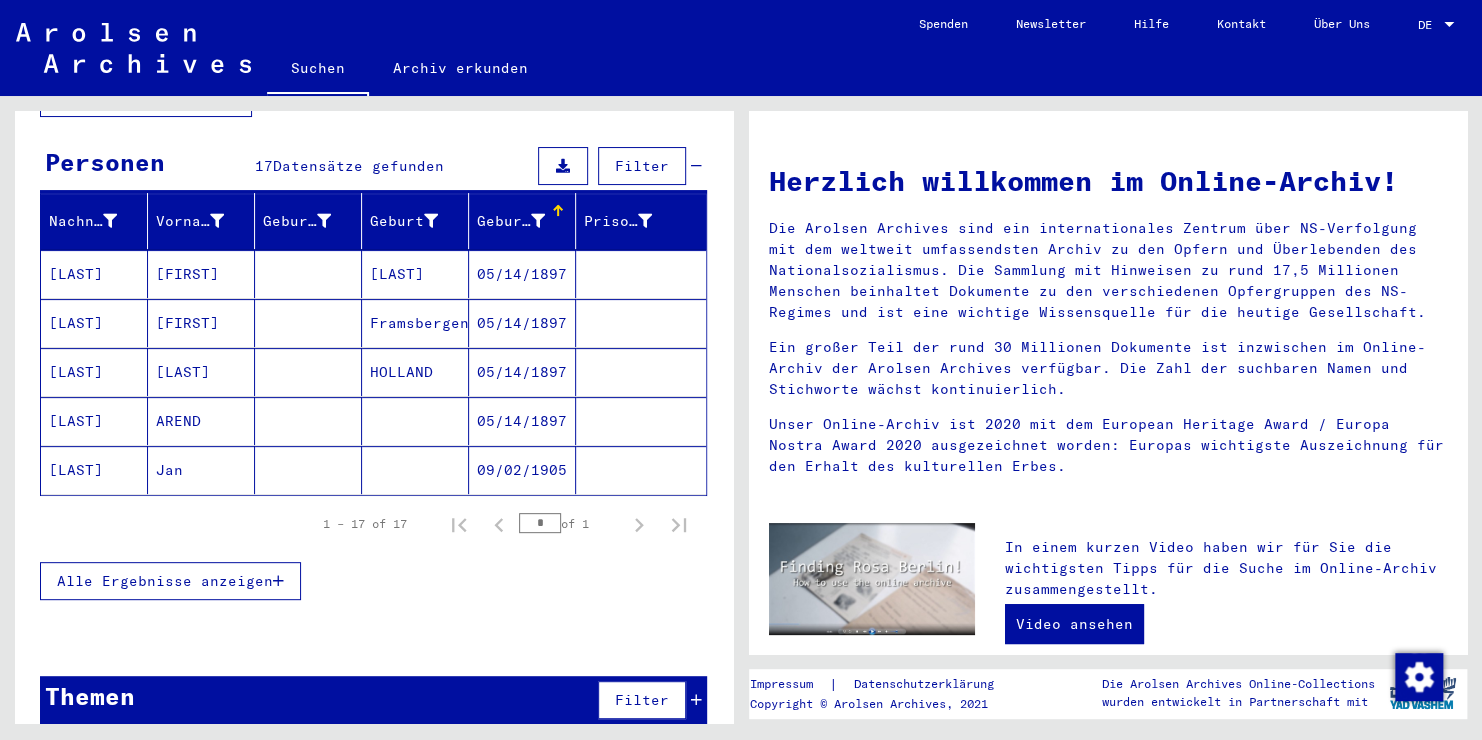 click on "Alle Ergebnisse anzeigen" at bounding box center (165, 581) 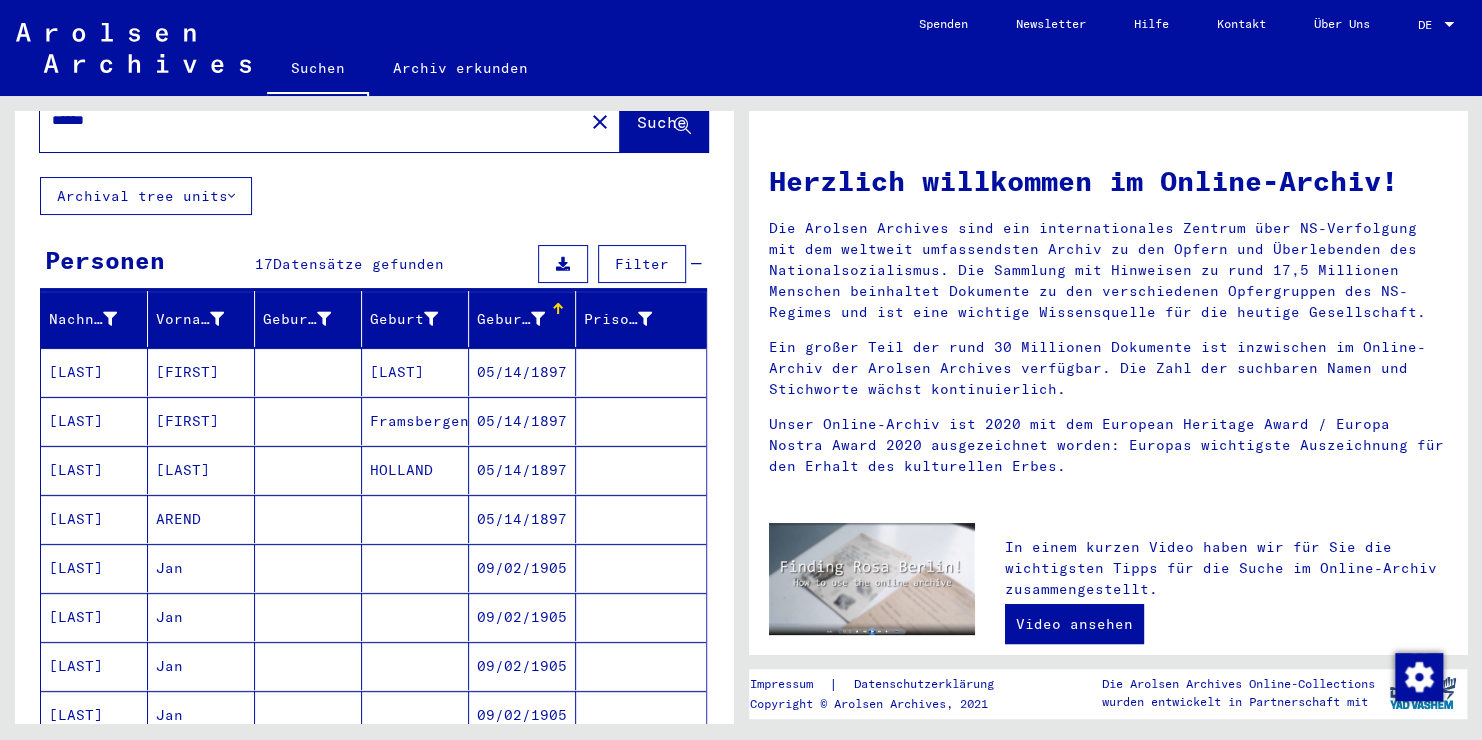 scroll, scrollTop: 76, scrollLeft: 0, axis: vertical 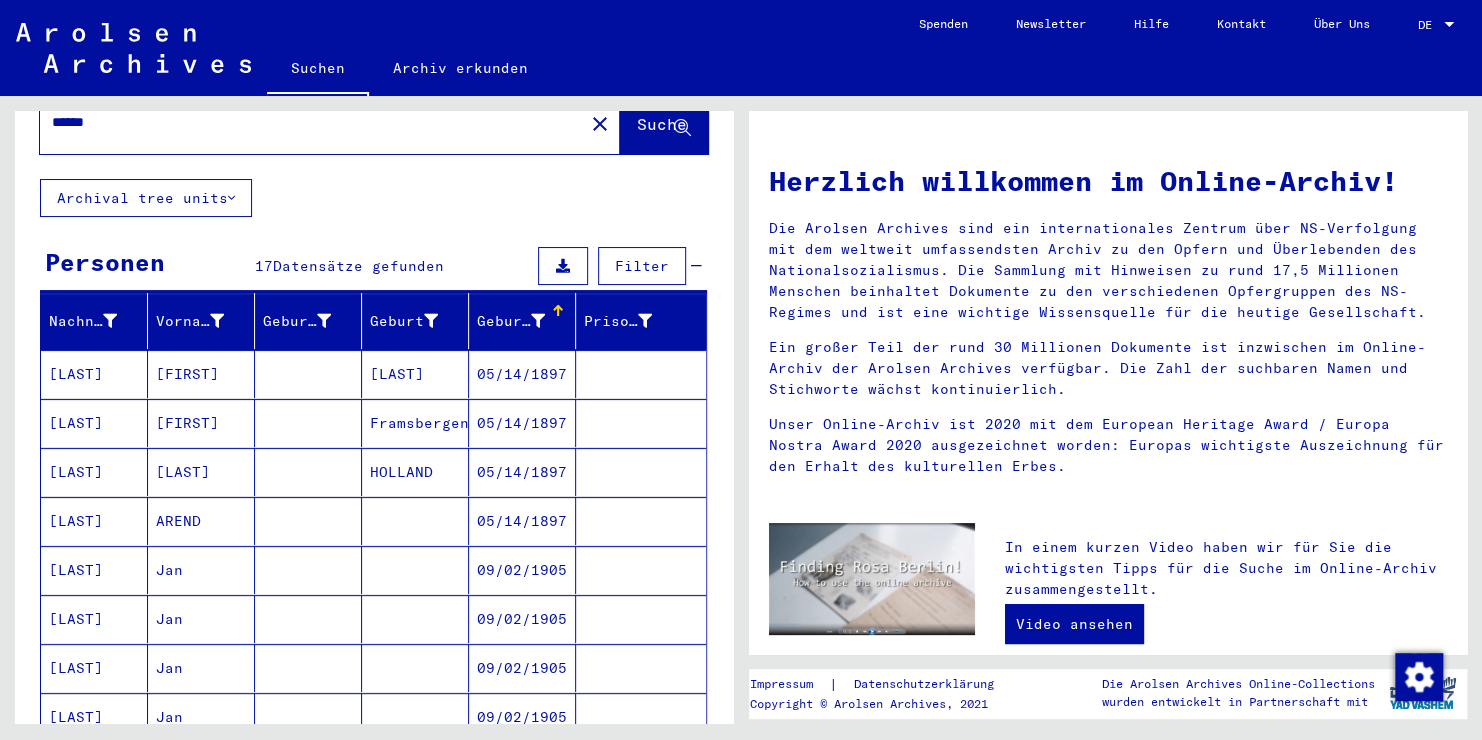 click on "05/14/1897" at bounding box center [522, 423] 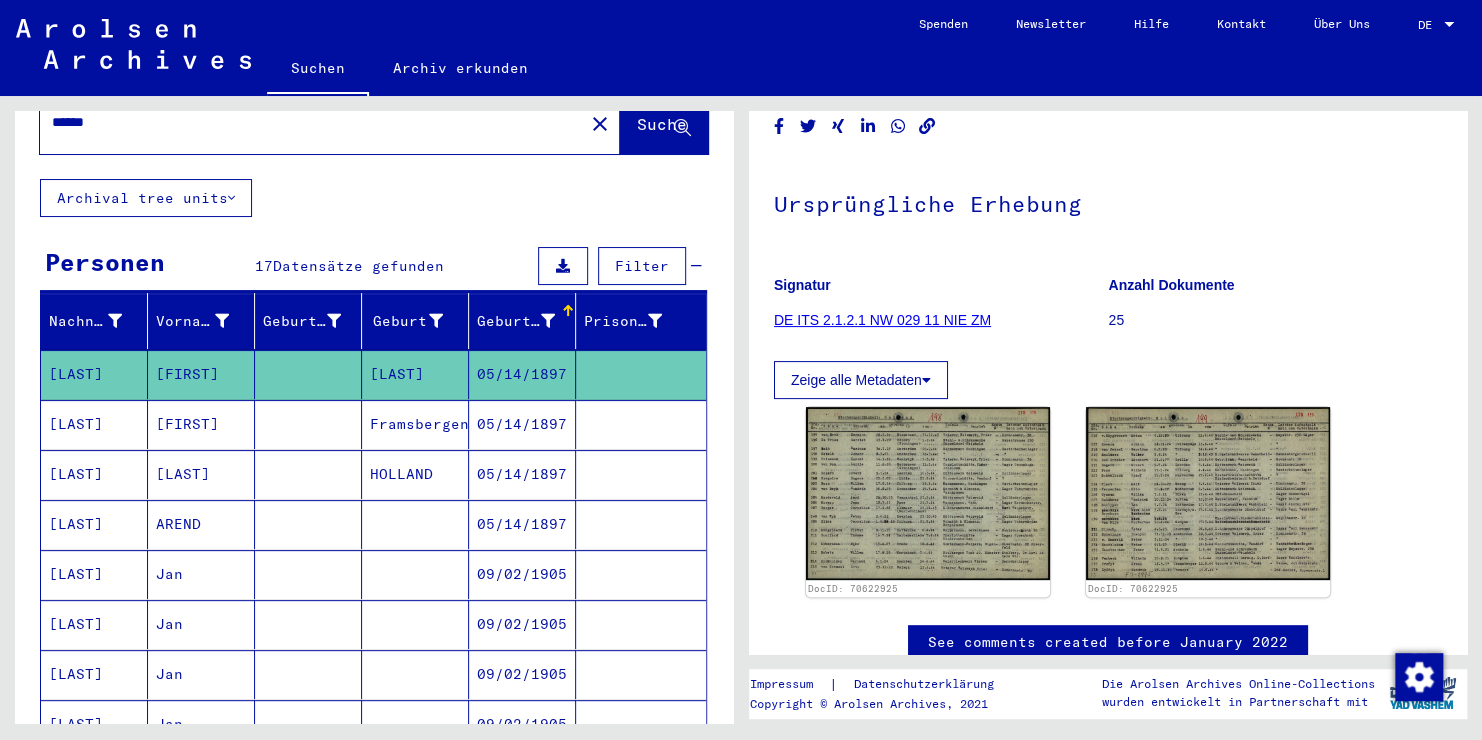 scroll, scrollTop: 208, scrollLeft: 0, axis: vertical 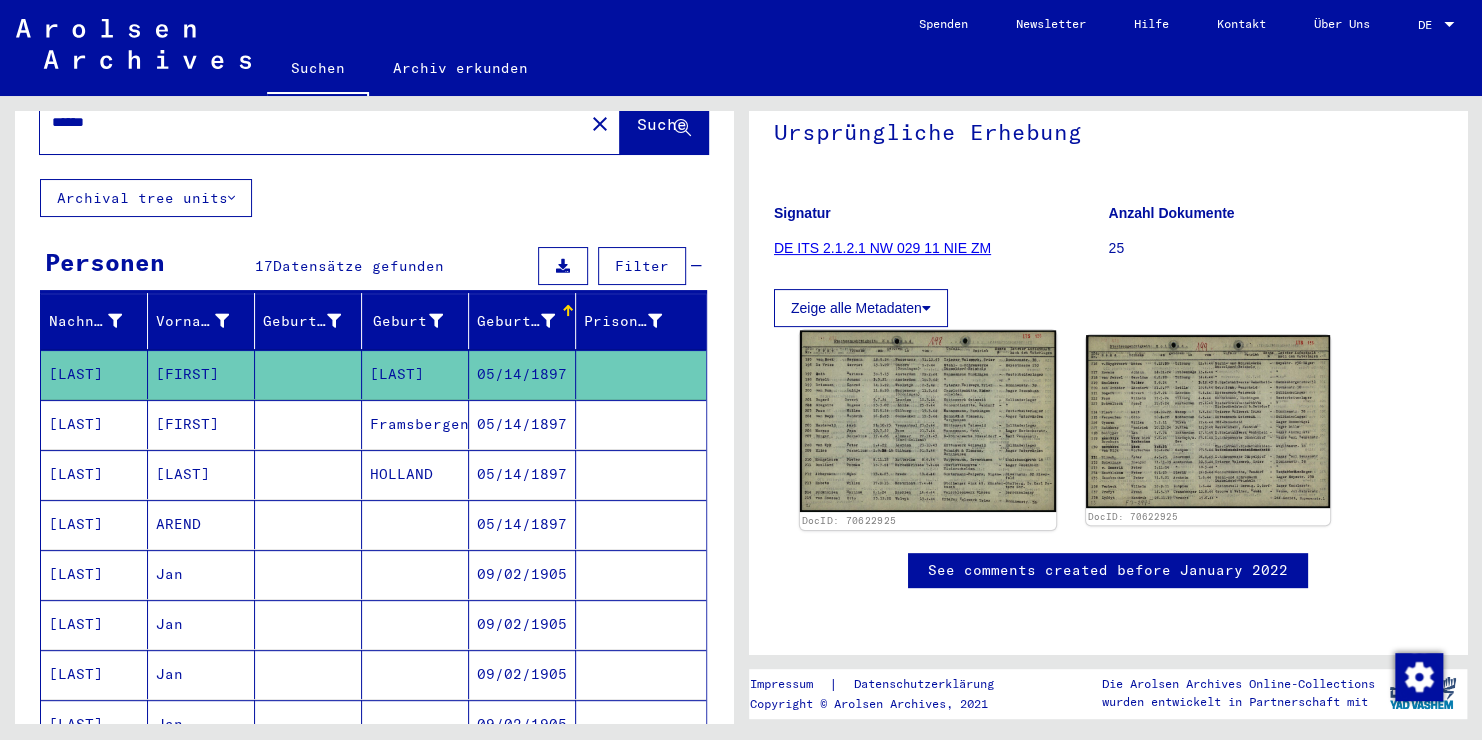 click 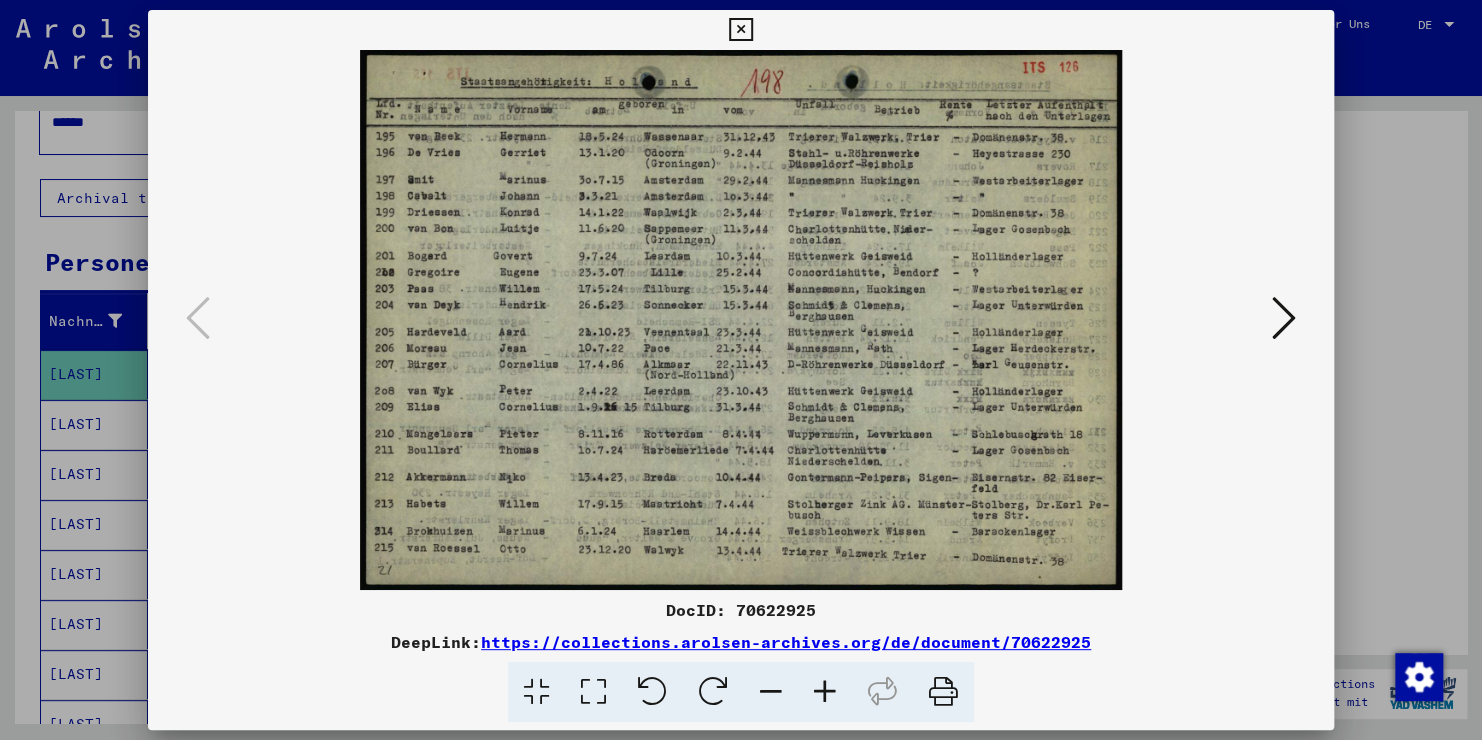 click at bounding box center [1284, 318] 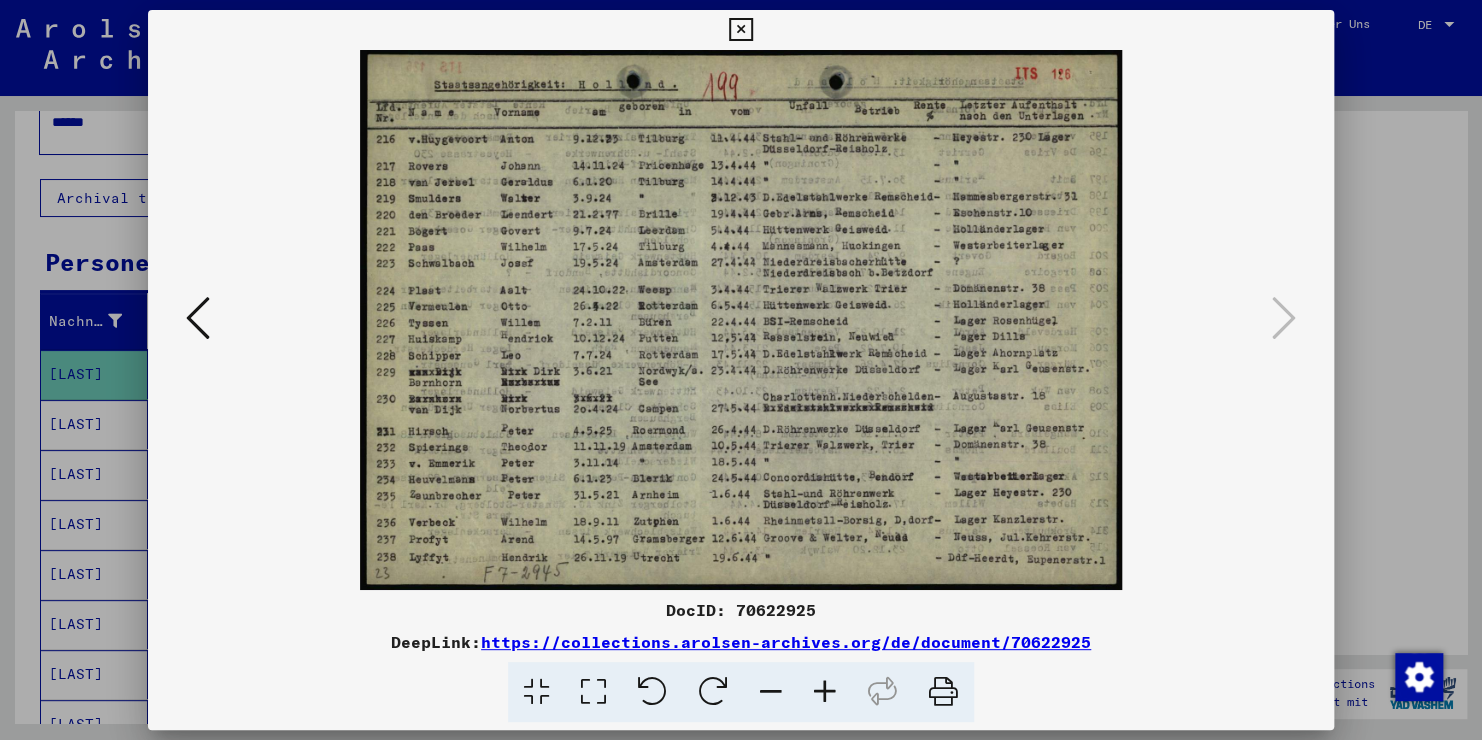click at bounding box center [741, 370] 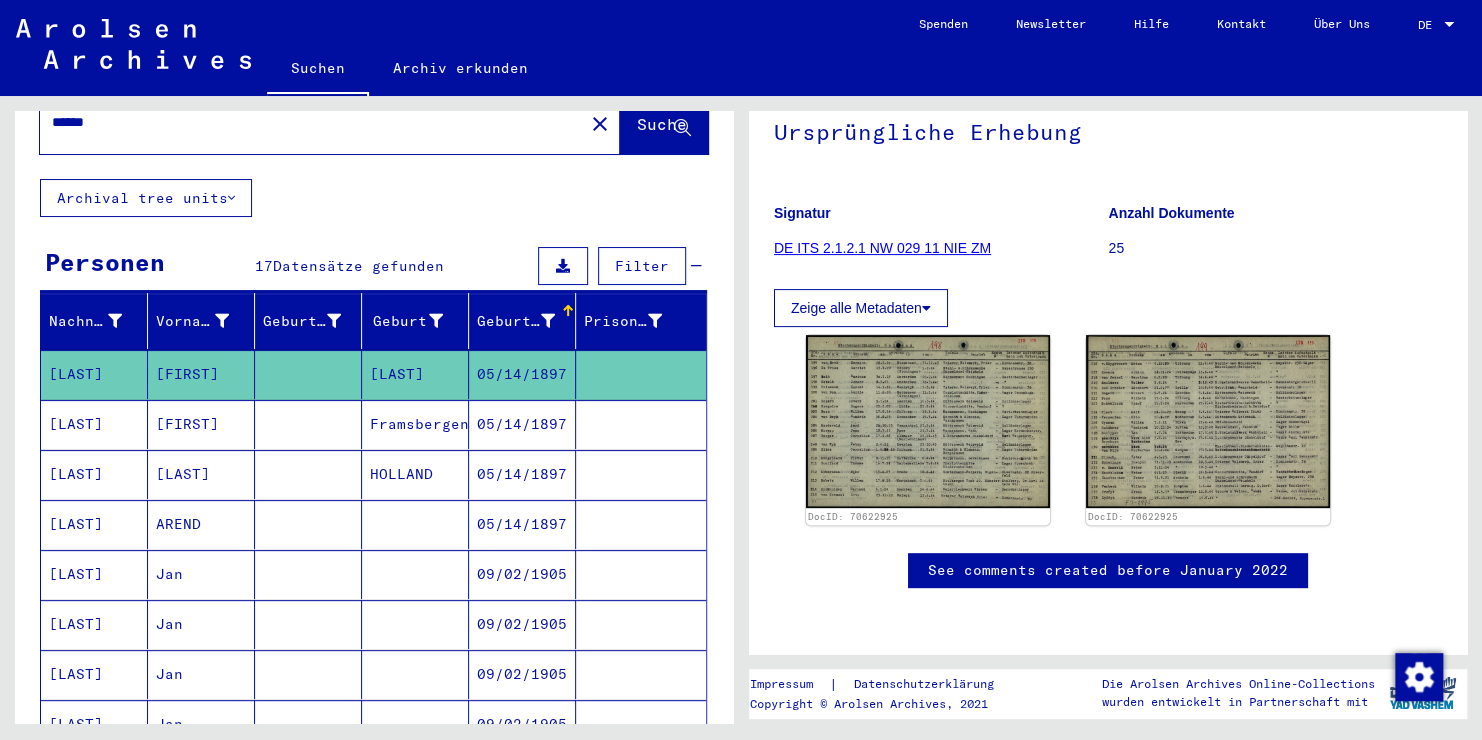 click on "Framsbergen" at bounding box center (415, 474) 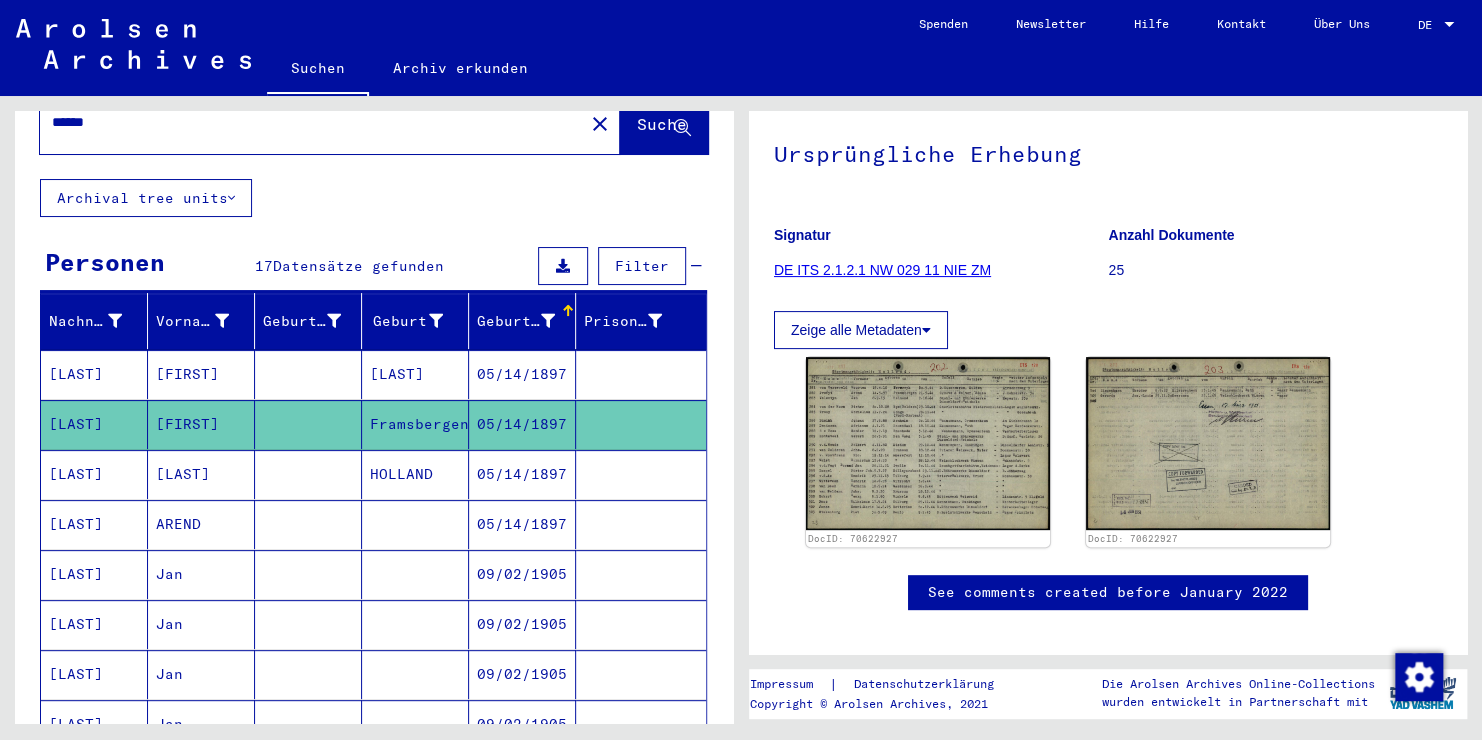 scroll, scrollTop: 300, scrollLeft: 0, axis: vertical 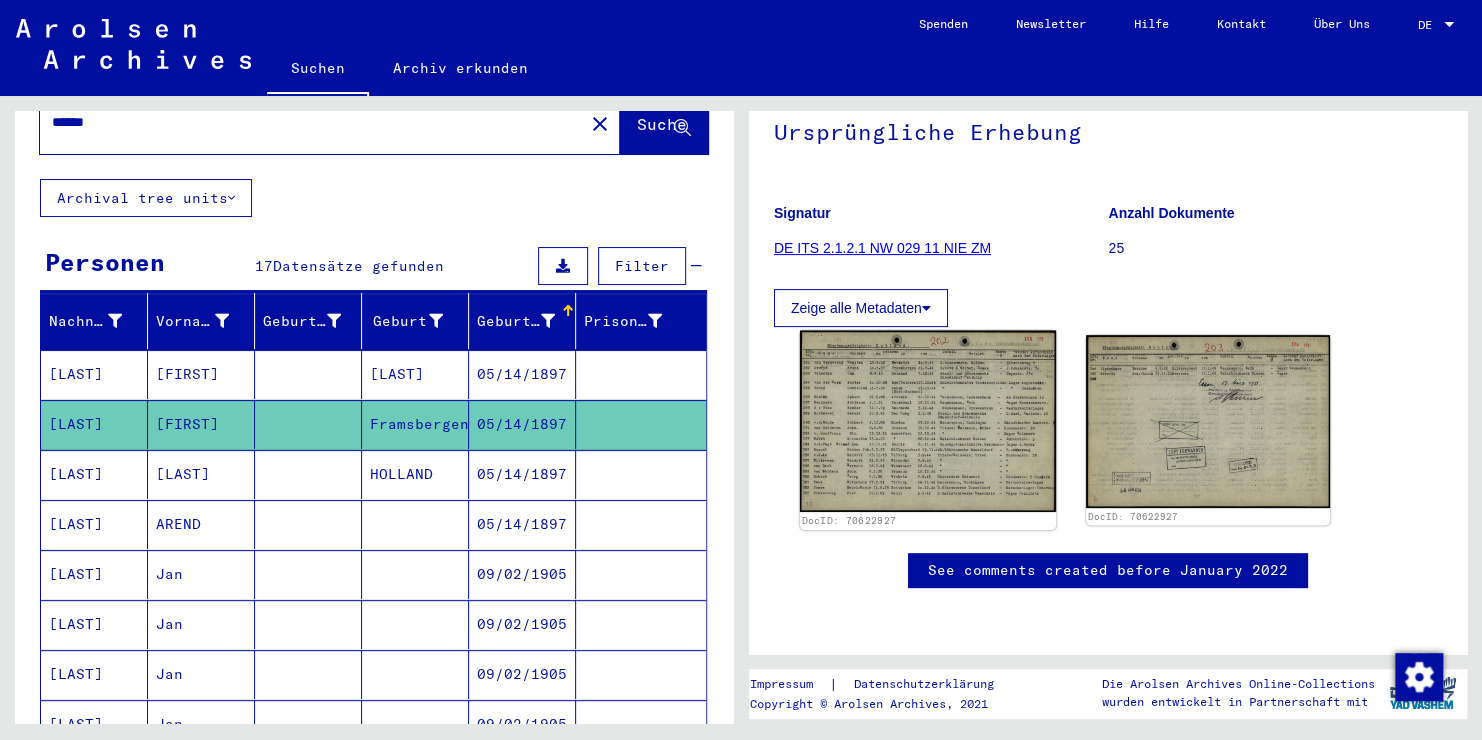 click 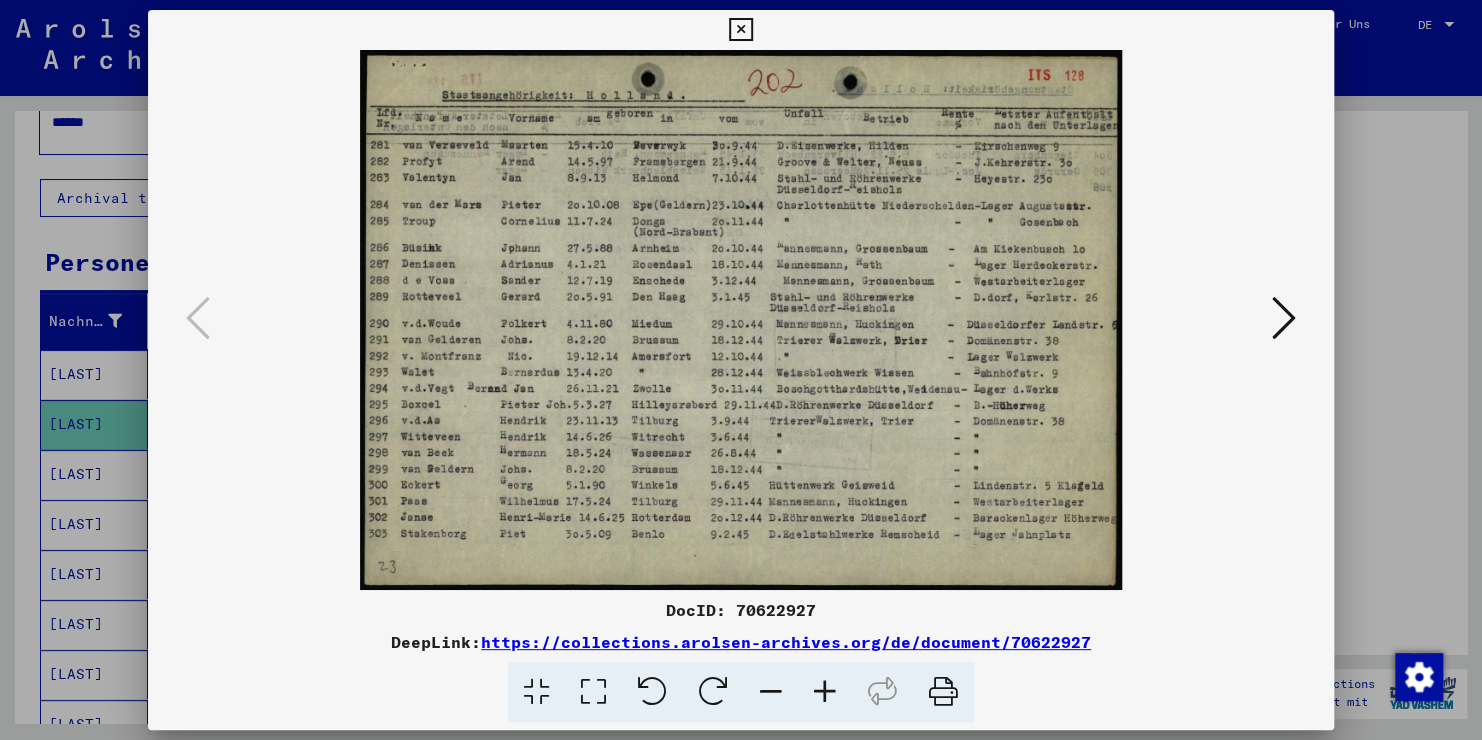 click at bounding box center [741, 370] 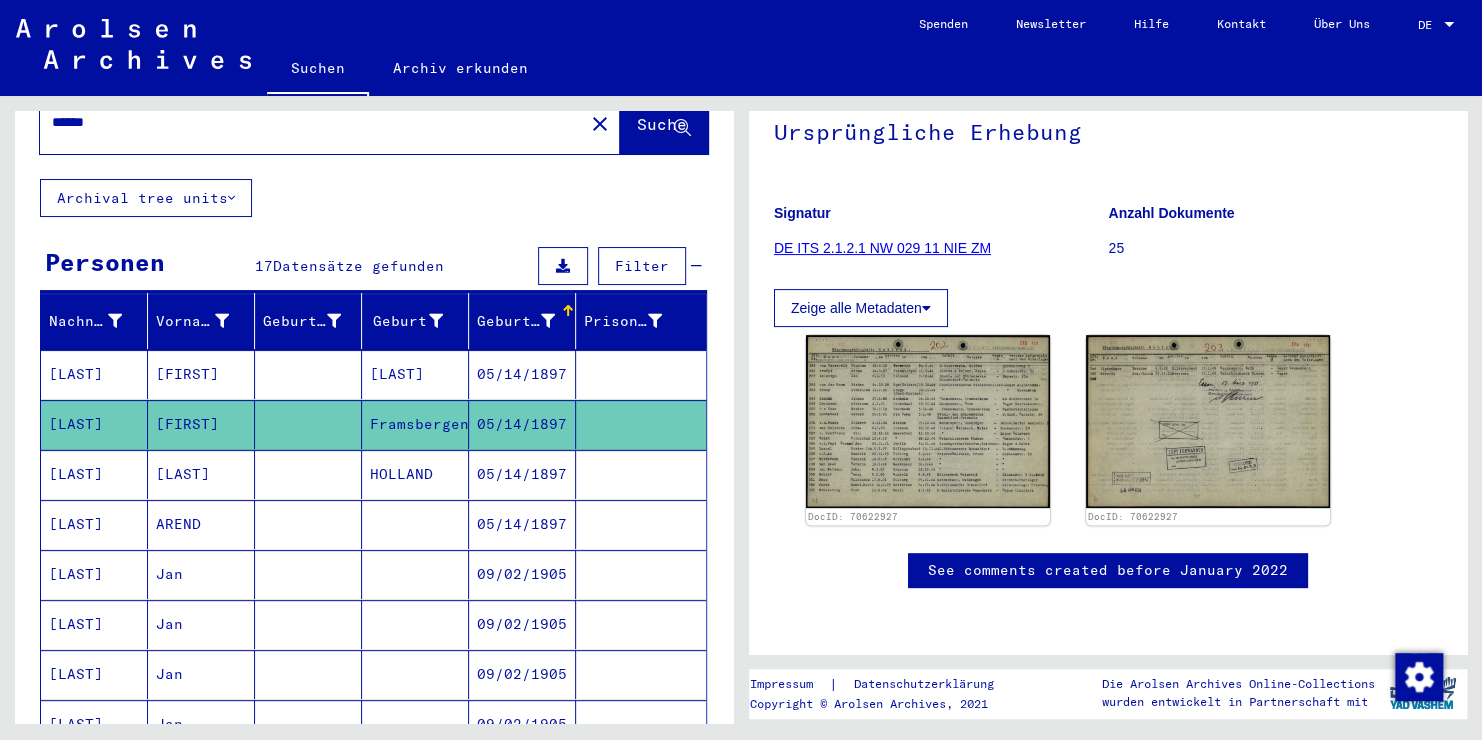 click on "[LAST]" at bounding box center [201, 524] 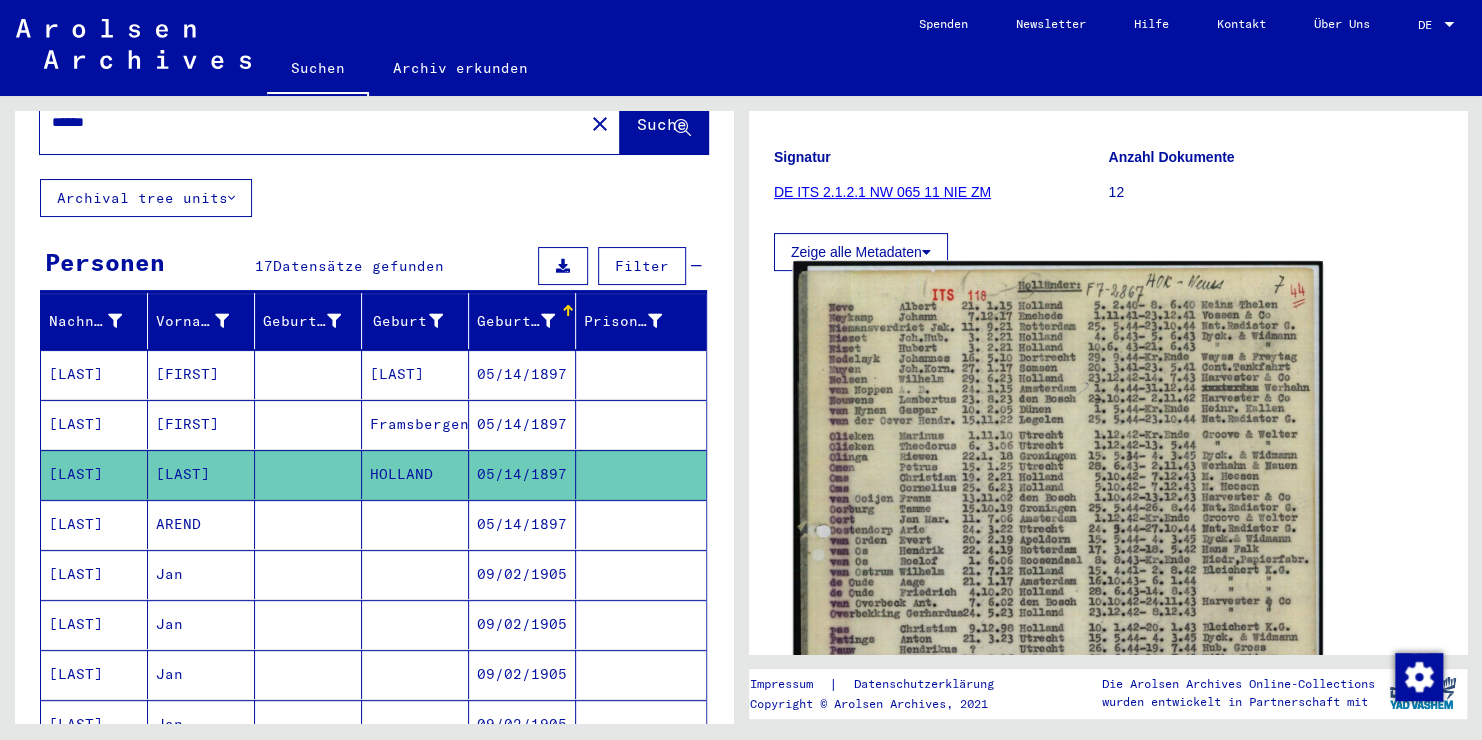 scroll, scrollTop: 300, scrollLeft: 0, axis: vertical 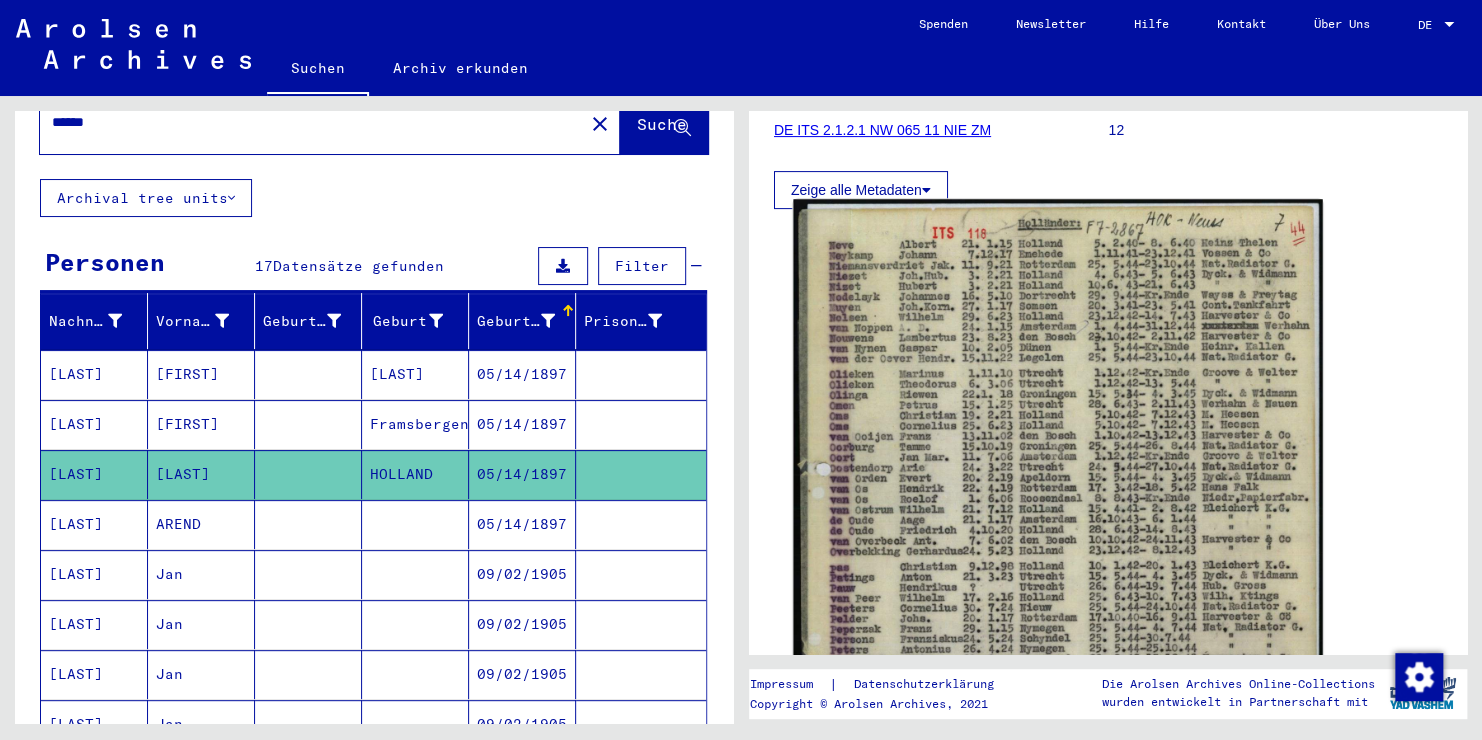 click 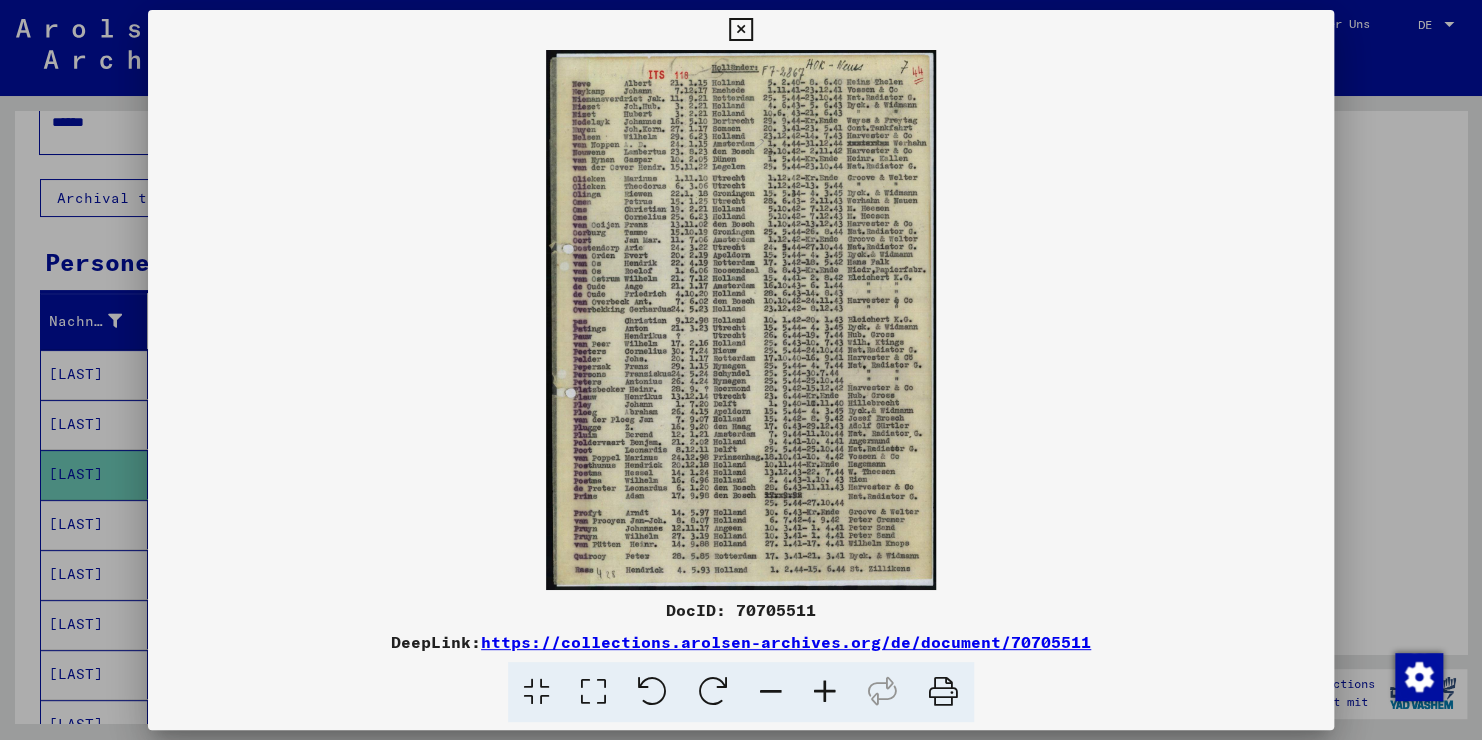 click at bounding box center [825, 692] 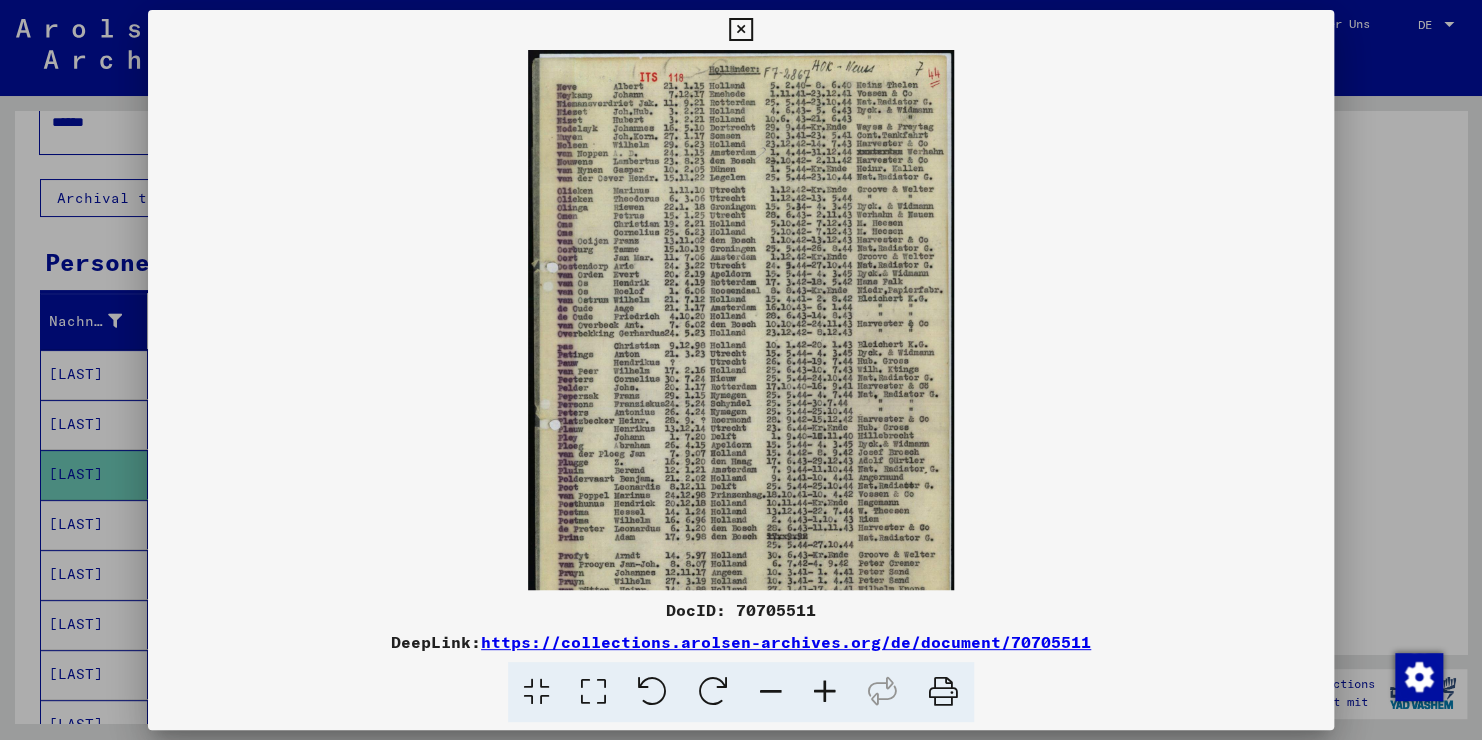 click at bounding box center [825, 692] 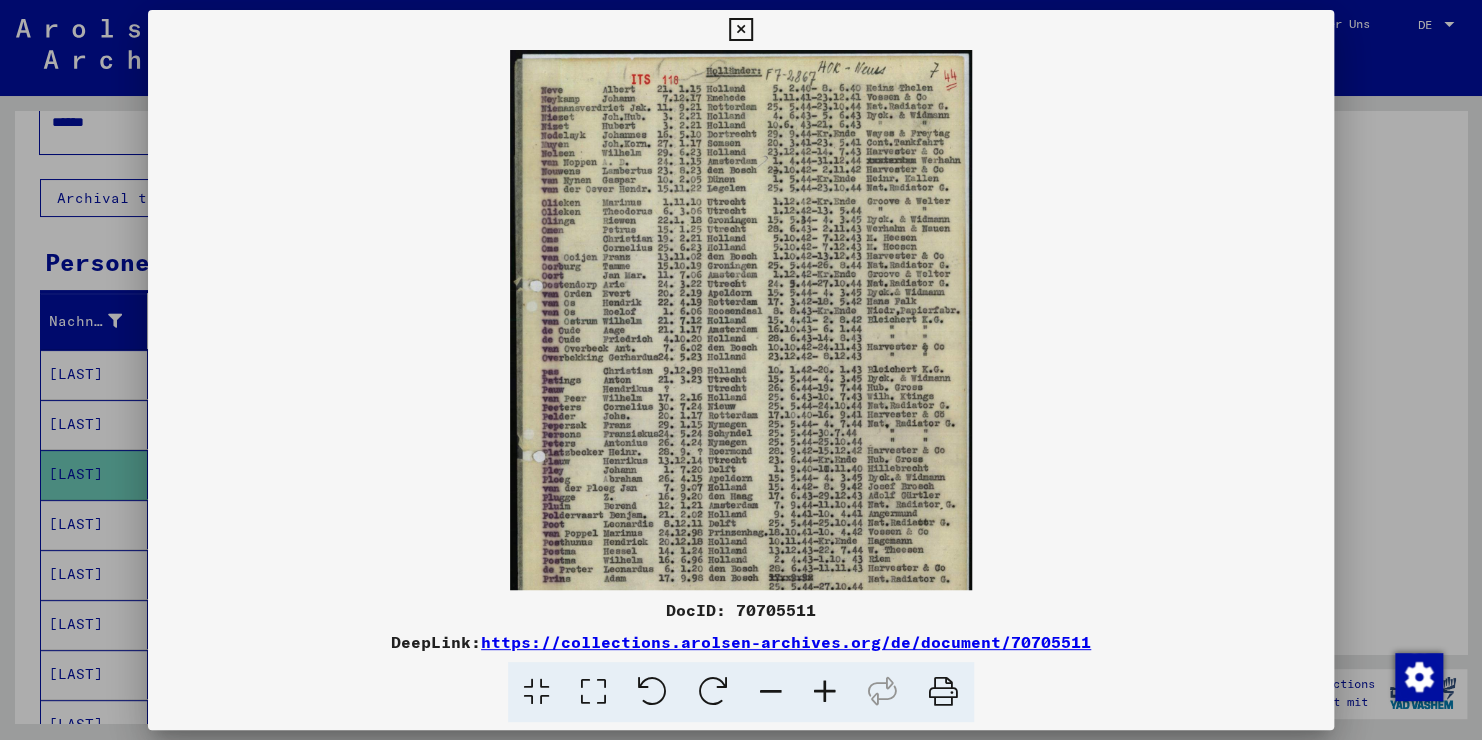 click at bounding box center (825, 692) 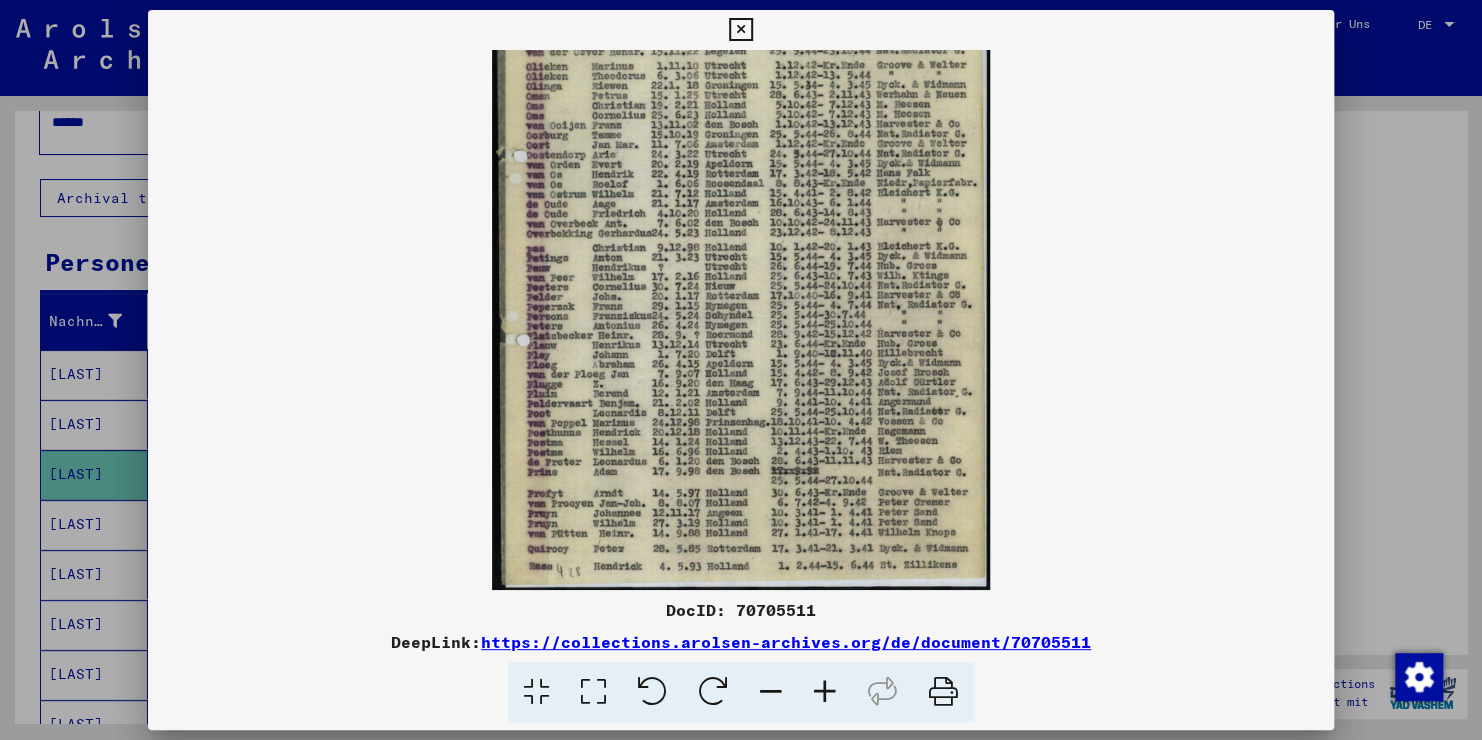 scroll, scrollTop: 150, scrollLeft: 0, axis: vertical 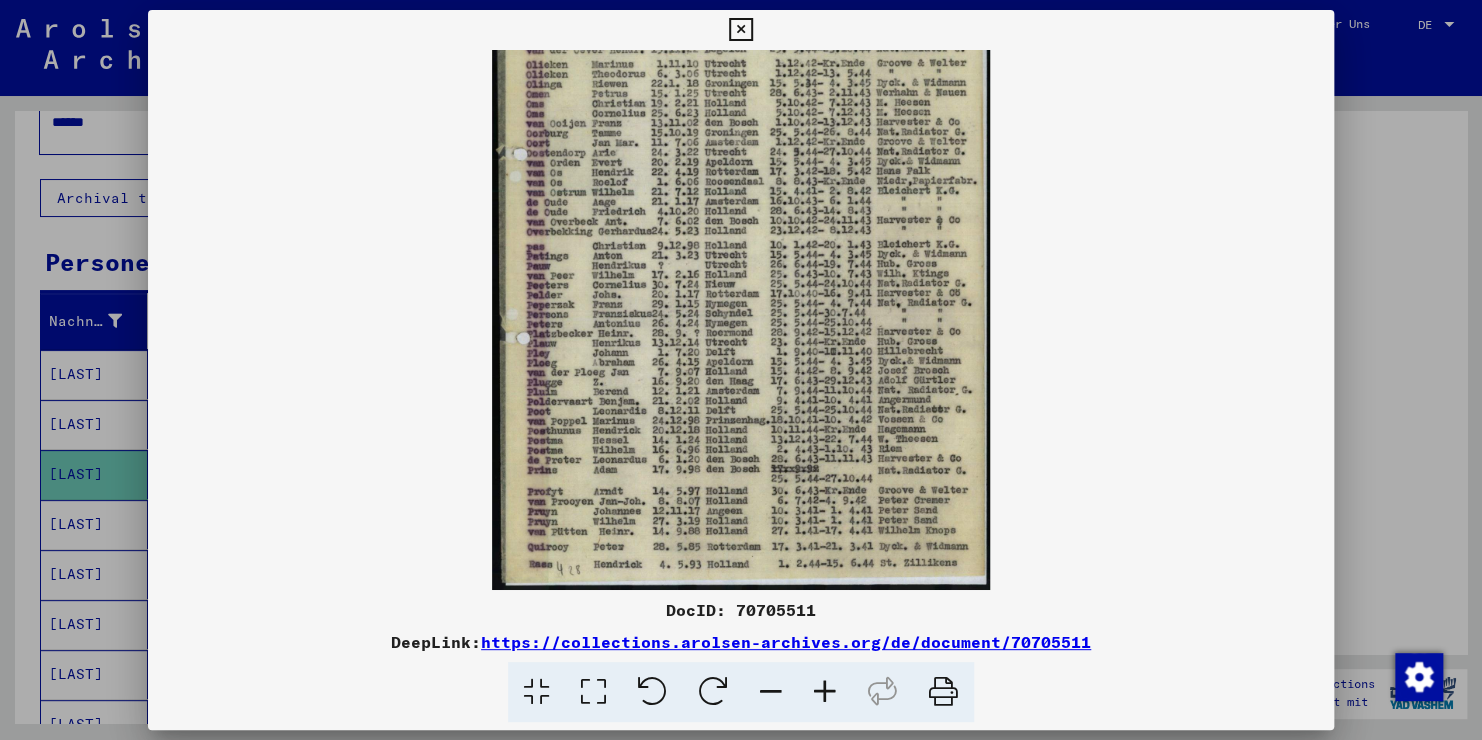 drag, startPoint x: 726, startPoint y: 452, endPoint x: 735, endPoint y: 280, distance: 172.2353 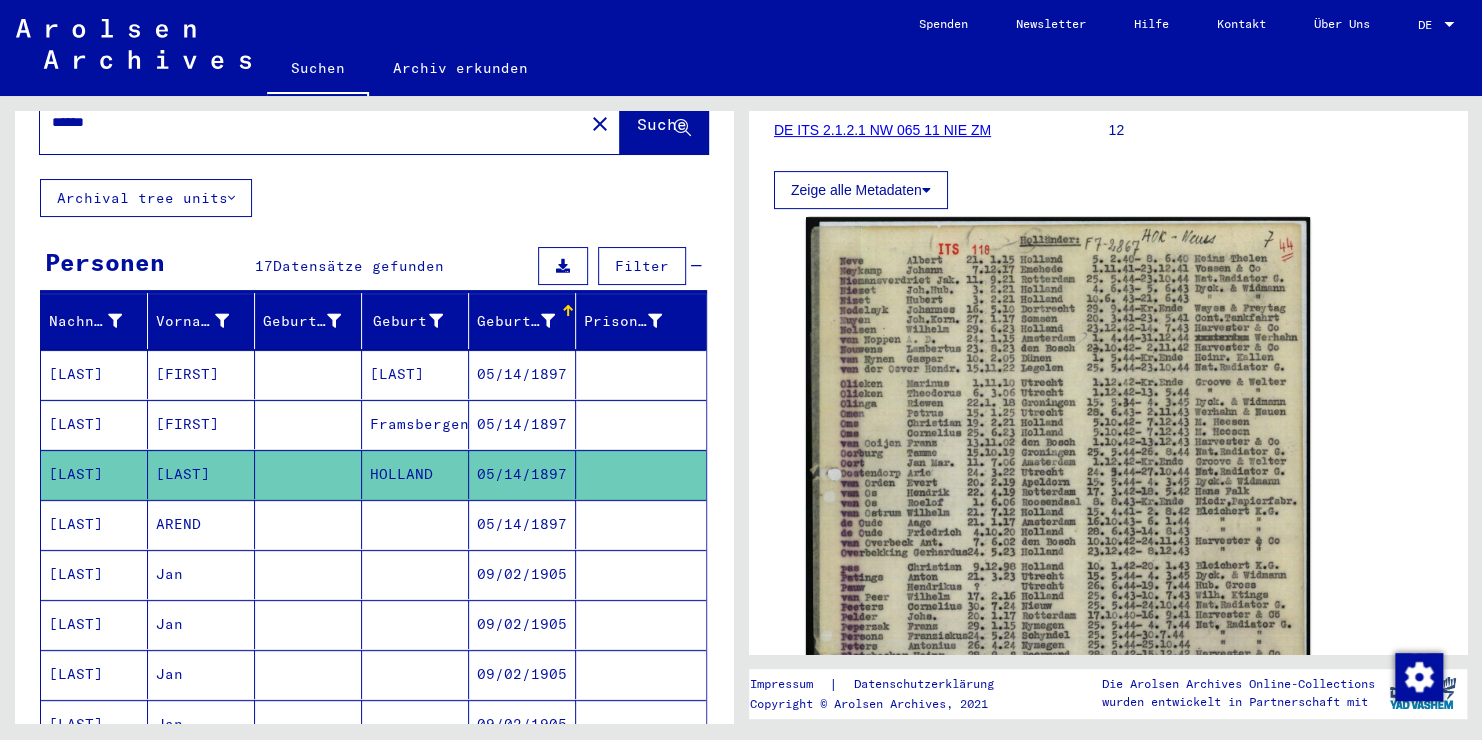click on "05/14/1897" at bounding box center (522, 574) 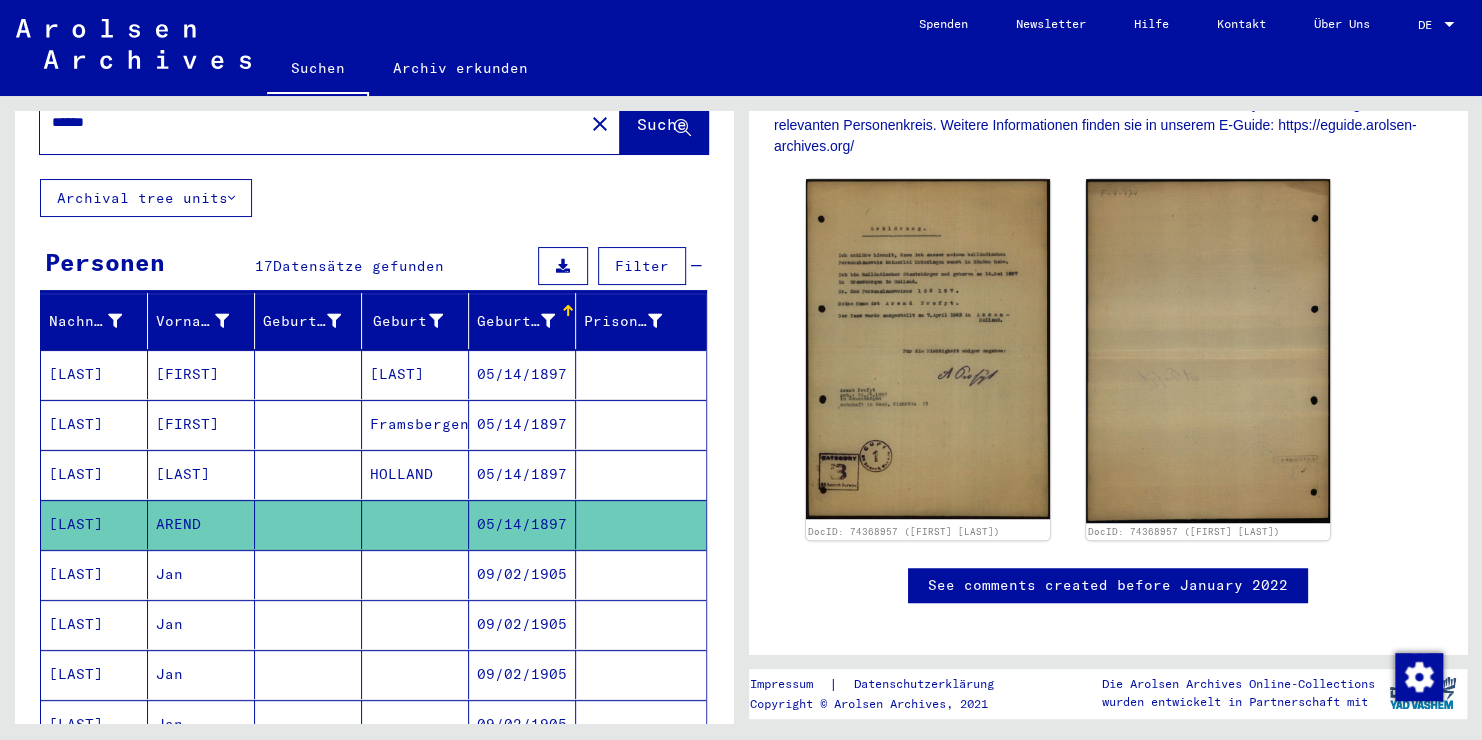 scroll, scrollTop: 500, scrollLeft: 0, axis: vertical 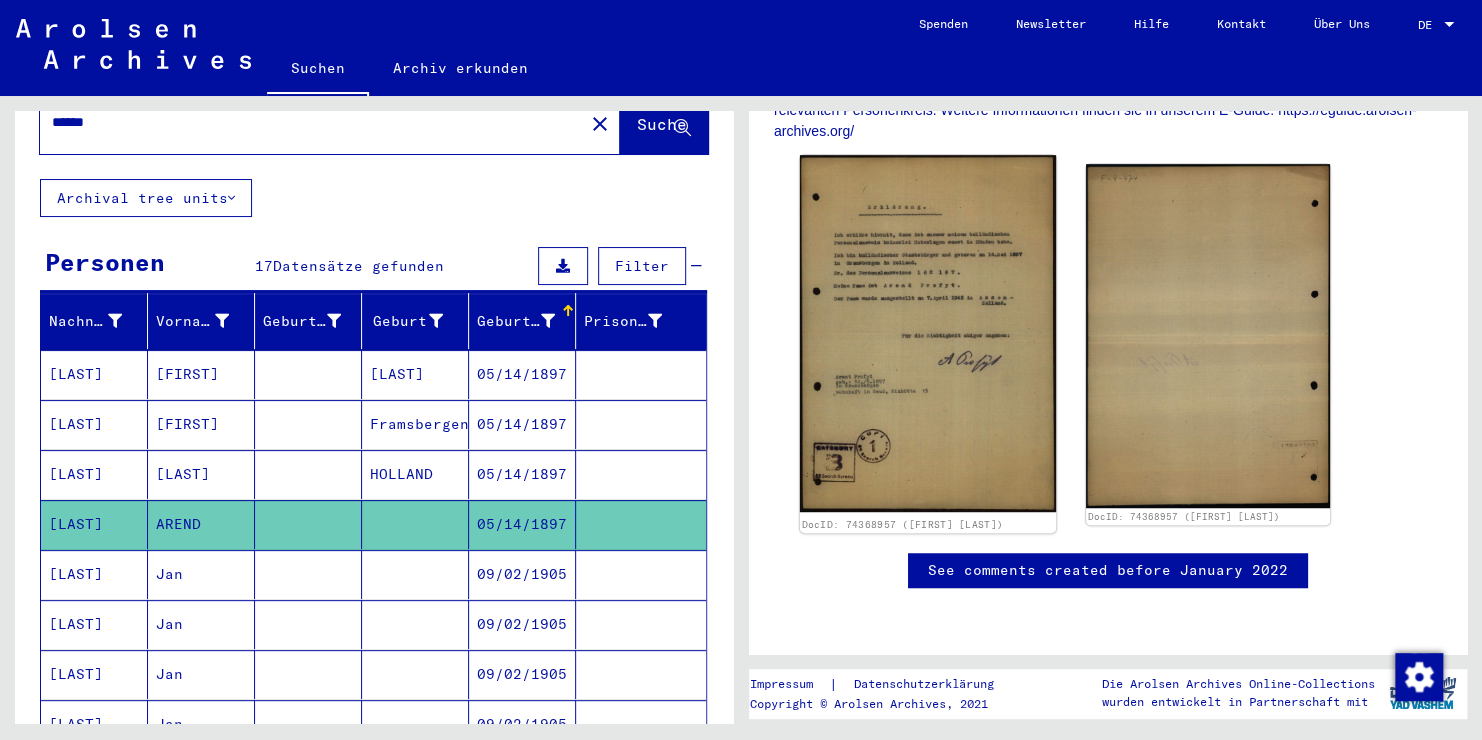 click 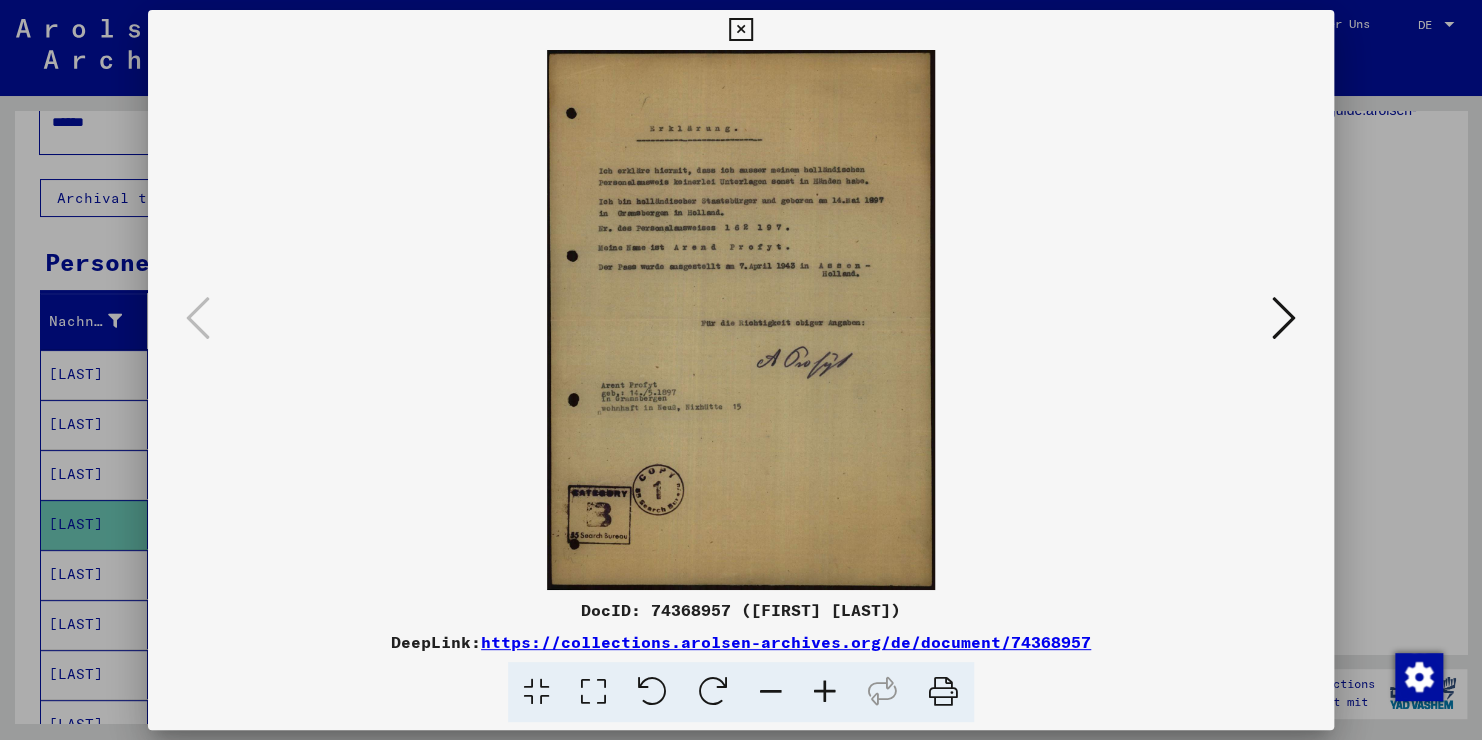 click at bounding box center (825, 692) 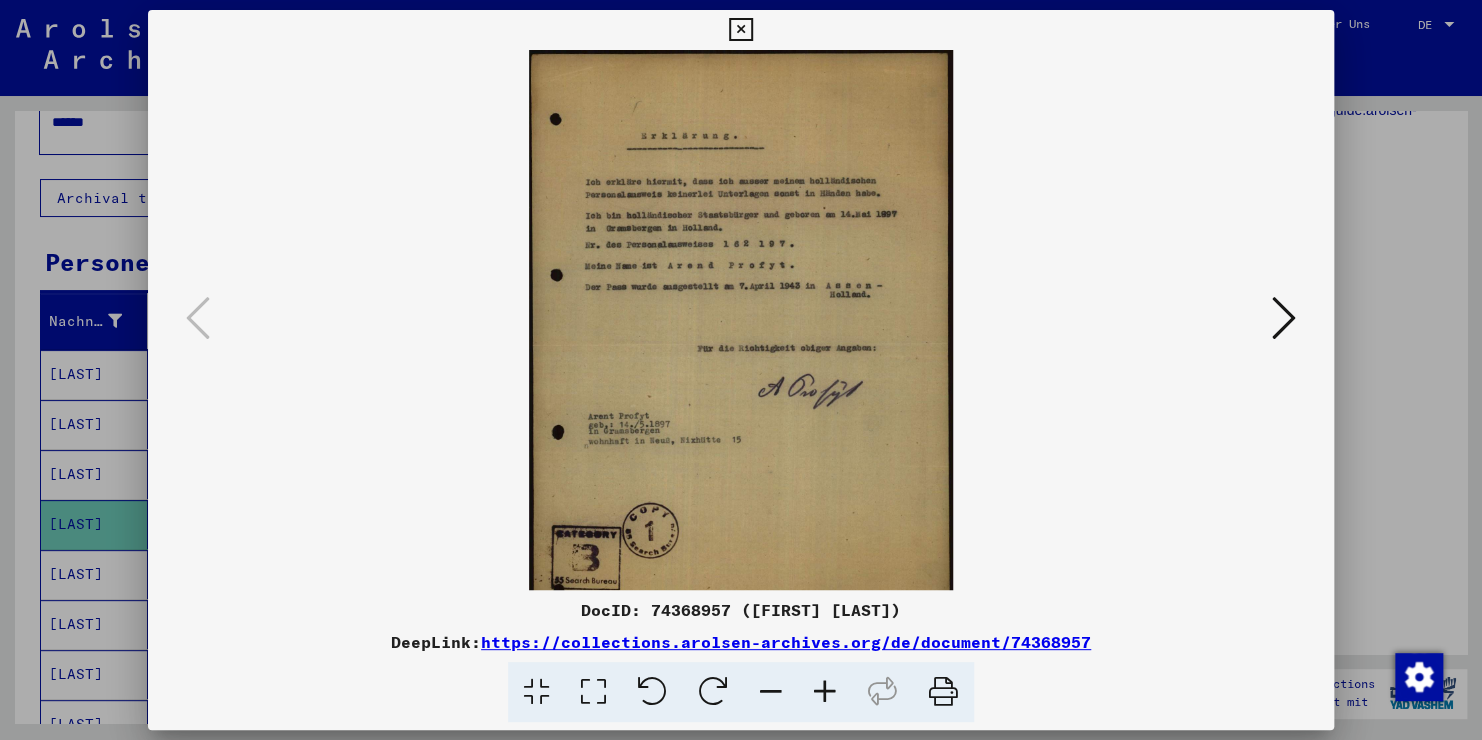 click at bounding box center (825, 692) 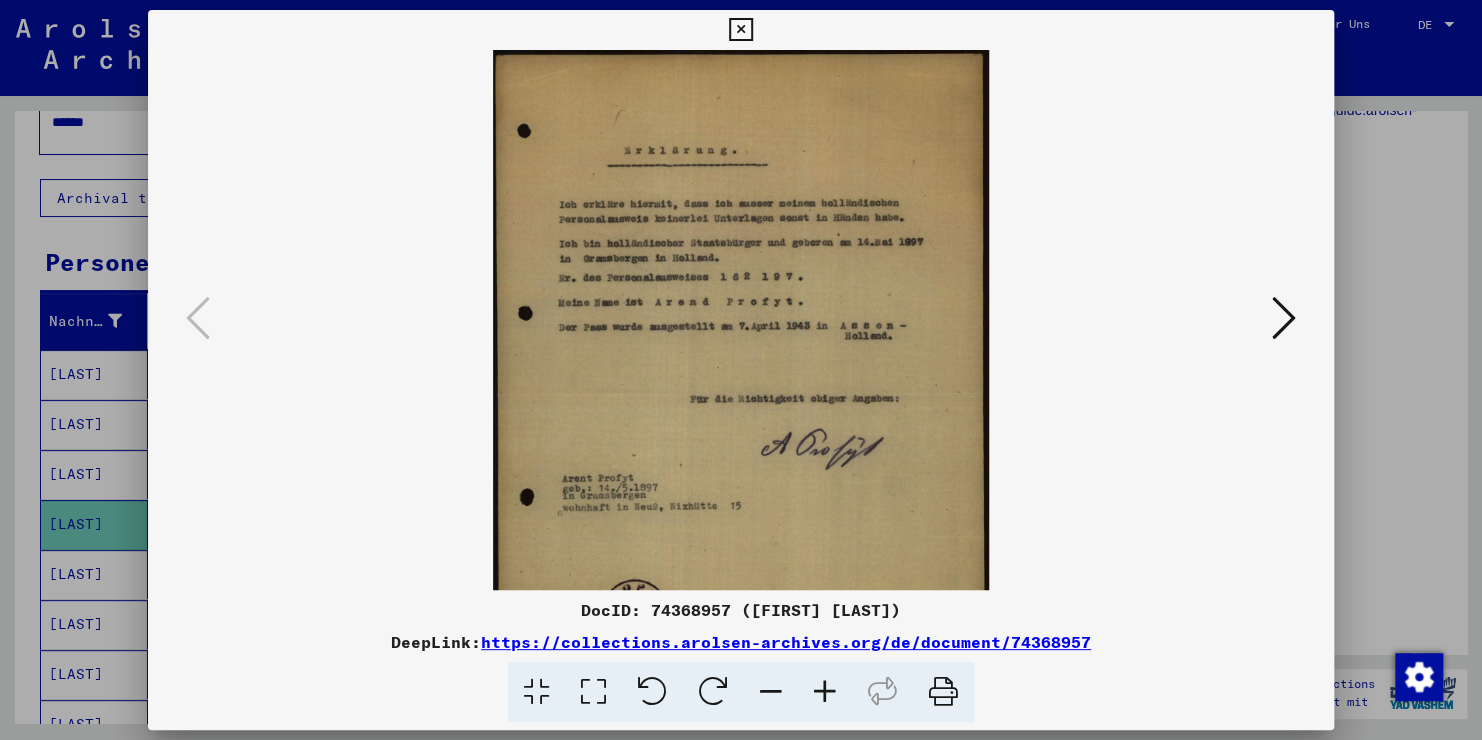 click at bounding box center [825, 692] 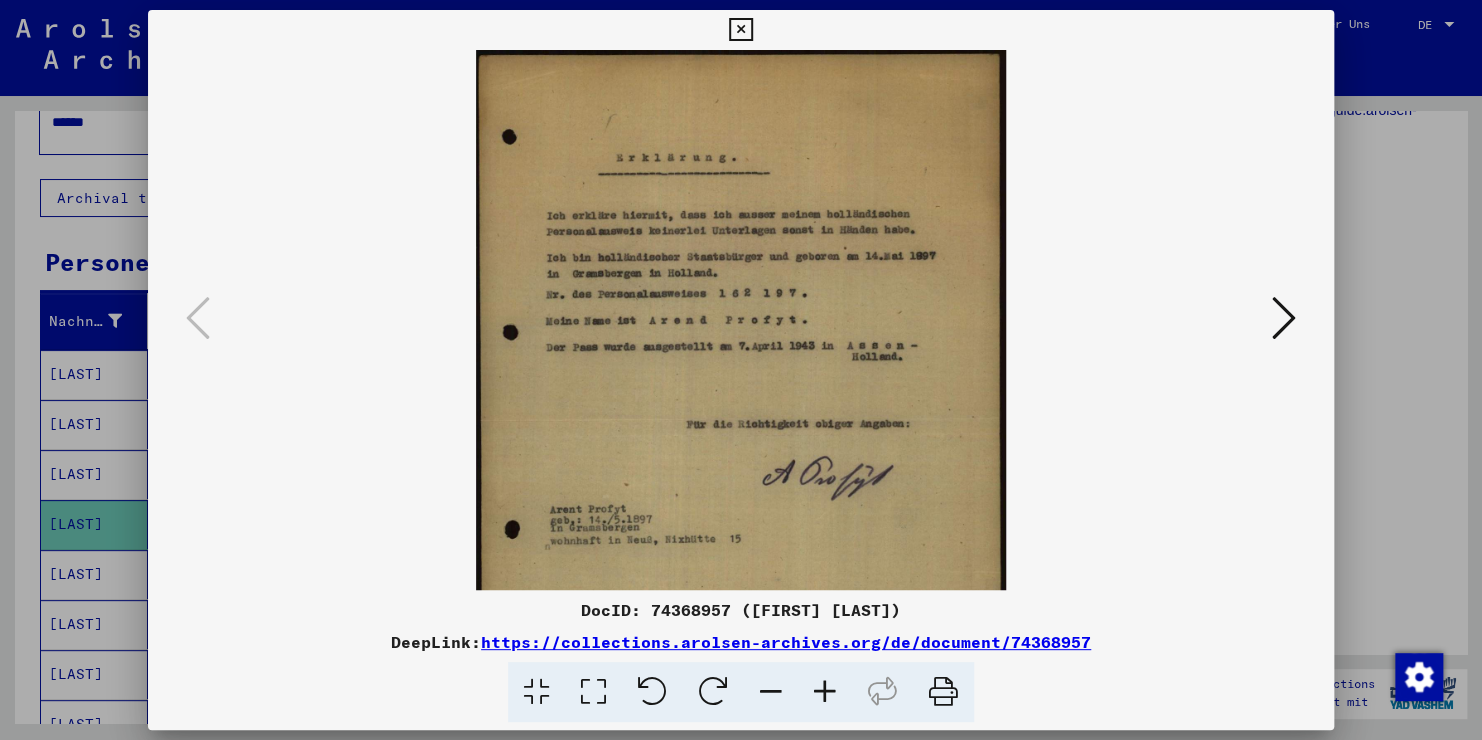 click at bounding box center [825, 692] 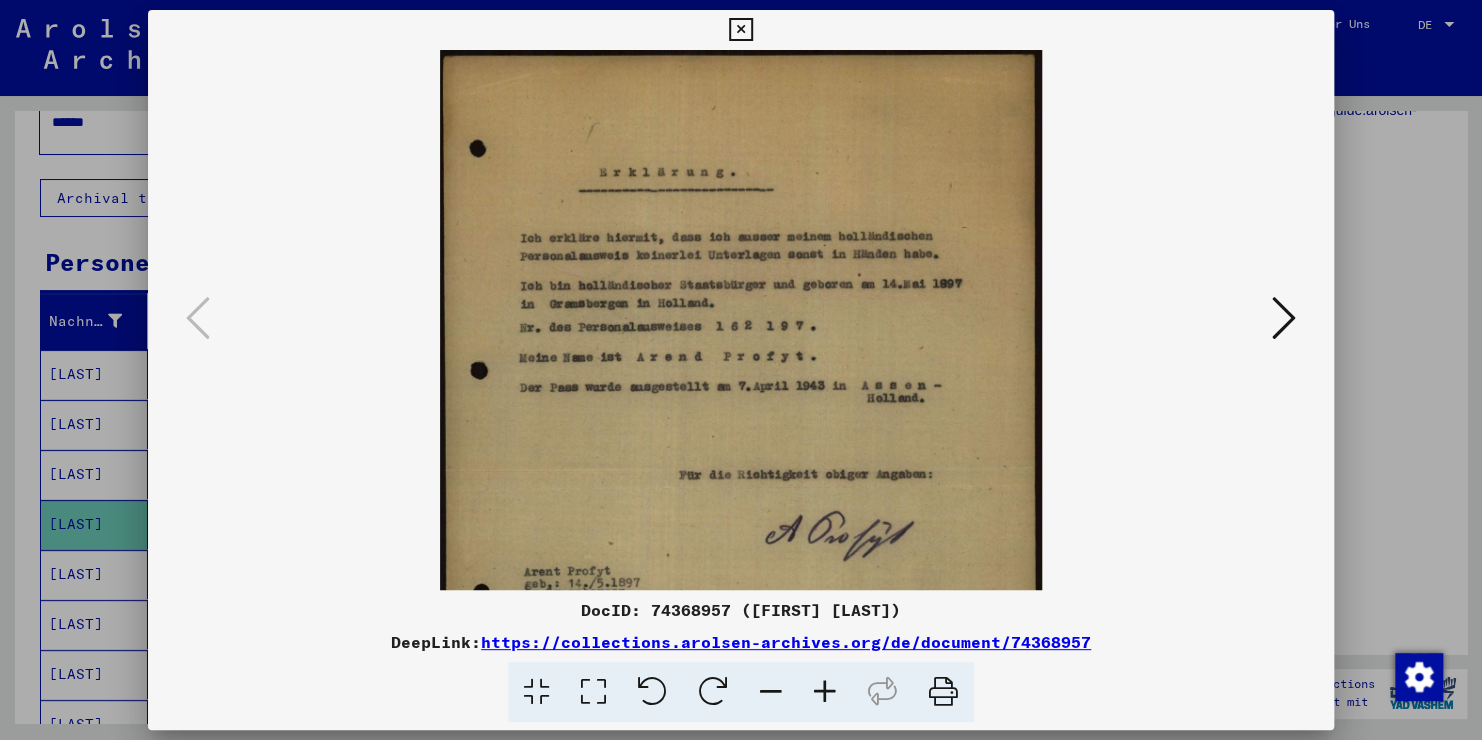 click at bounding box center [825, 692] 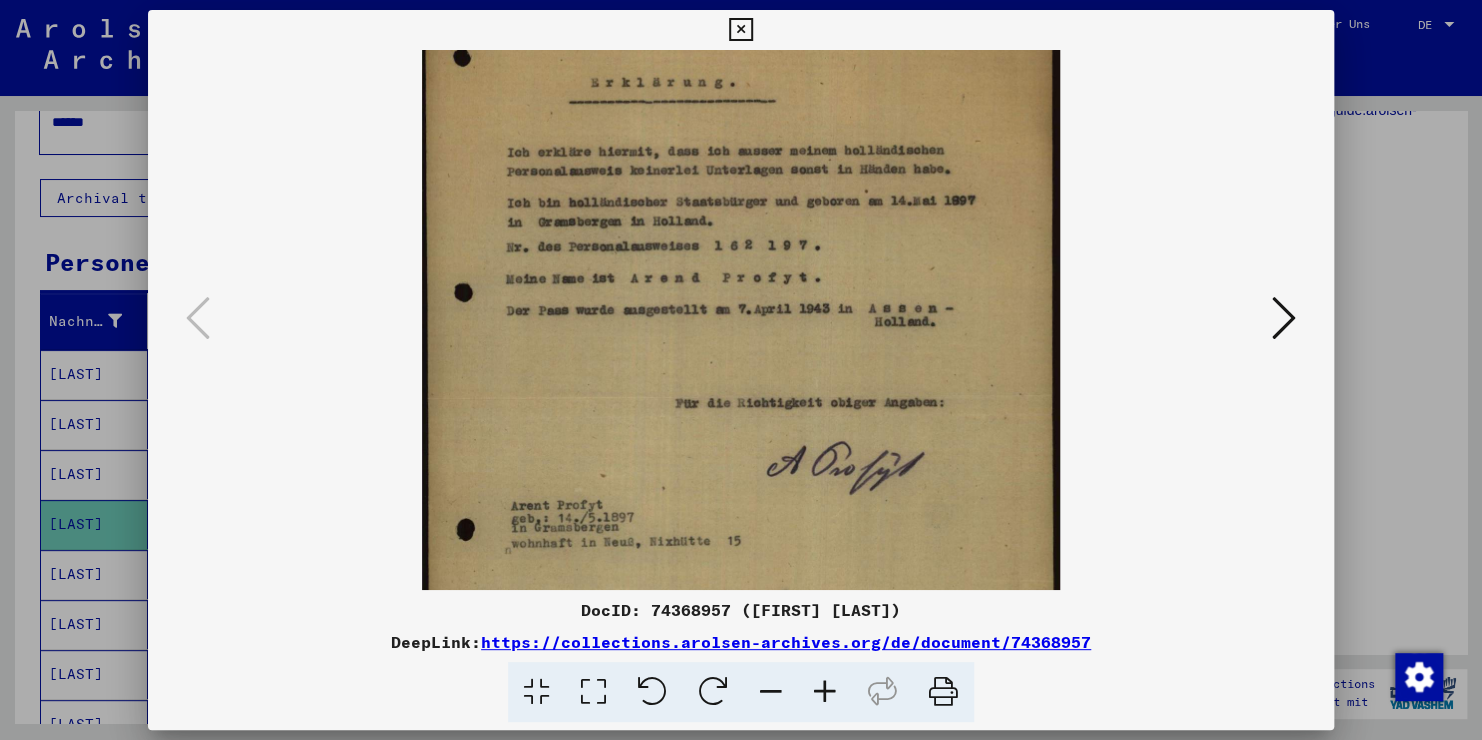 scroll, scrollTop: 100, scrollLeft: 0, axis: vertical 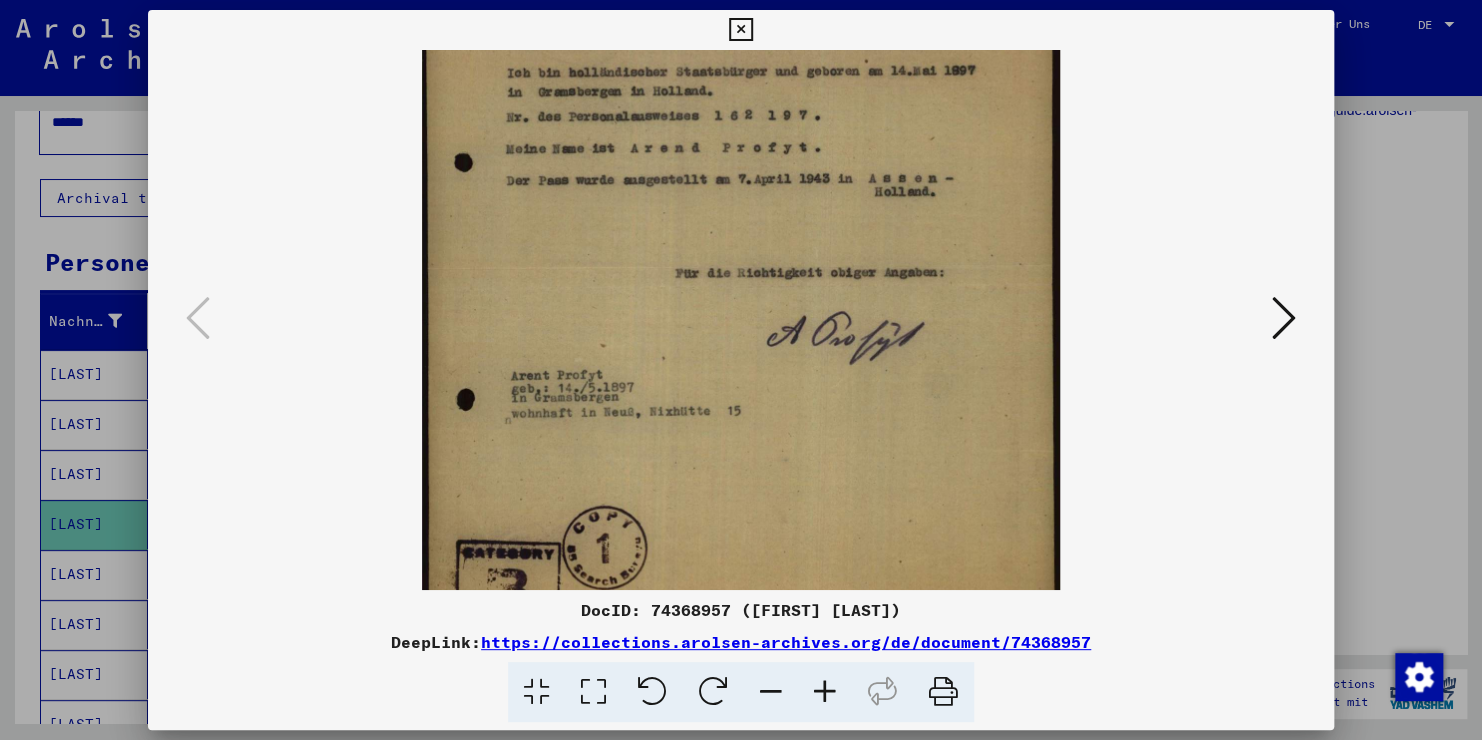 drag, startPoint x: 740, startPoint y: 488, endPoint x: 750, endPoint y: 252, distance: 236.21178 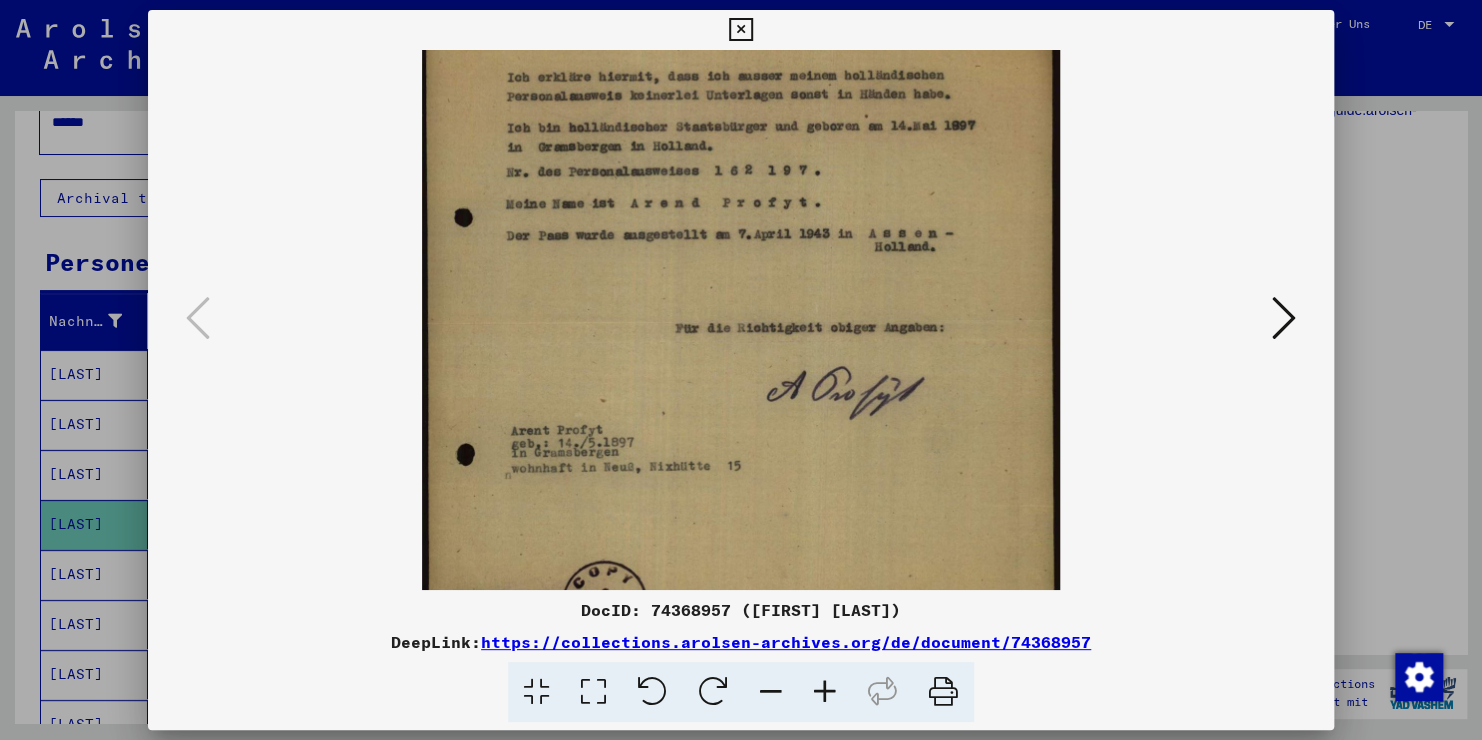 scroll, scrollTop: 168, scrollLeft: 0, axis: vertical 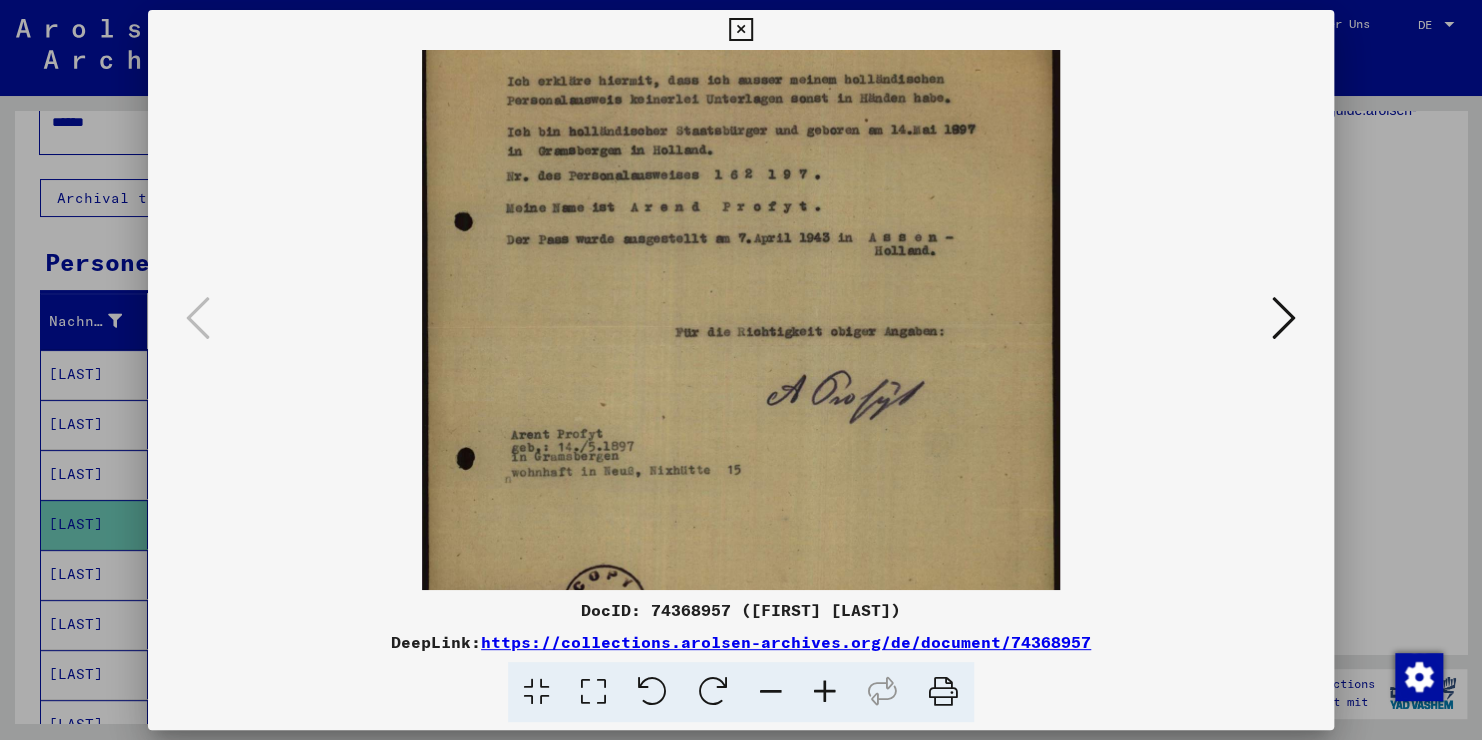 drag, startPoint x: 794, startPoint y: 489, endPoint x: 787, endPoint y: 548, distance: 59.413803 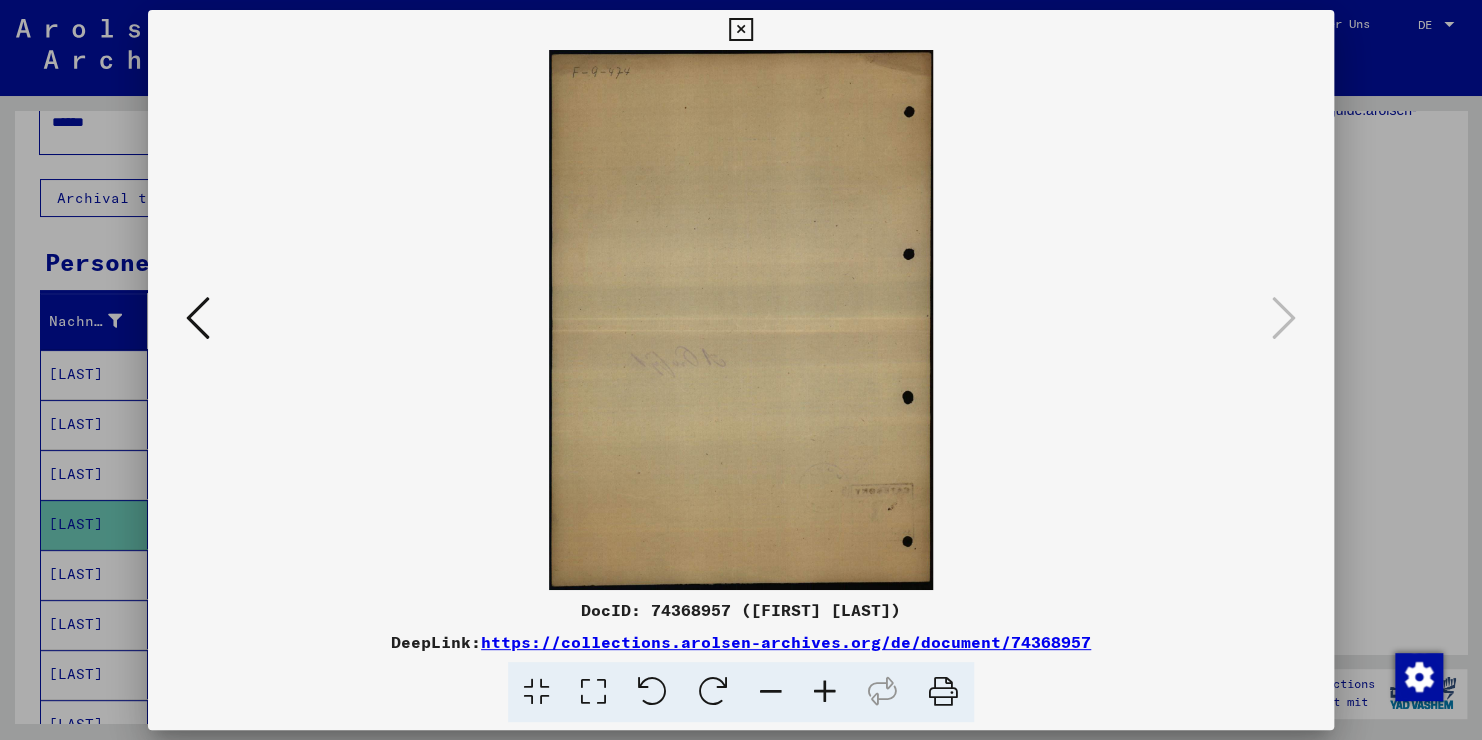 scroll, scrollTop: 0, scrollLeft: 0, axis: both 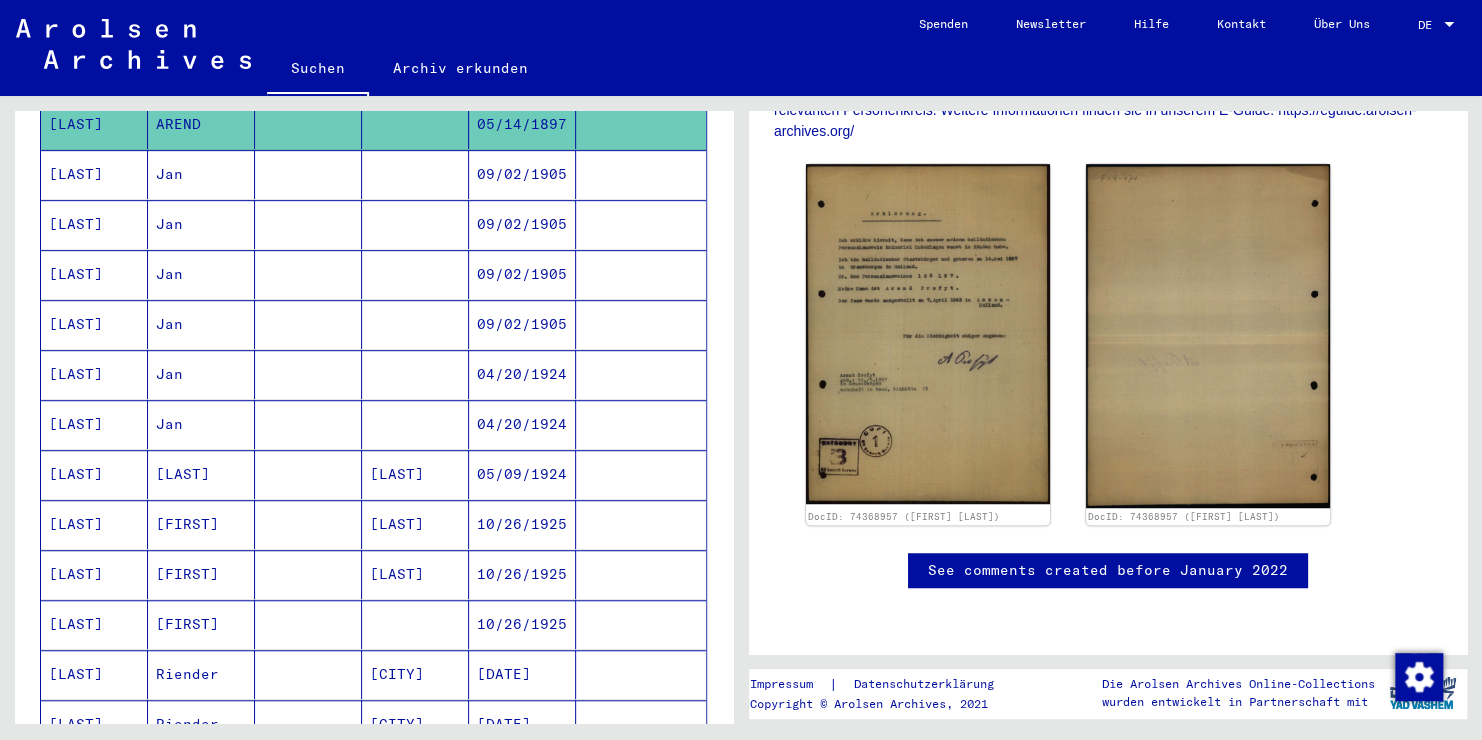 click on "05/09/1924" at bounding box center [522, 524] 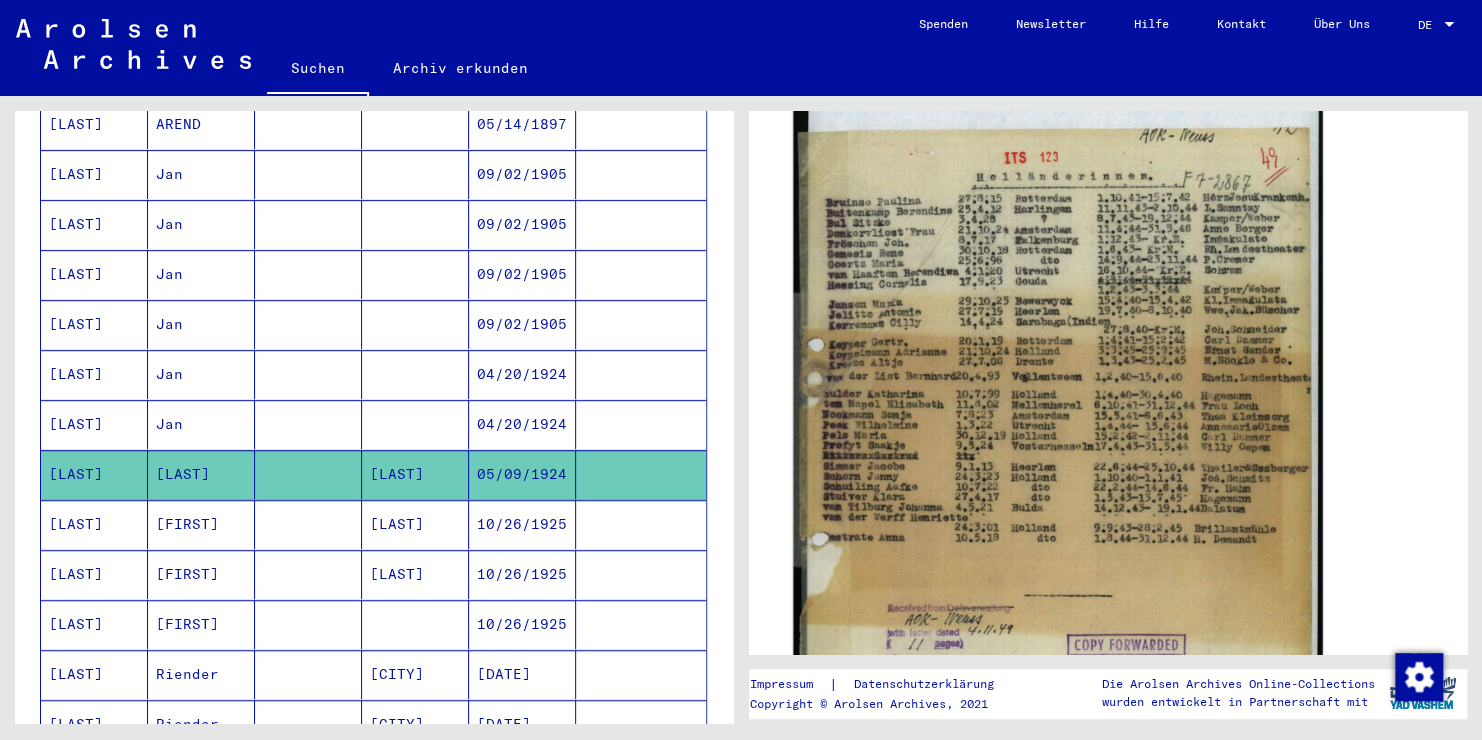scroll, scrollTop: 400, scrollLeft: 0, axis: vertical 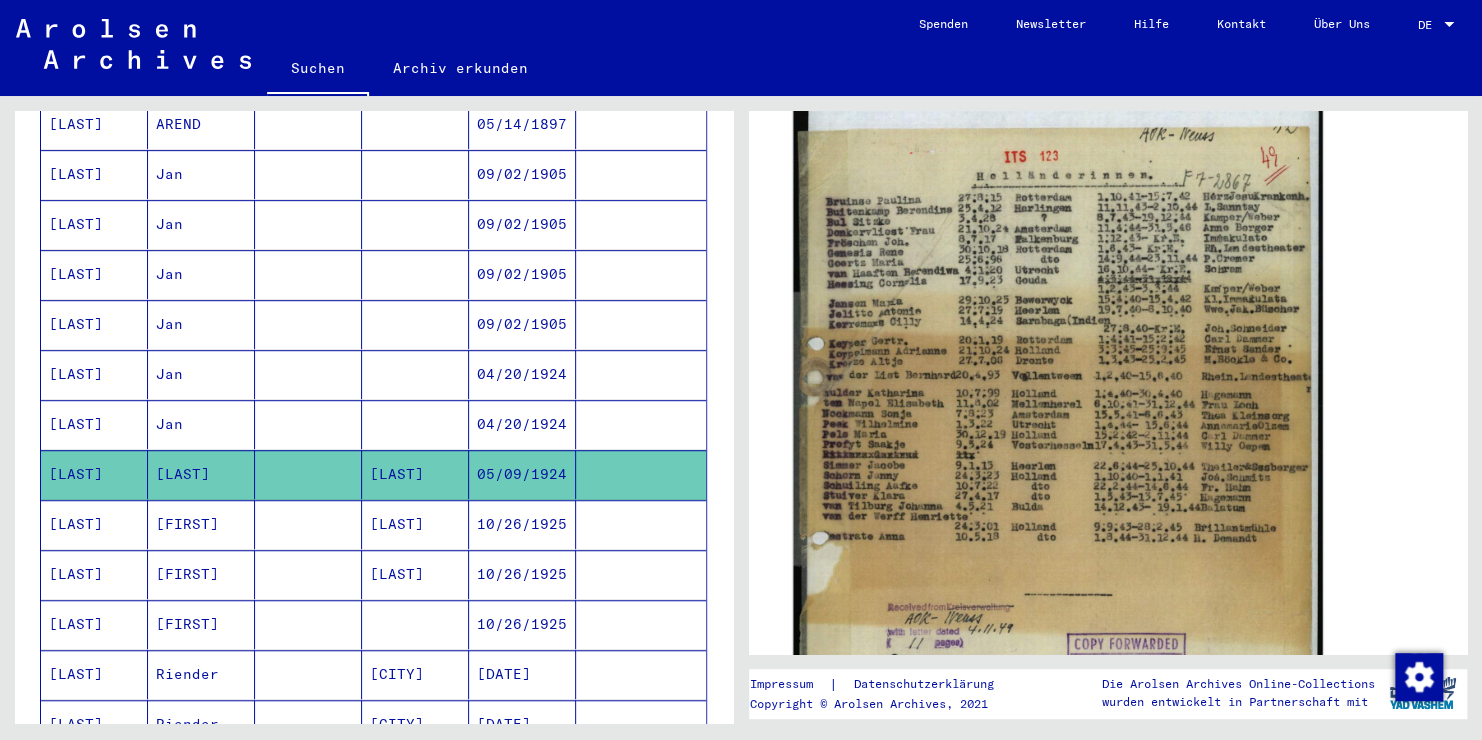 click 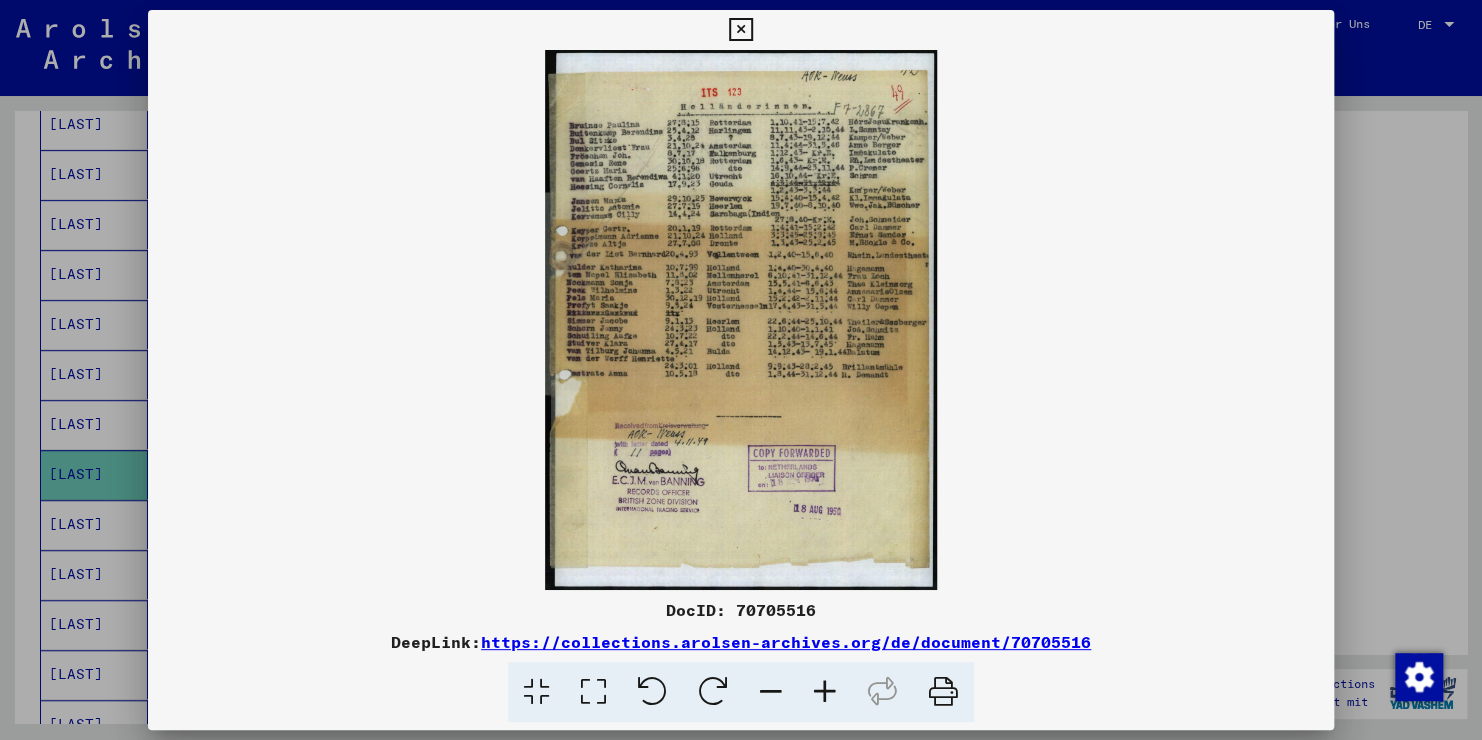 click at bounding box center [825, 692] 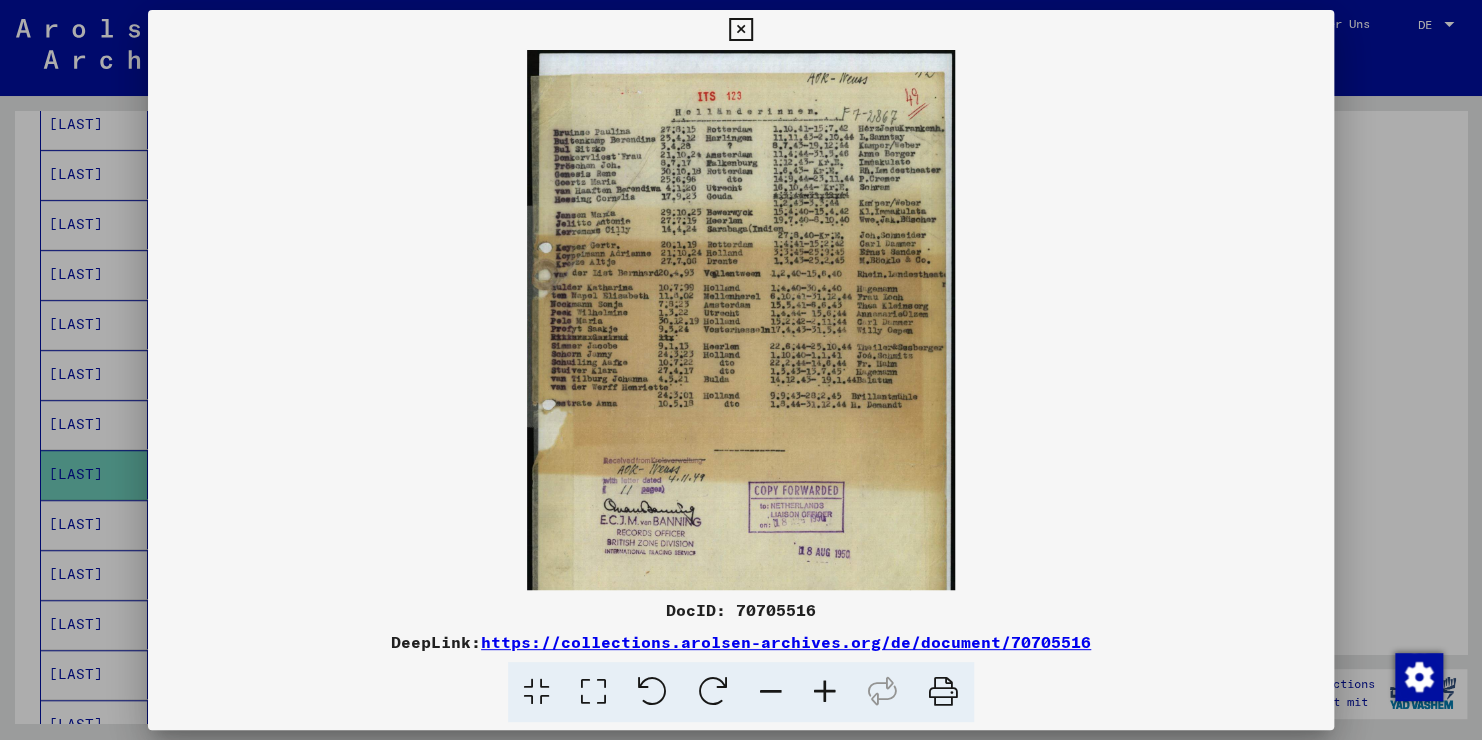 click at bounding box center (825, 692) 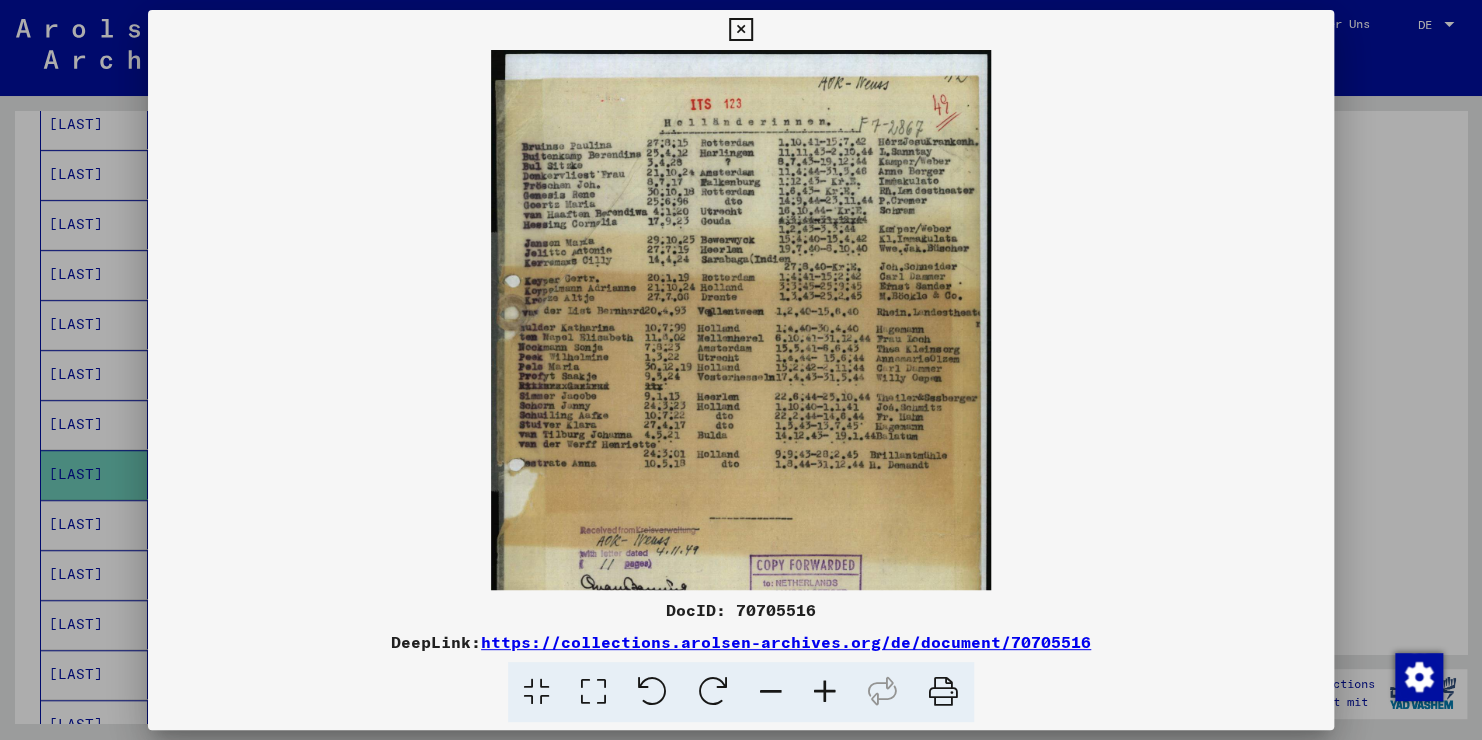 click at bounding box center (825, 692) 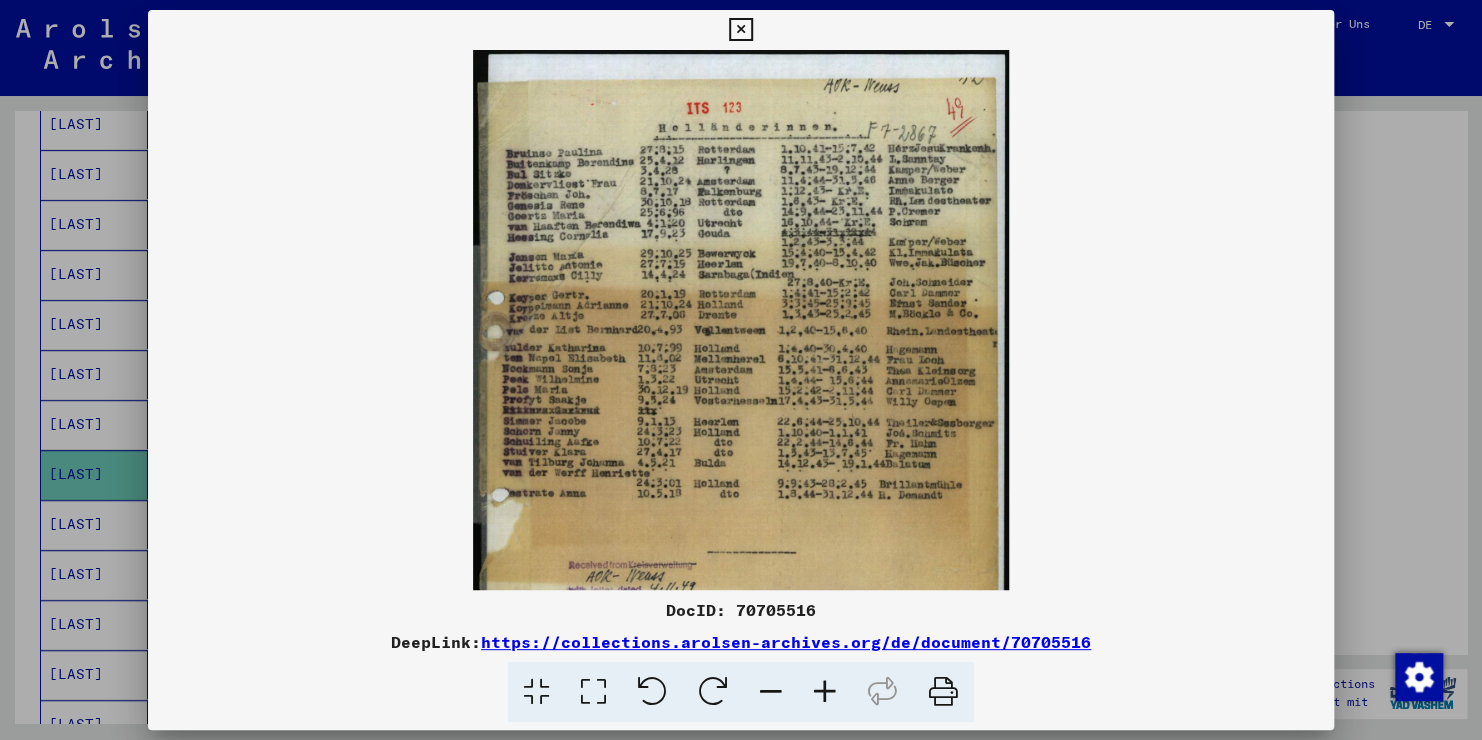 click at bounding box center (825, 692) 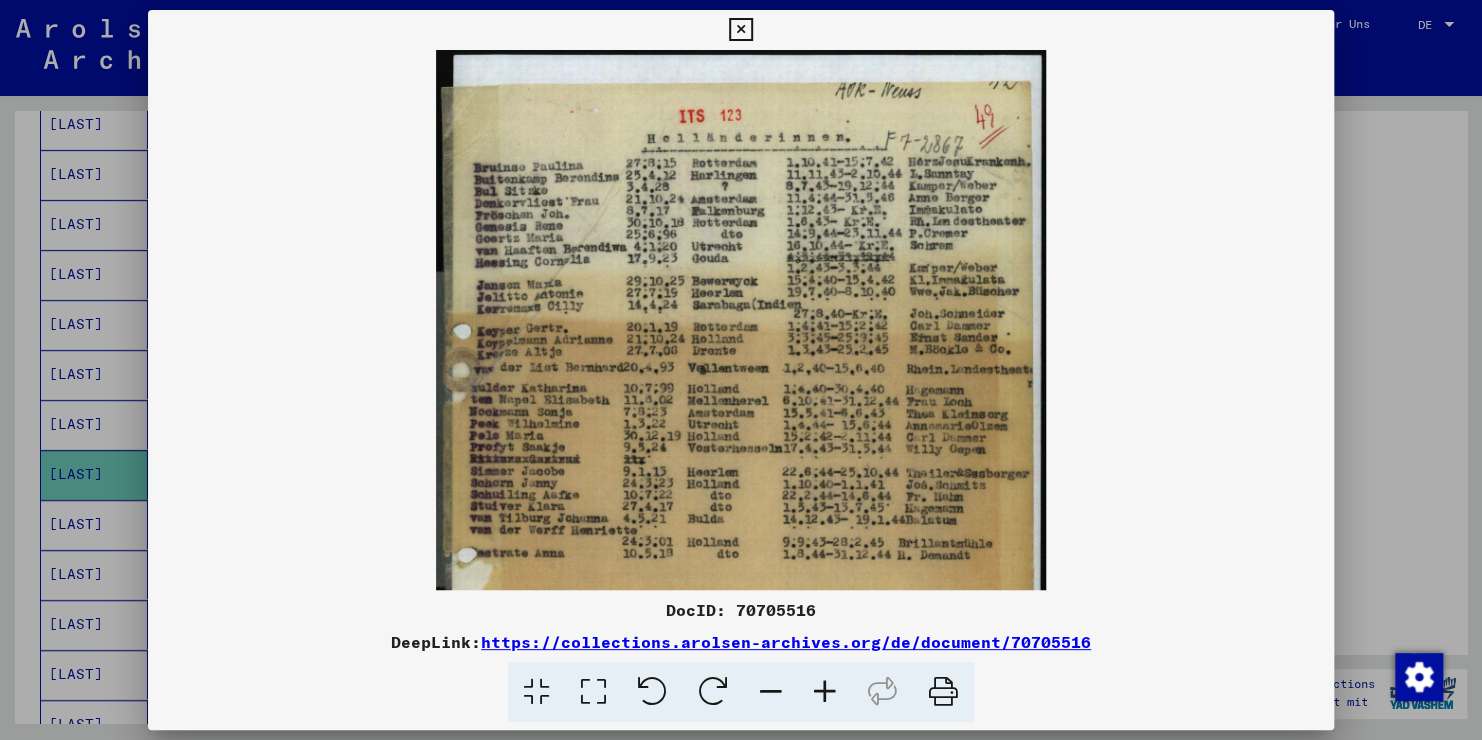click at bounding box center (825, 692) 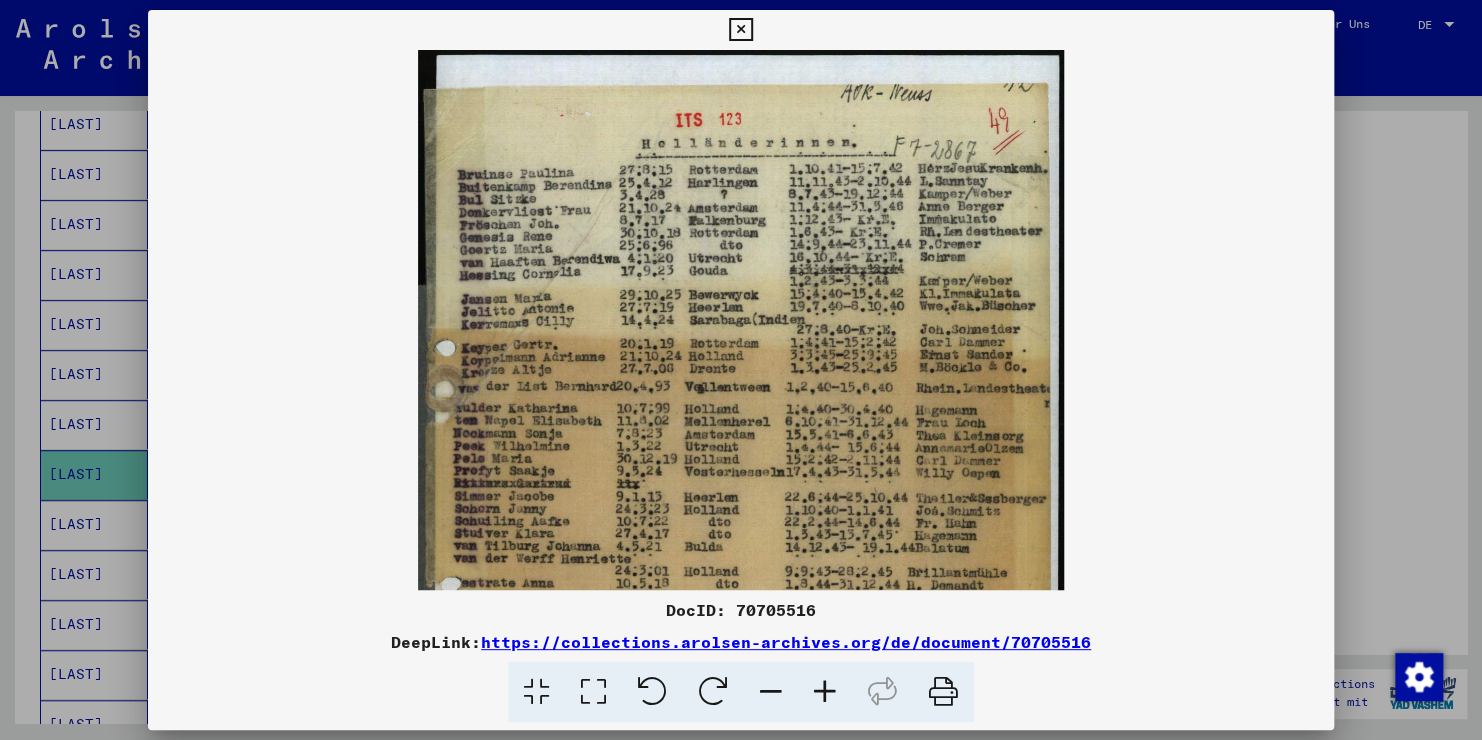 click at bounding box center [825, 692] 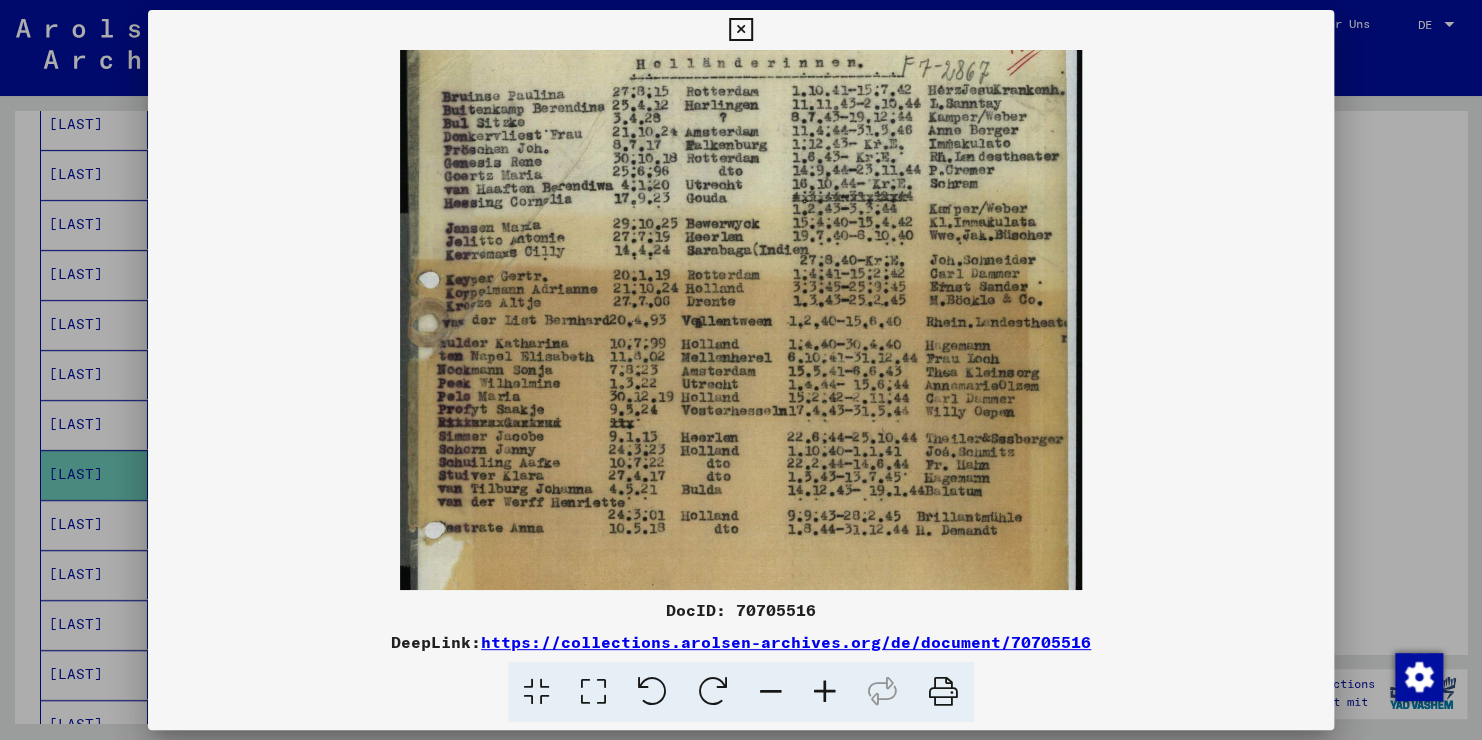 scroll, scrollTop: 93, scrollLeft: 0, axis: vertical 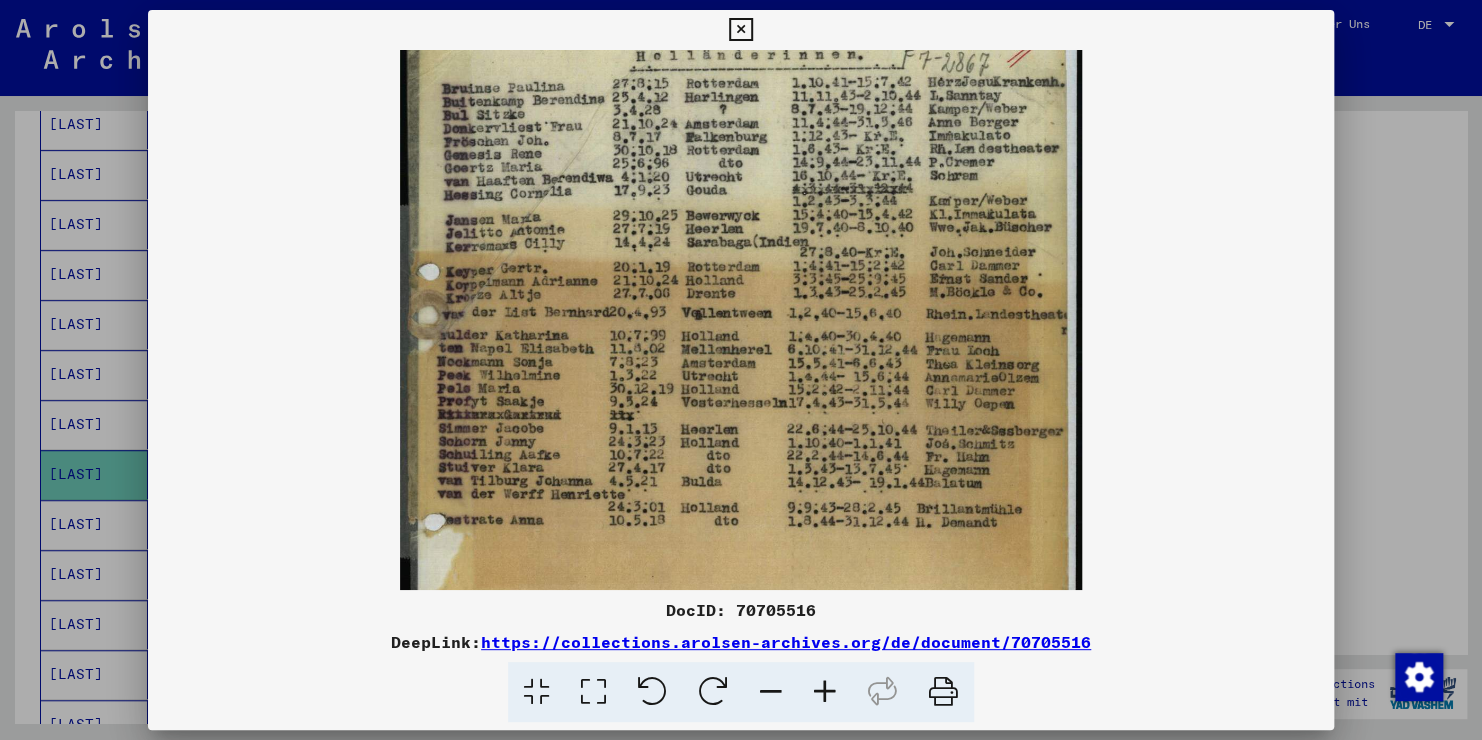 drag, startPoint x: 706, startPoint y: 467, endPoint x: 713, endPoint y: 376, distance: 91.26884 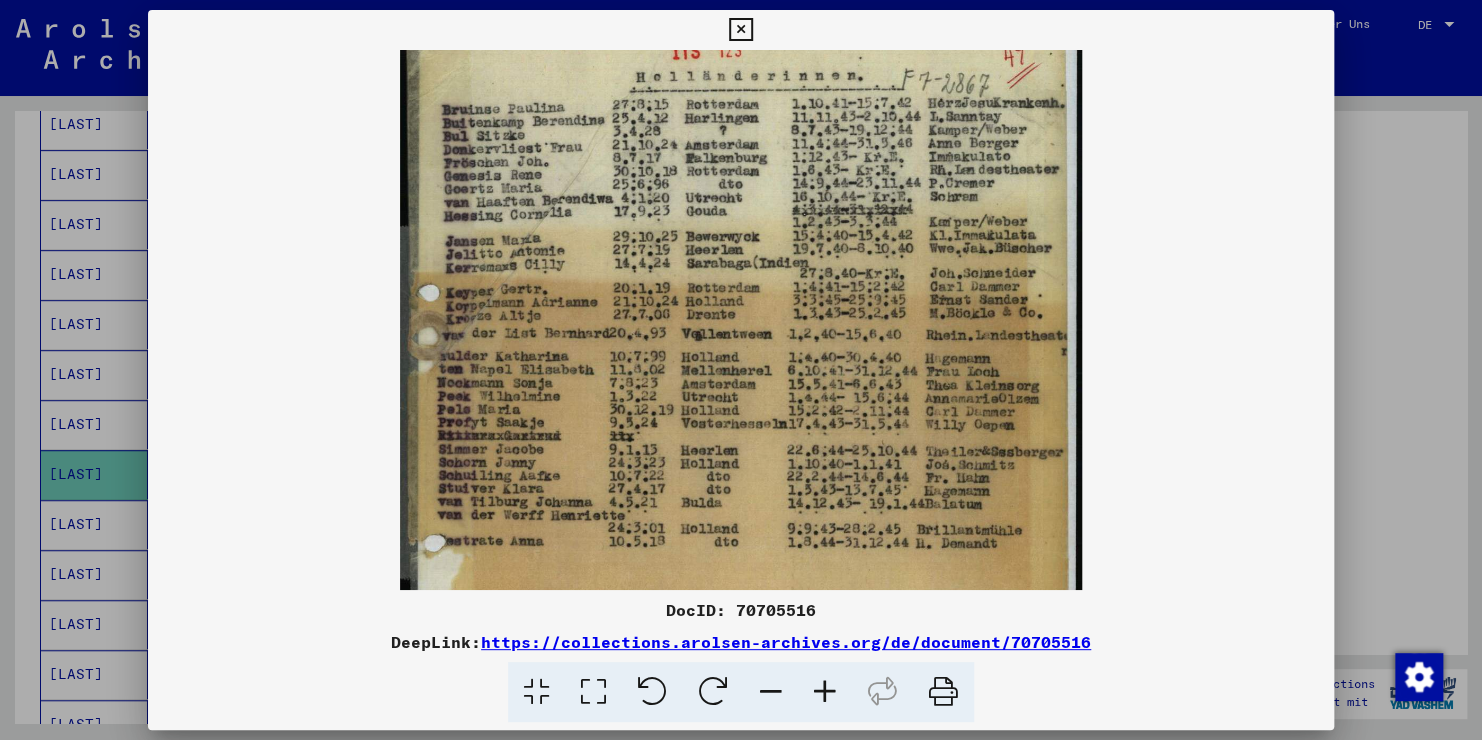 scroll, scrollTop: 41, scrollLeft: 0, axis: vertical 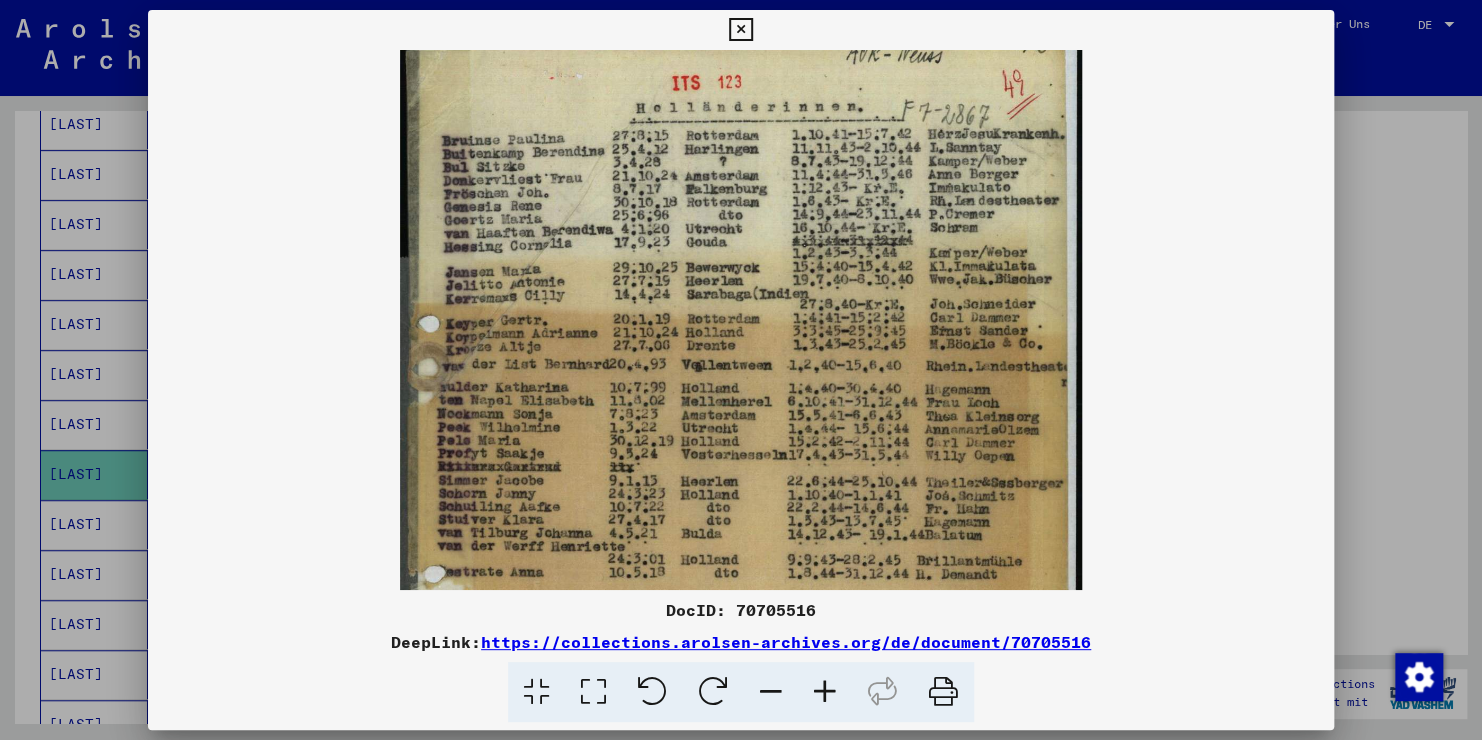 drag, startPoint x: 970, startPoint y: 224, endPoint x: 954, endPoint y: 276, distance: 54.405884 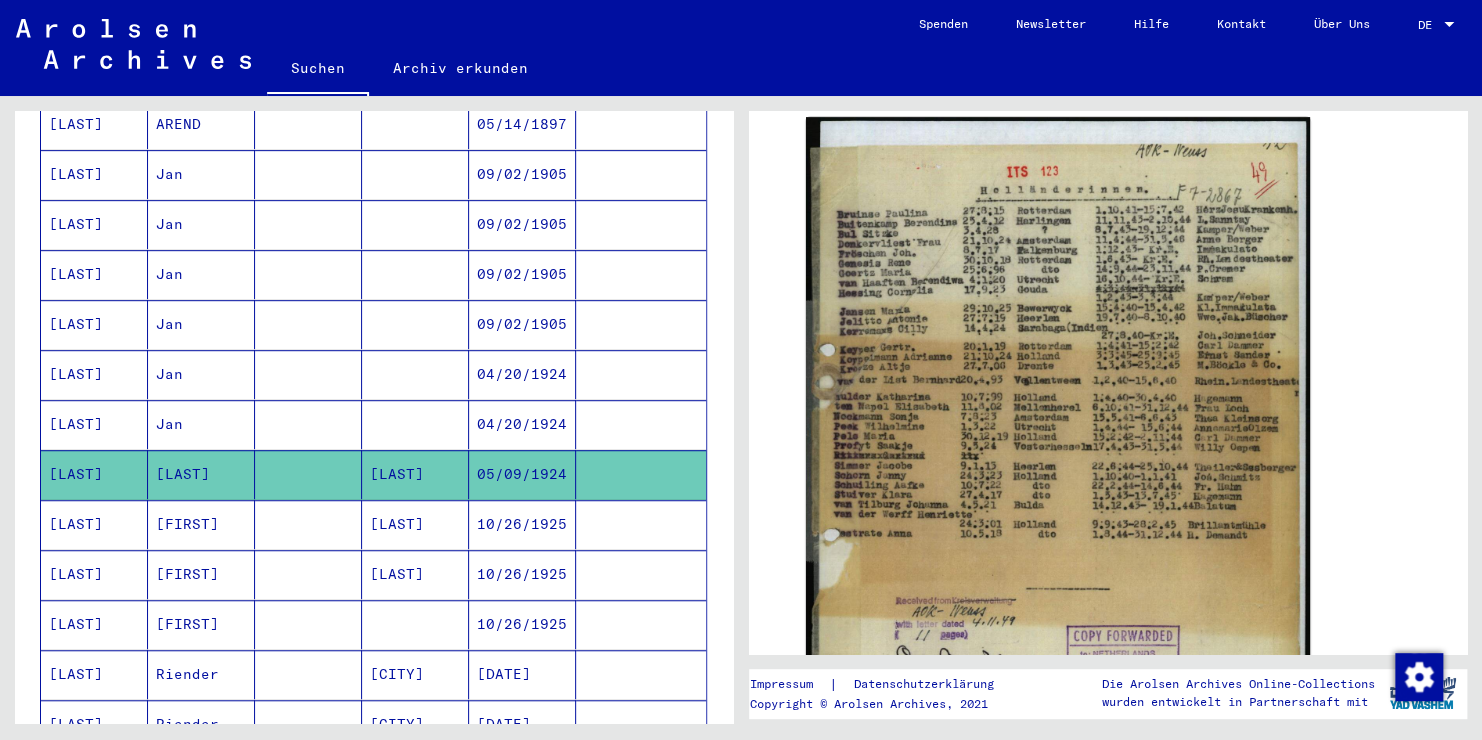 click on "[FIRST]" at bounding box center (201, 574) 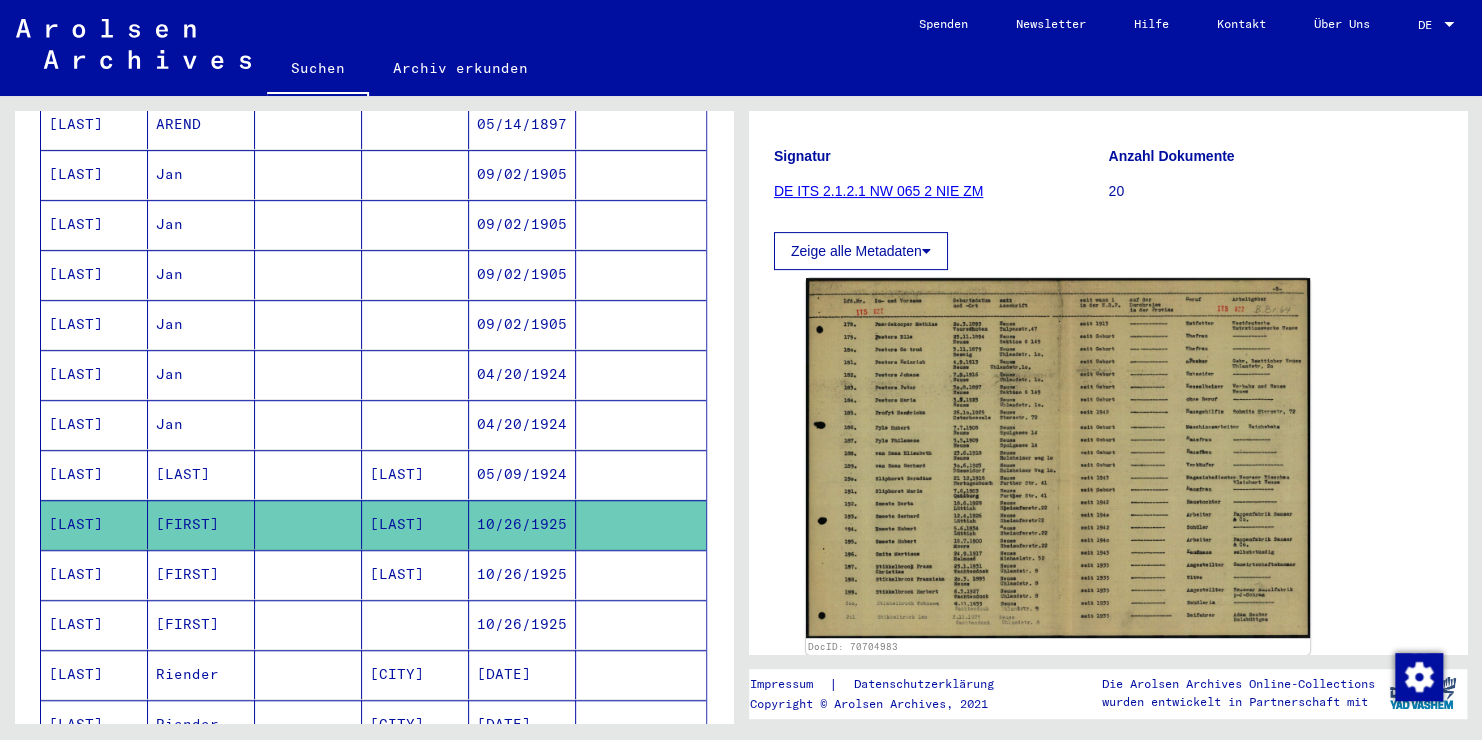 scroll, scrollTop: 400, scrollLeft: 0, axis: vertical 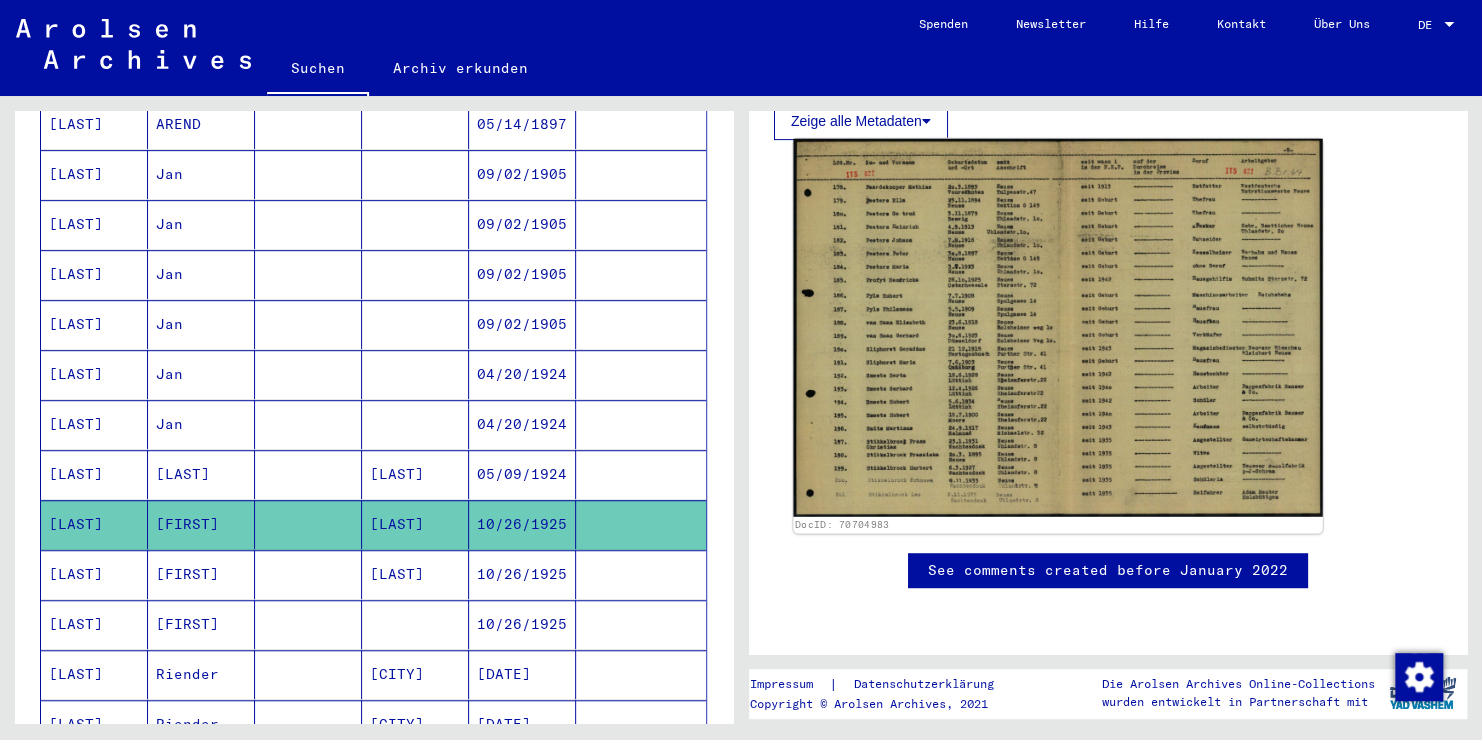click 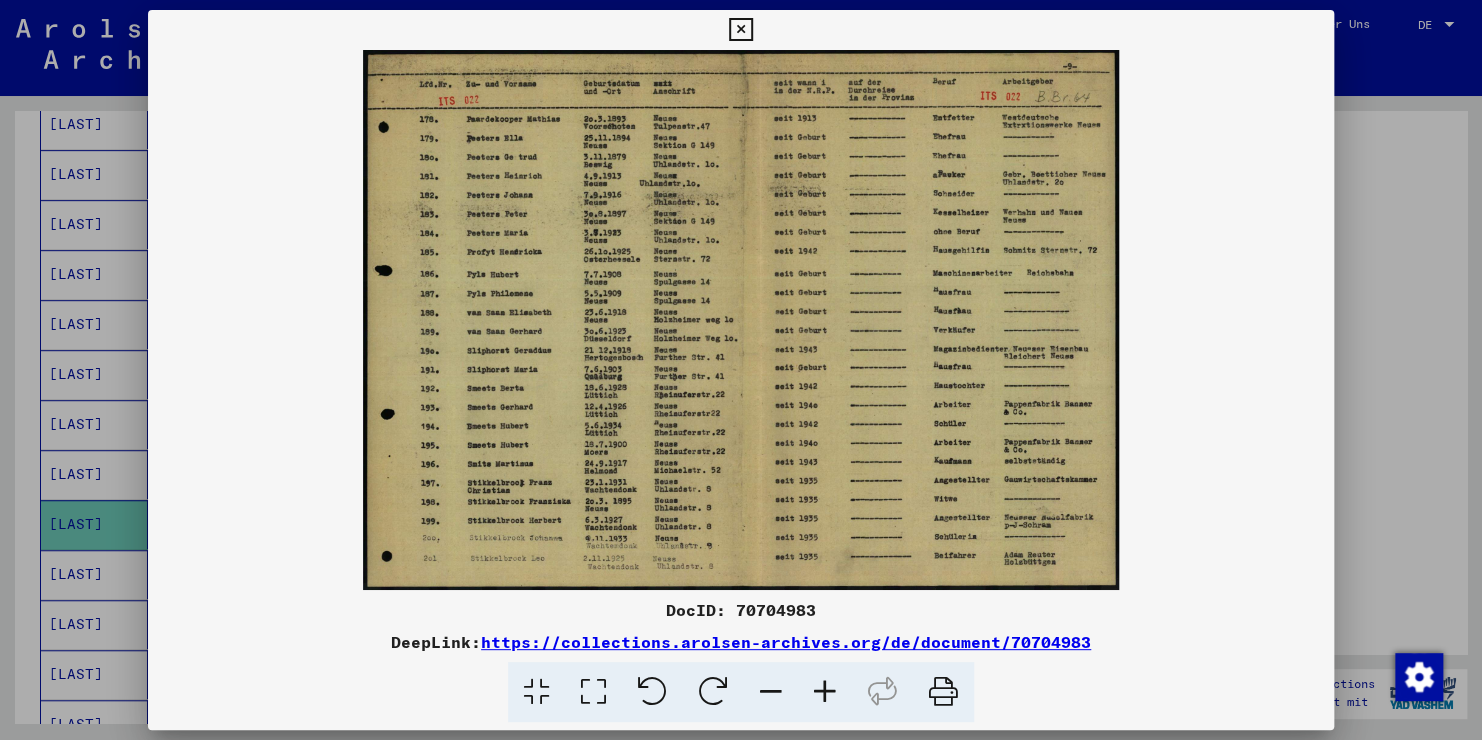 click at bounding box center [825, 692] 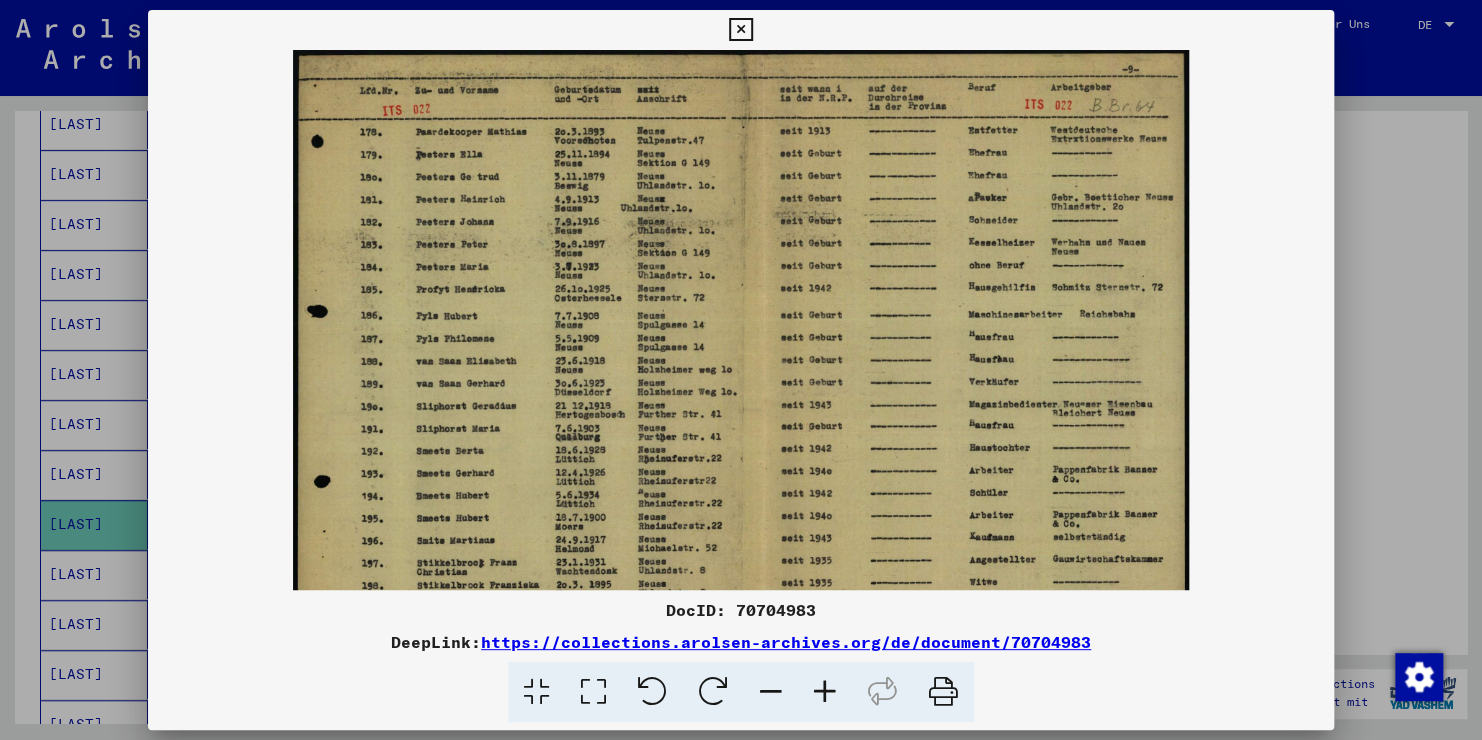click at bounding box center [825, 692] 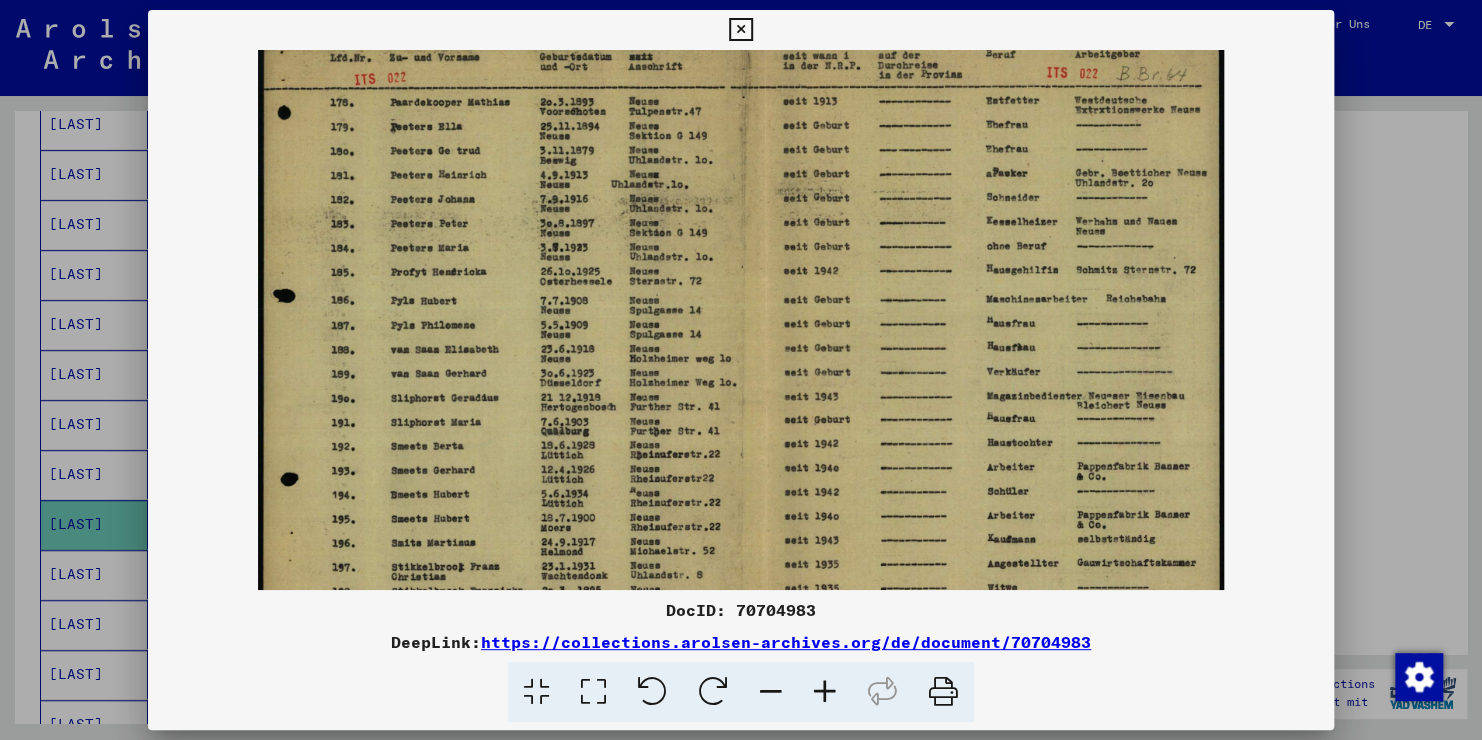 scroll, scrollTop: 39, scrollLeft: 0, axis: vertical 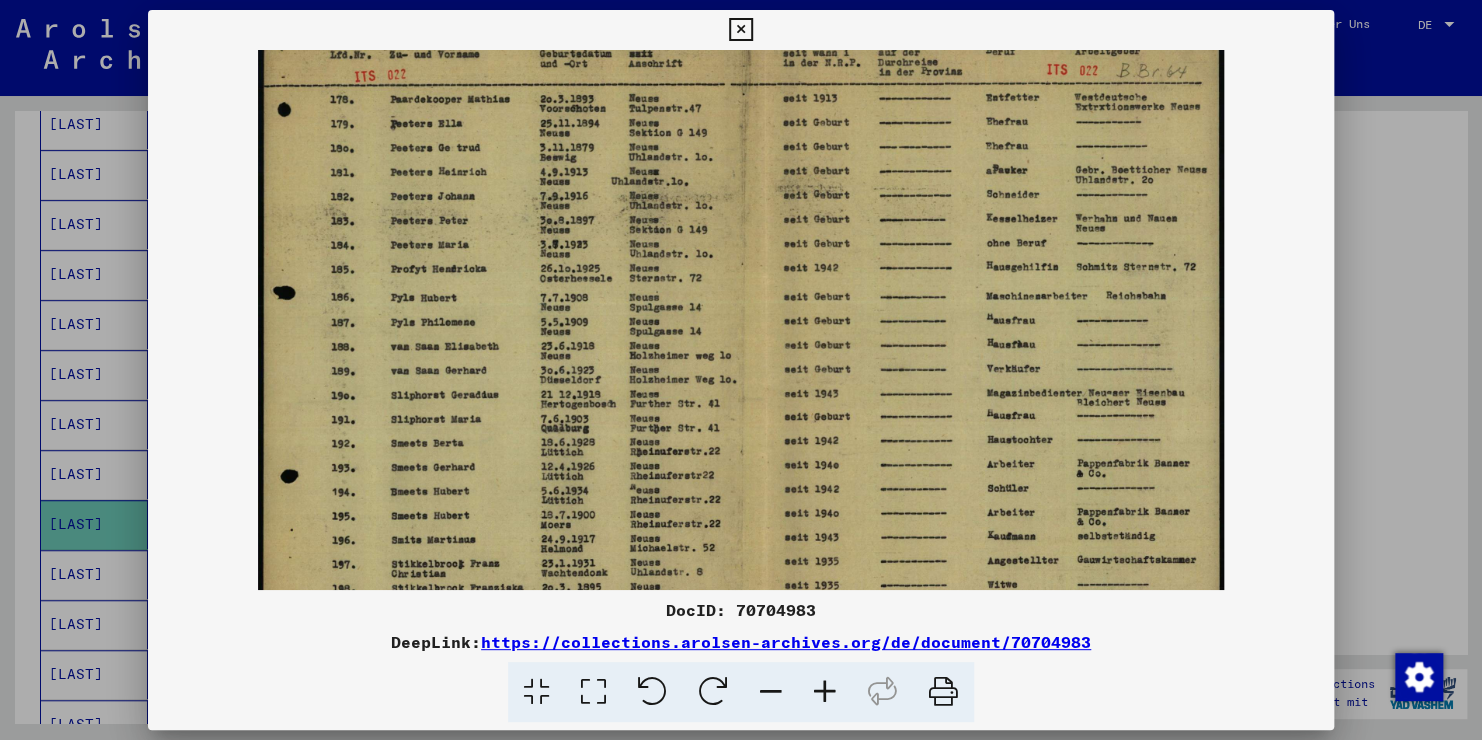 drag, startPoint x: 760, startPoint y: 488, endPoint x: 760, endPoint y: 464, distance: 24 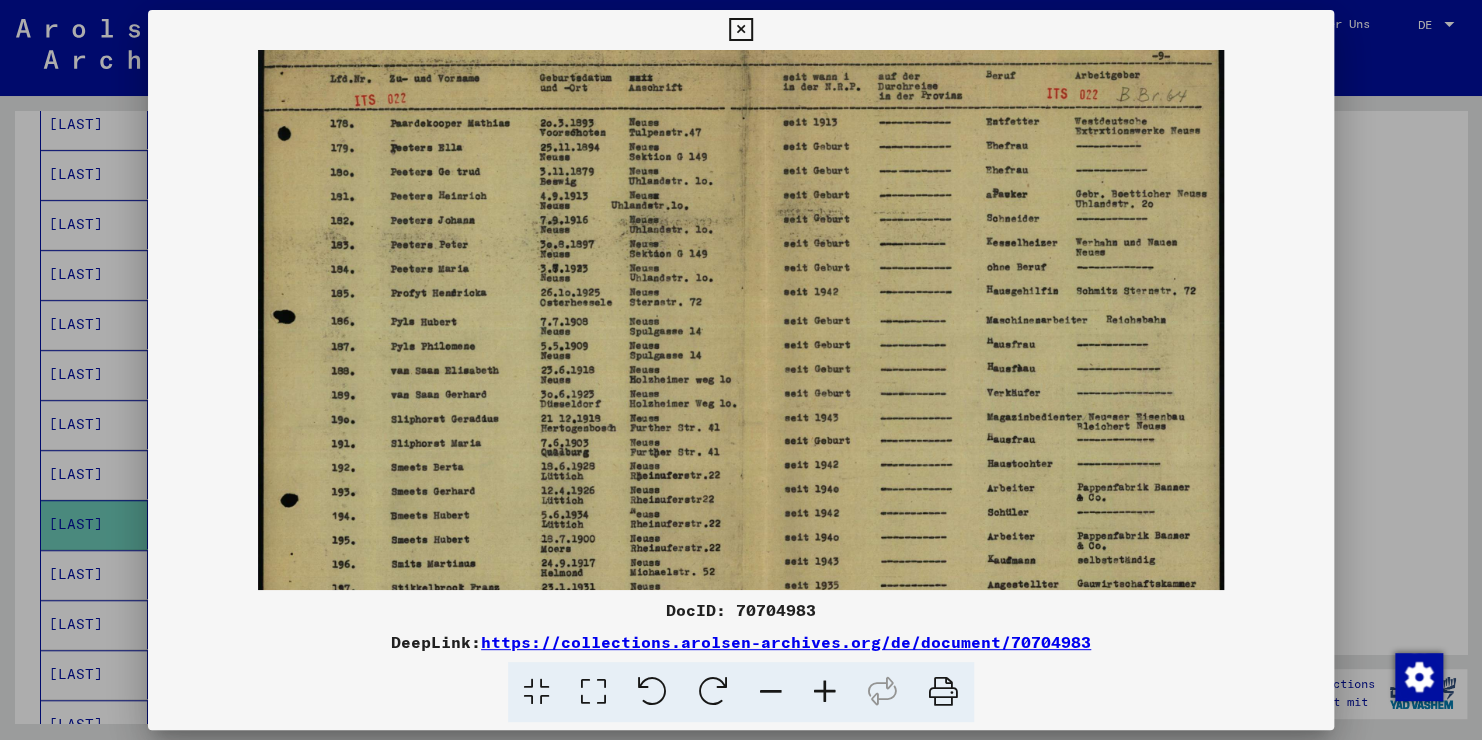 scroll, scrollTop: 0, scrollLeft: 0, axis: both 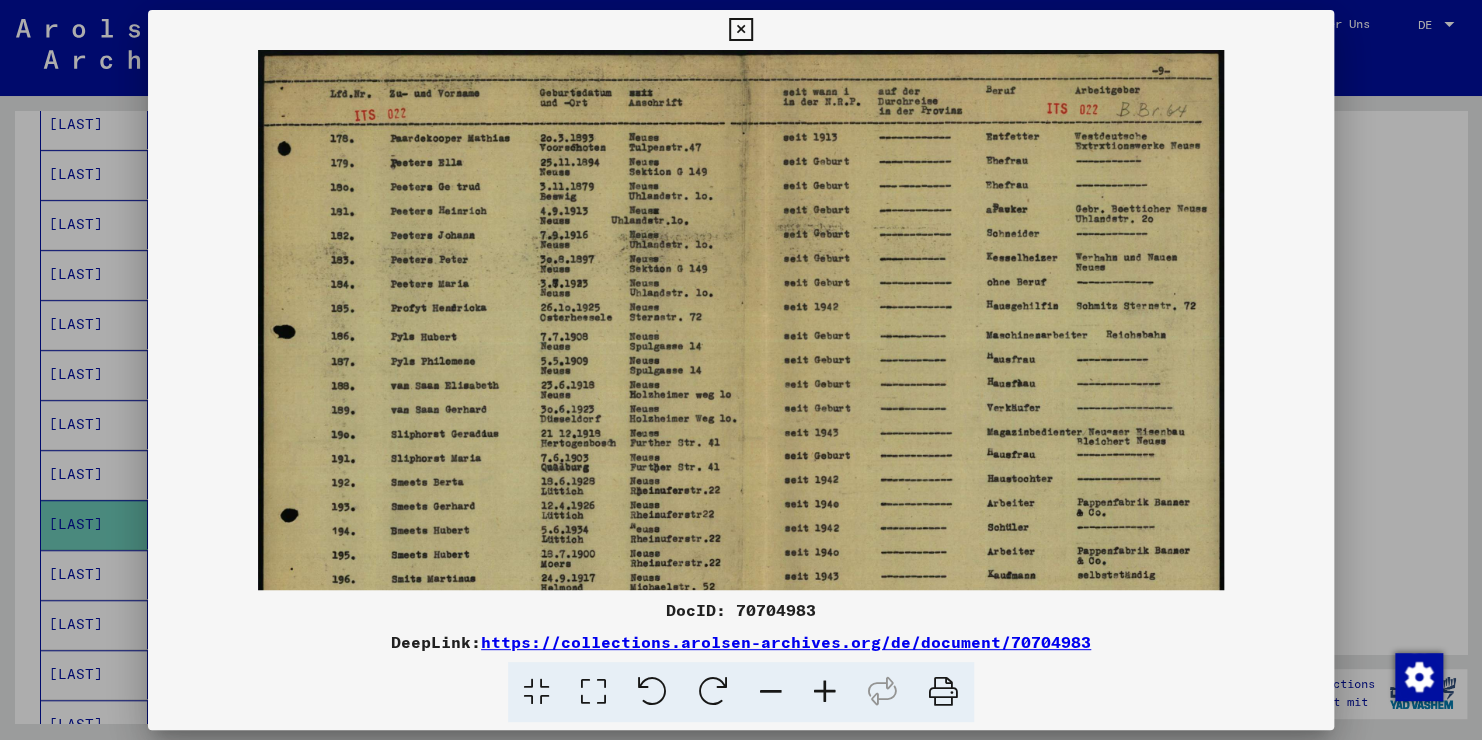 drag, startPoint x: 761, startPoint y: 272, endPoint x: 753, endPoint y: 317, distance: 45.705578 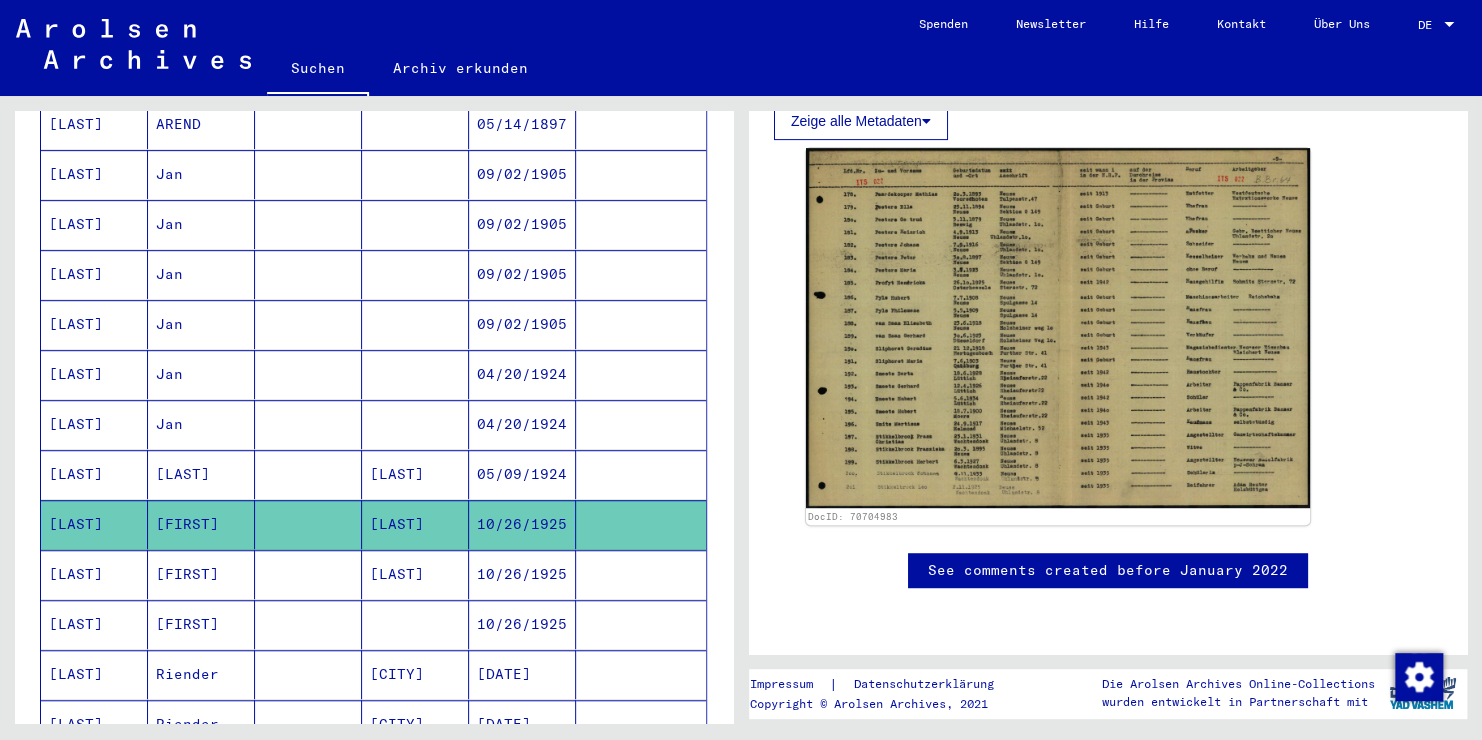 click at bounding box center [308, 624] 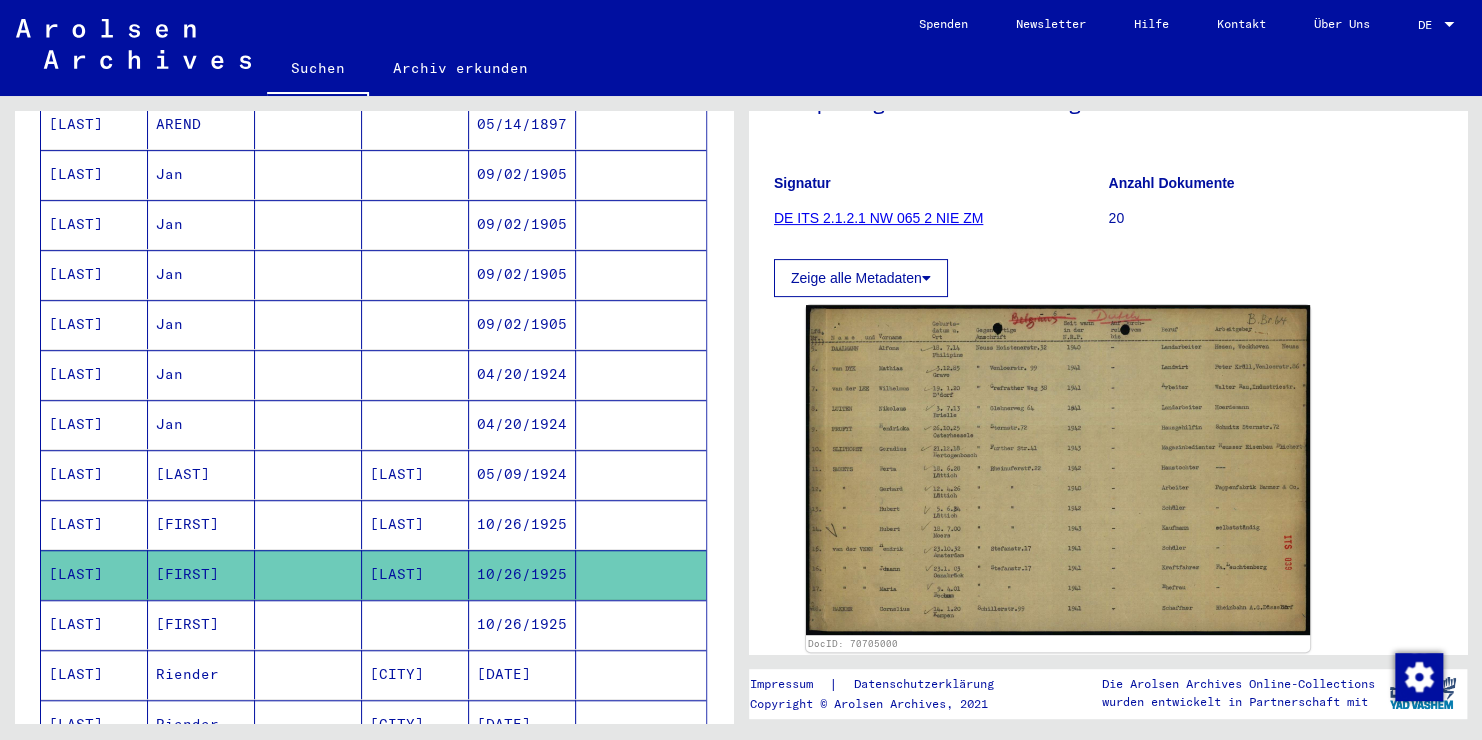 scroll, scrollTop: 300, scrollLeft: 0, axis: vertical 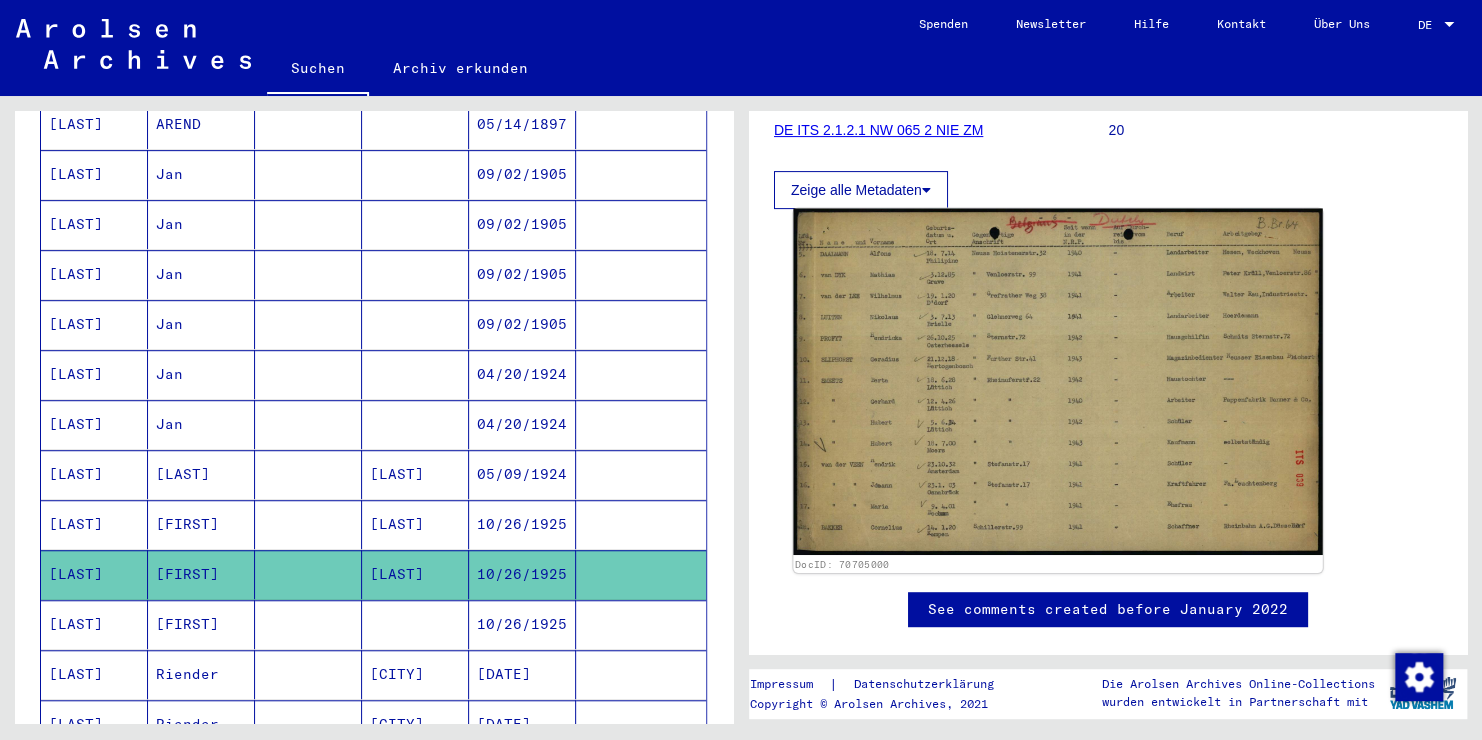 click 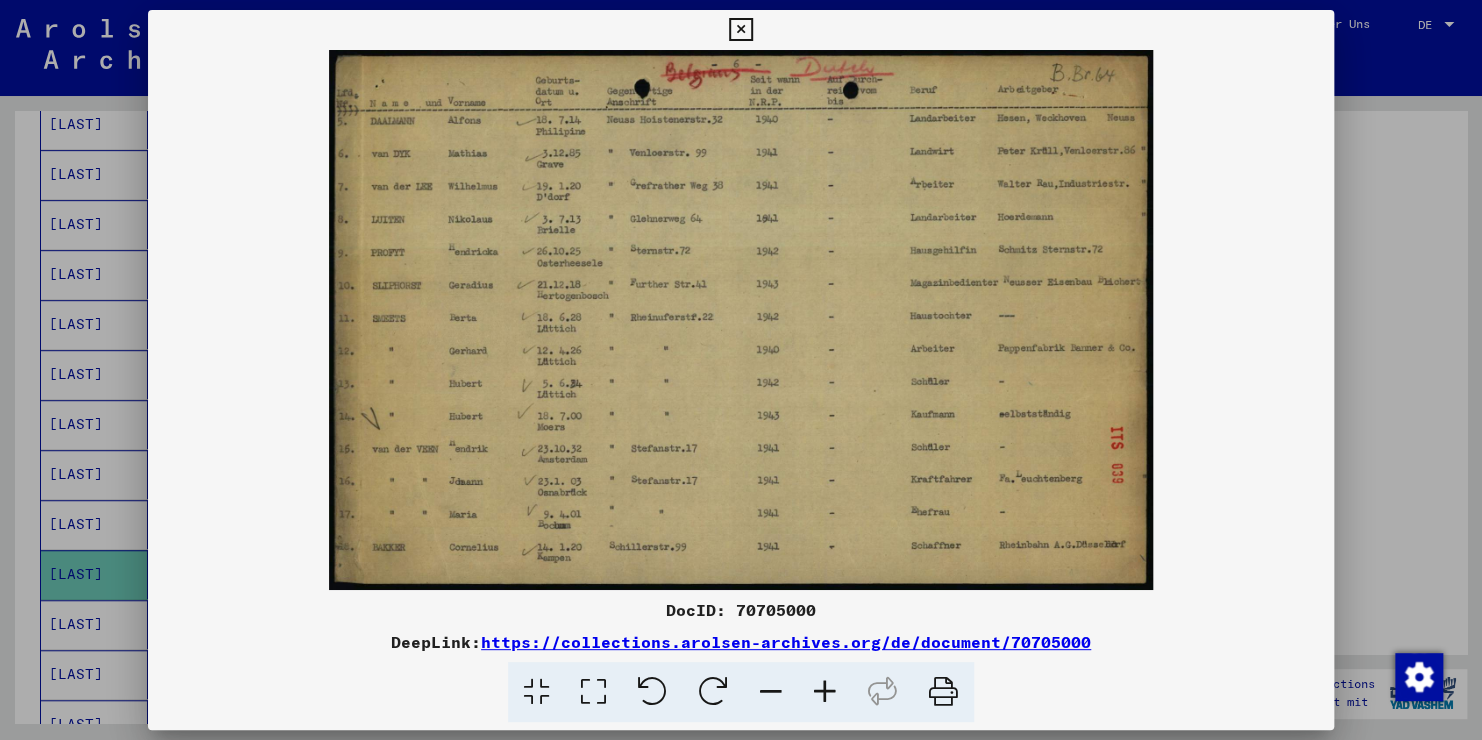 click at bounding box center [825, 692] 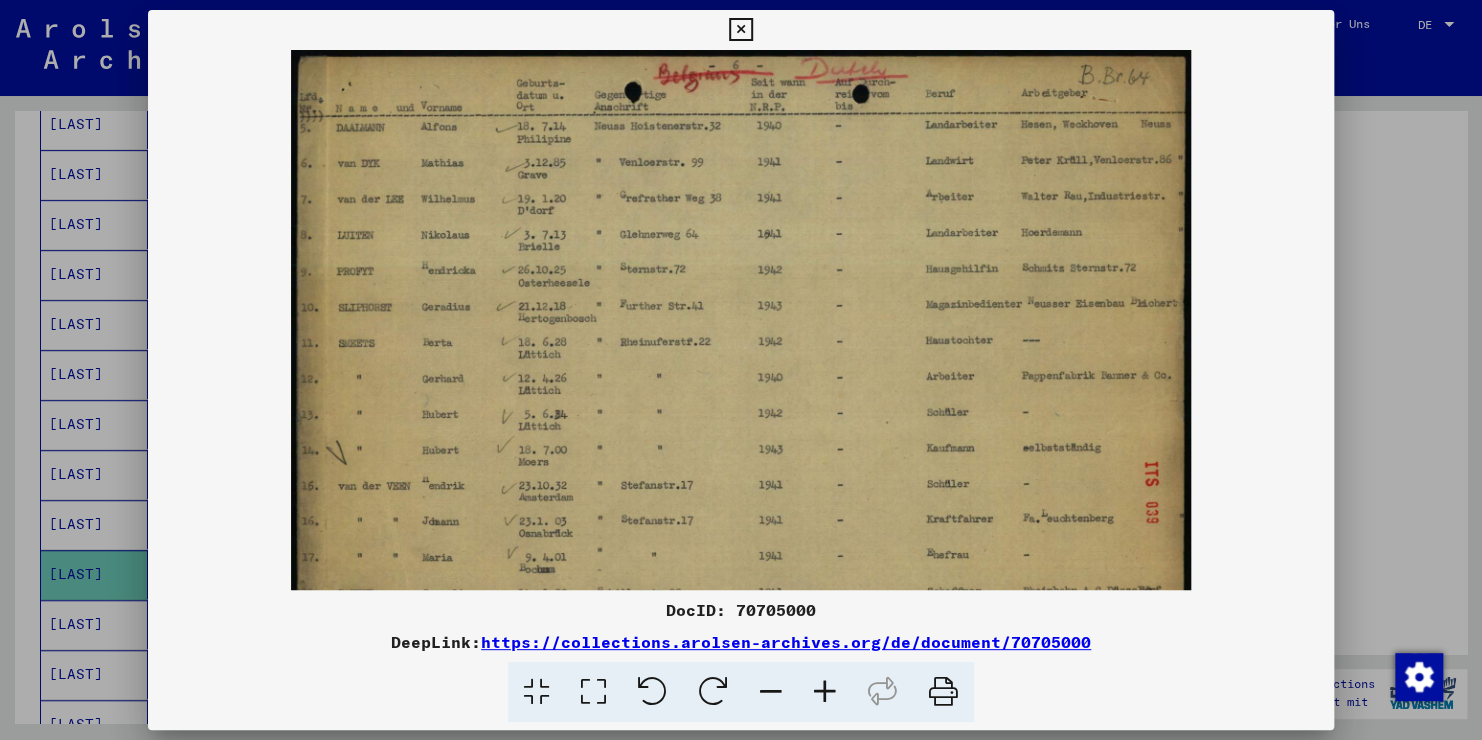 click at bounding box center (825, 692) 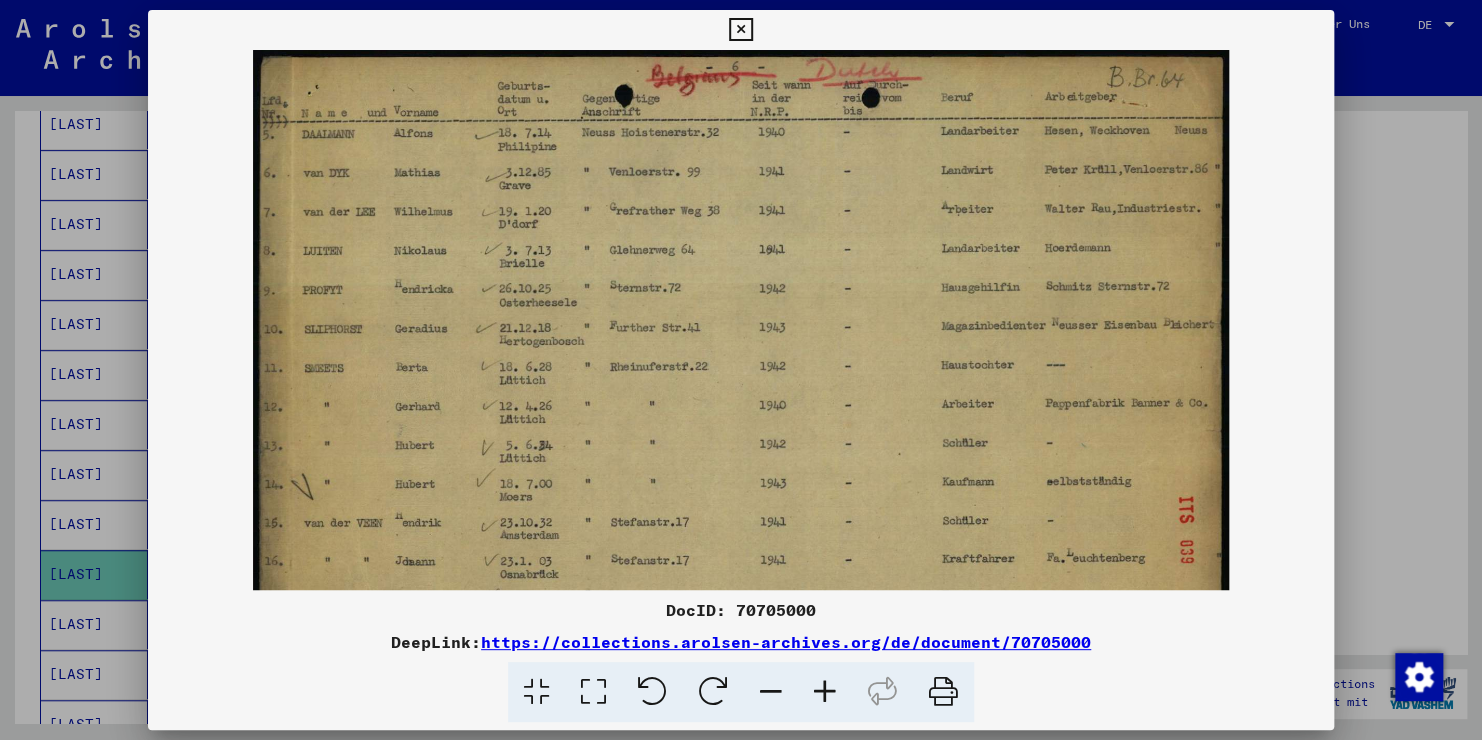 click at bounding box center (825, 692) 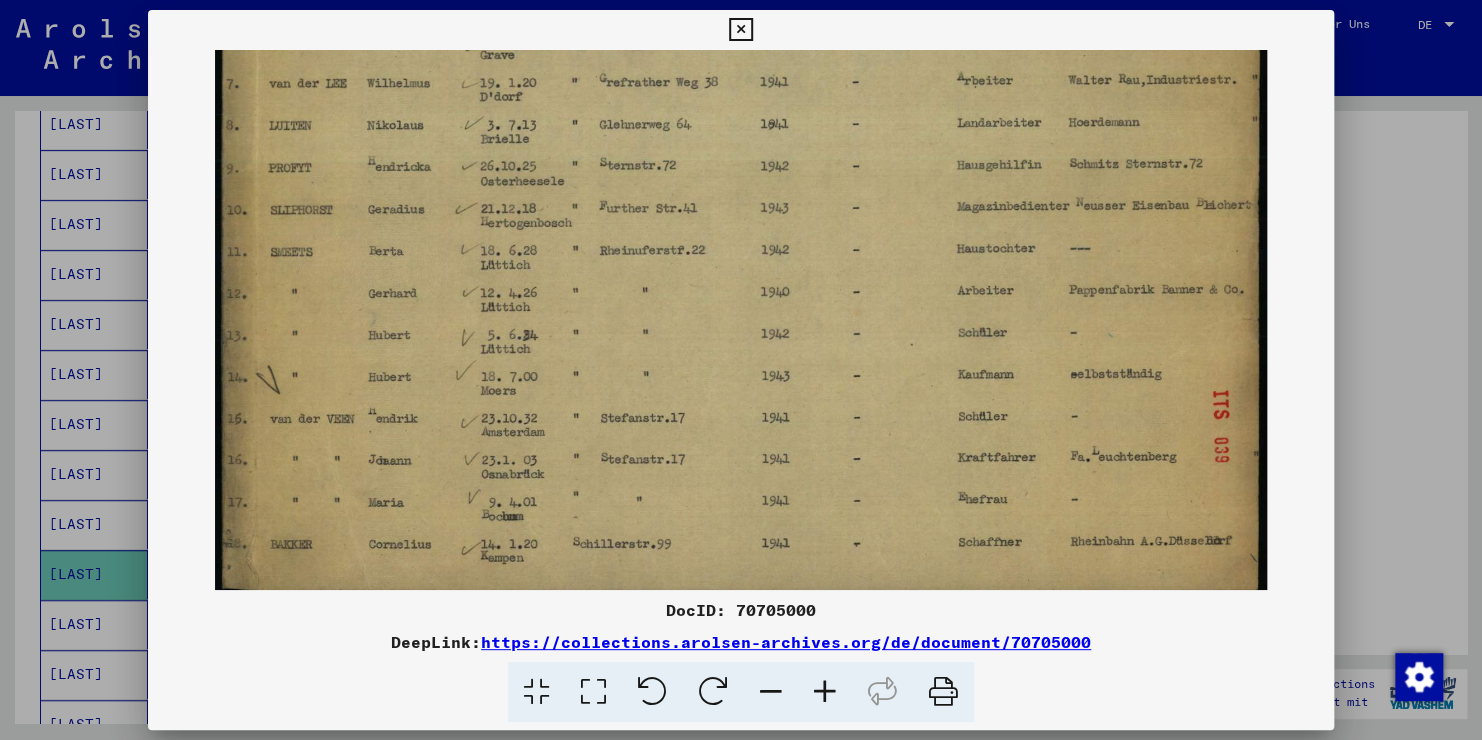 scroll, scrollTop: 147, scrollLeft: 0, axis: vertical 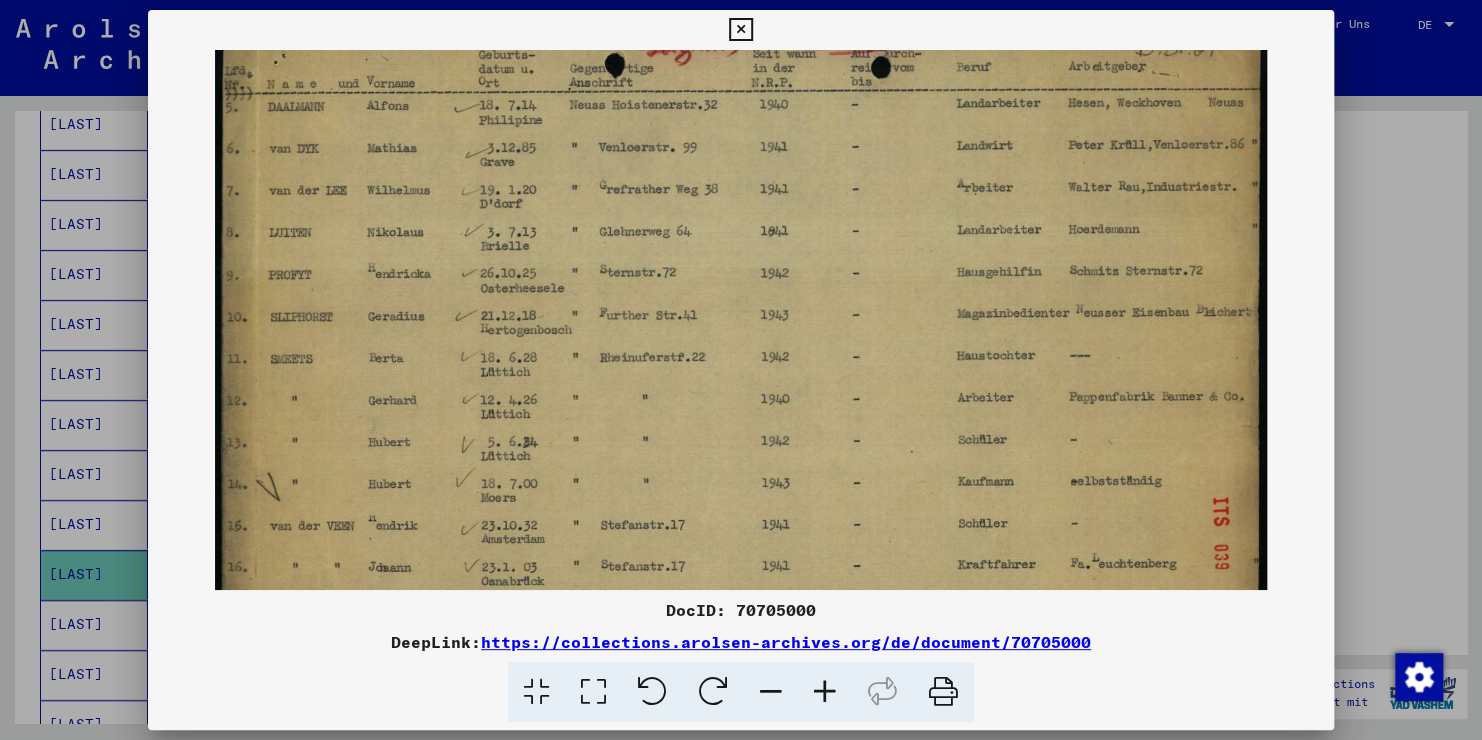 drag, startPoint x: 654, startPoint y: 449, endPoint x: 593, endPoint y: 445, distance: 61.13101 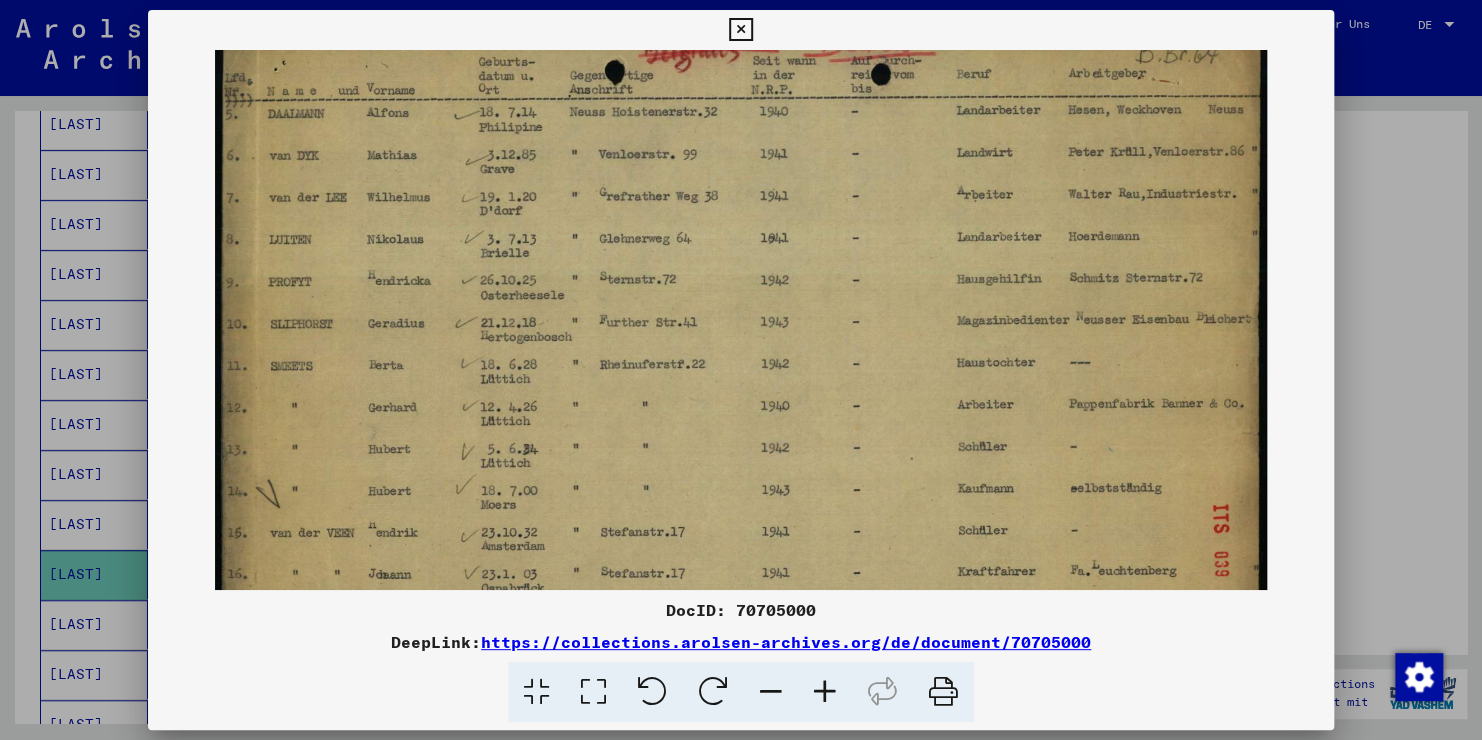 click at bounding box center [741, 370] 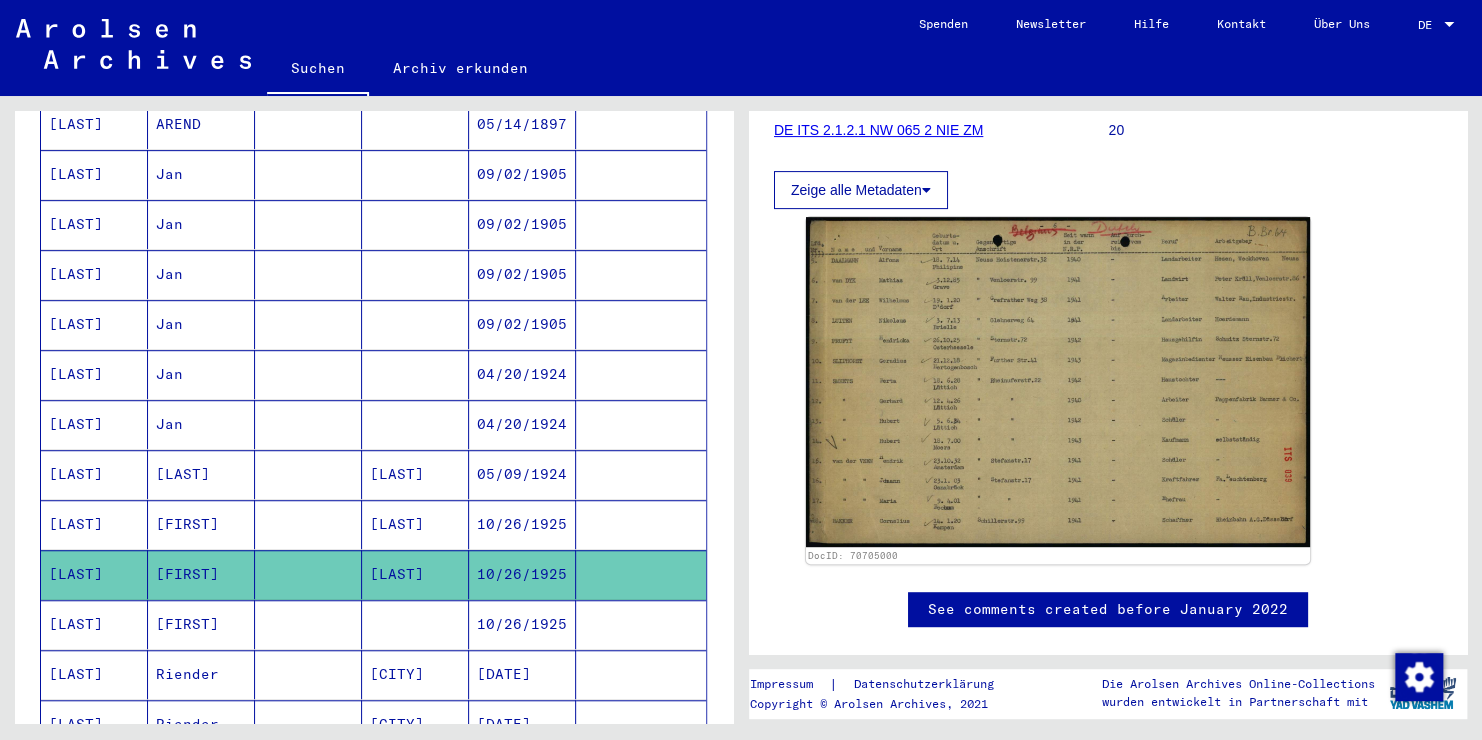 click at bounding box center [415, 674] 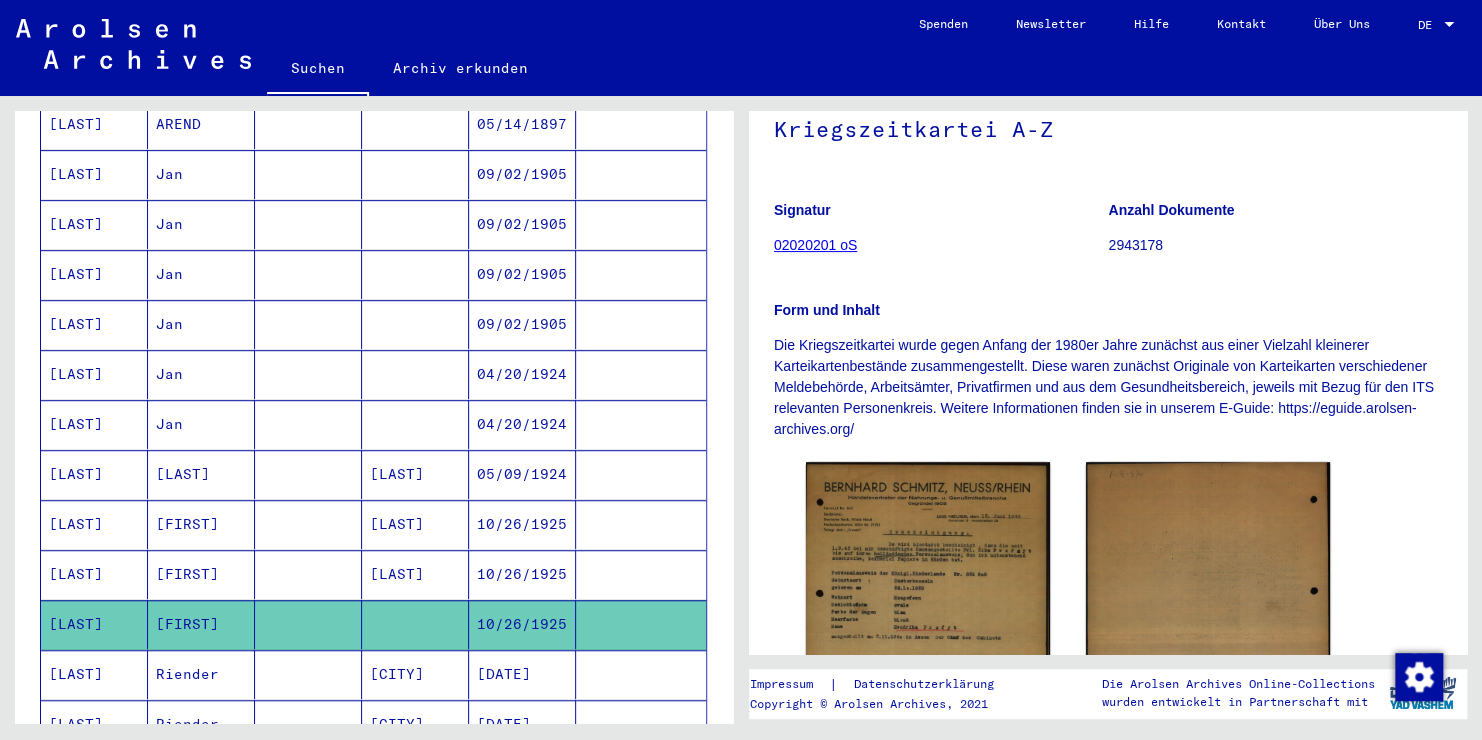 scroll, scrollTop: 200, scrollLeft: 0, axis: vertical 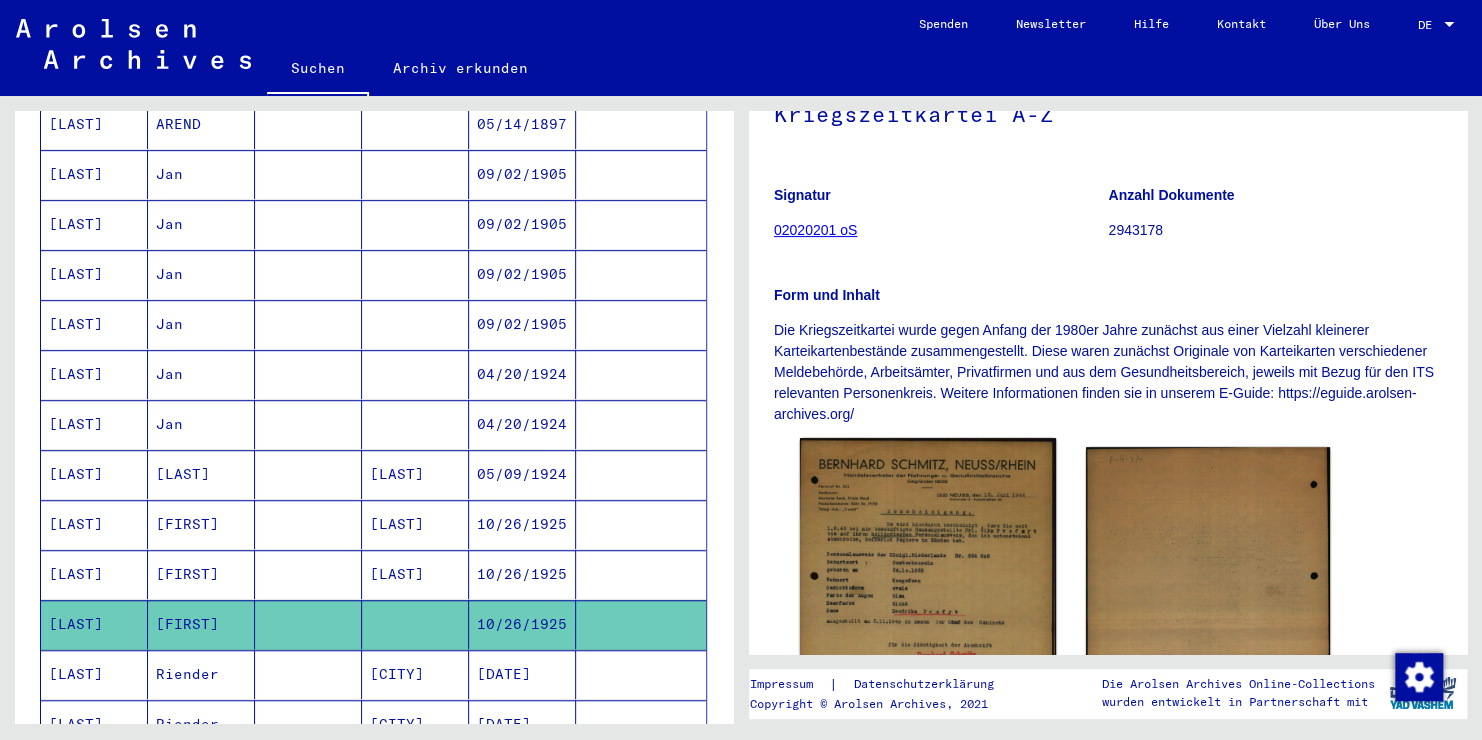 click 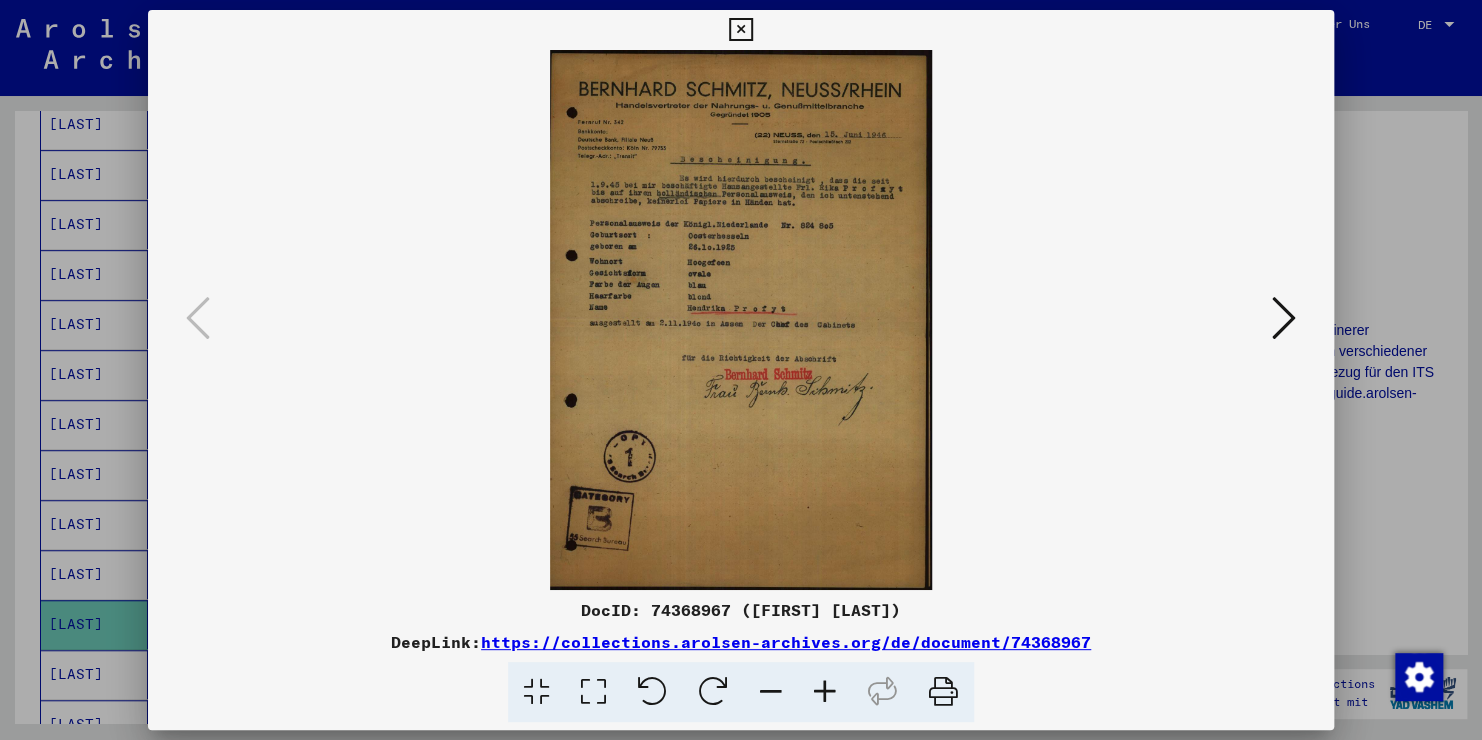 click at bounding box center (825, 692) 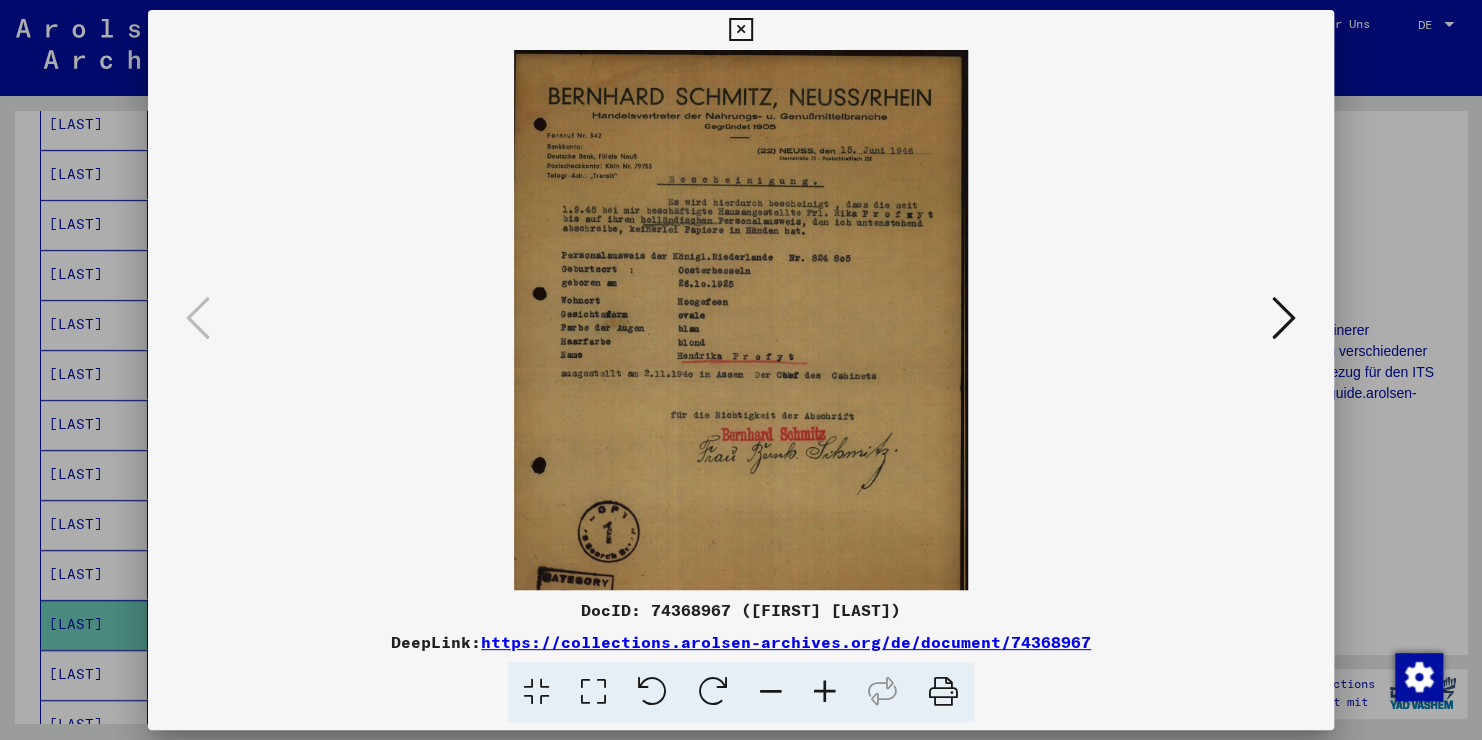 click at bounding box center (825, 692) 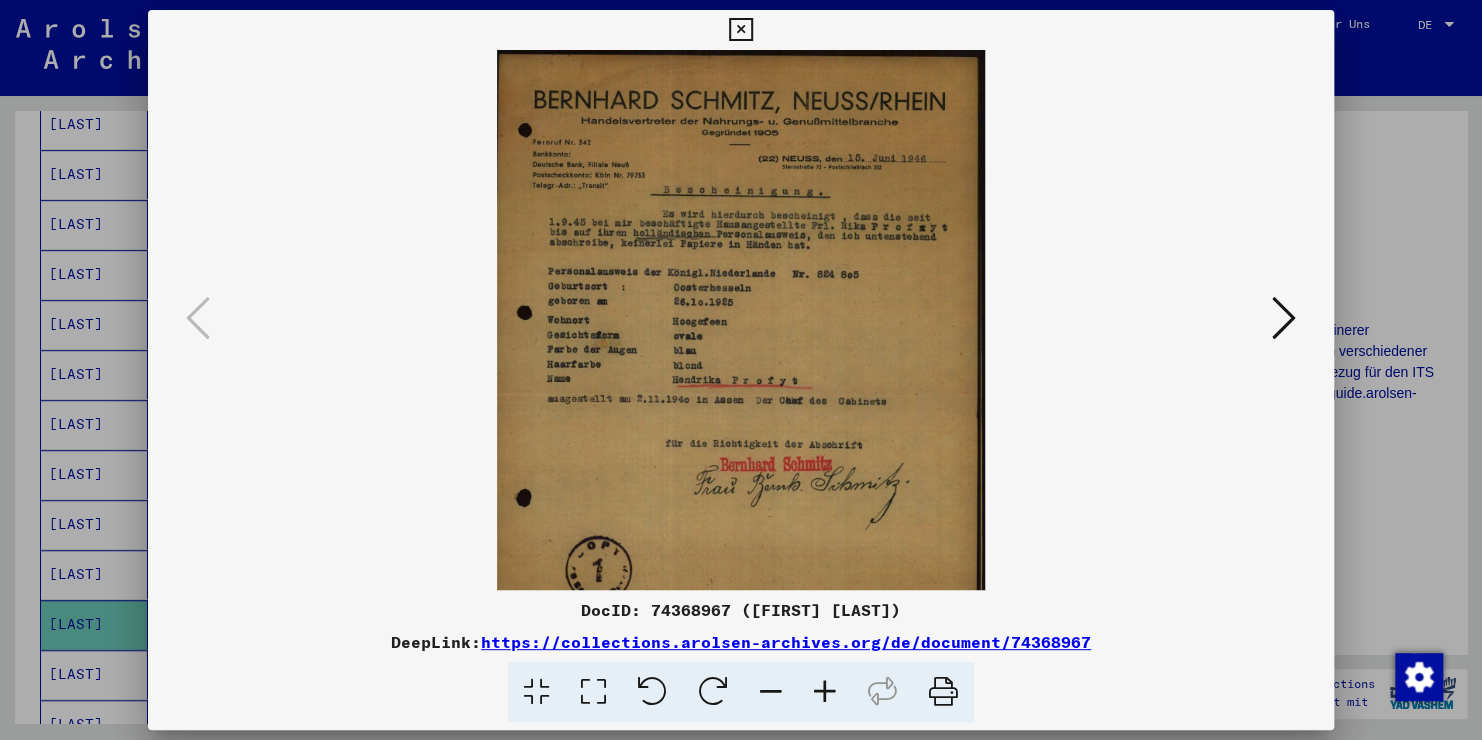 click at bounding box center [825, 692] 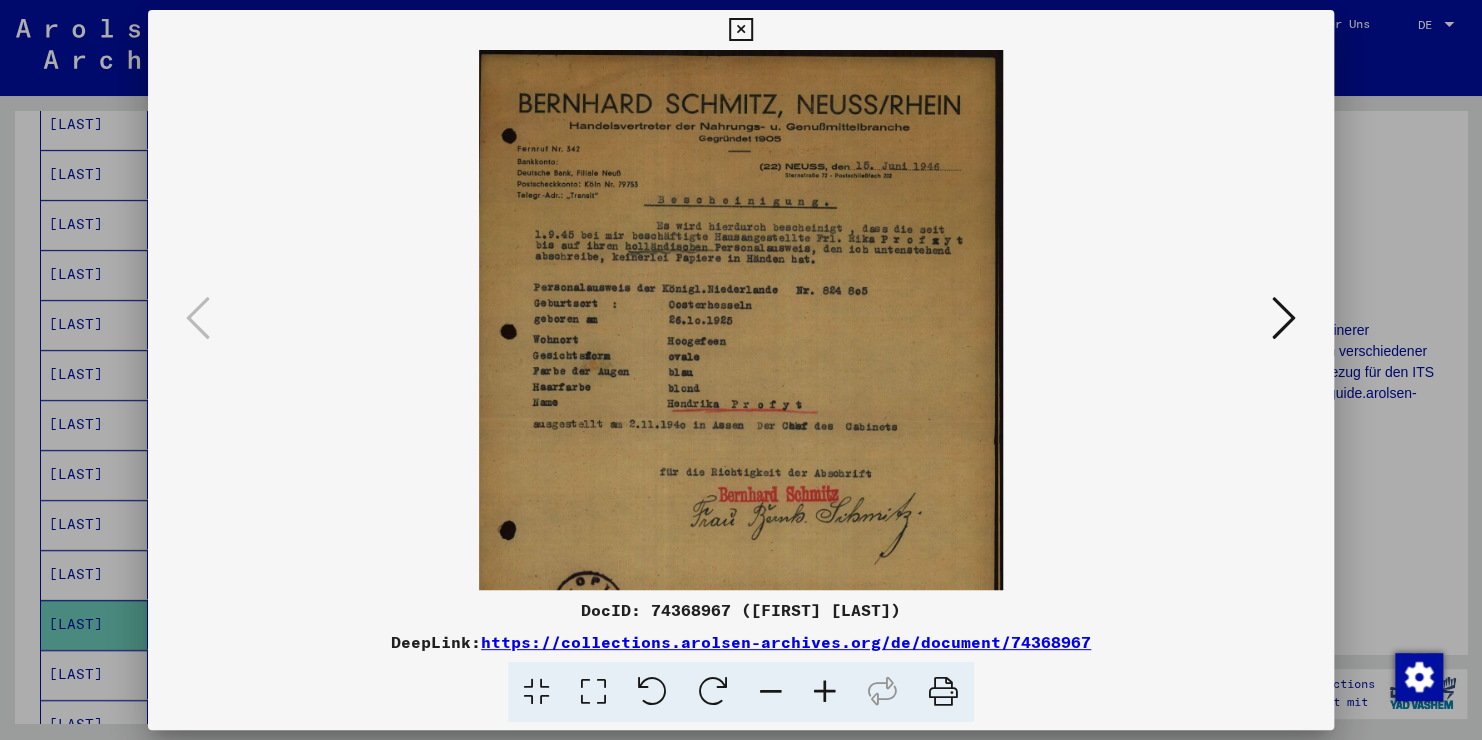 click at bounding box center (825, 692) 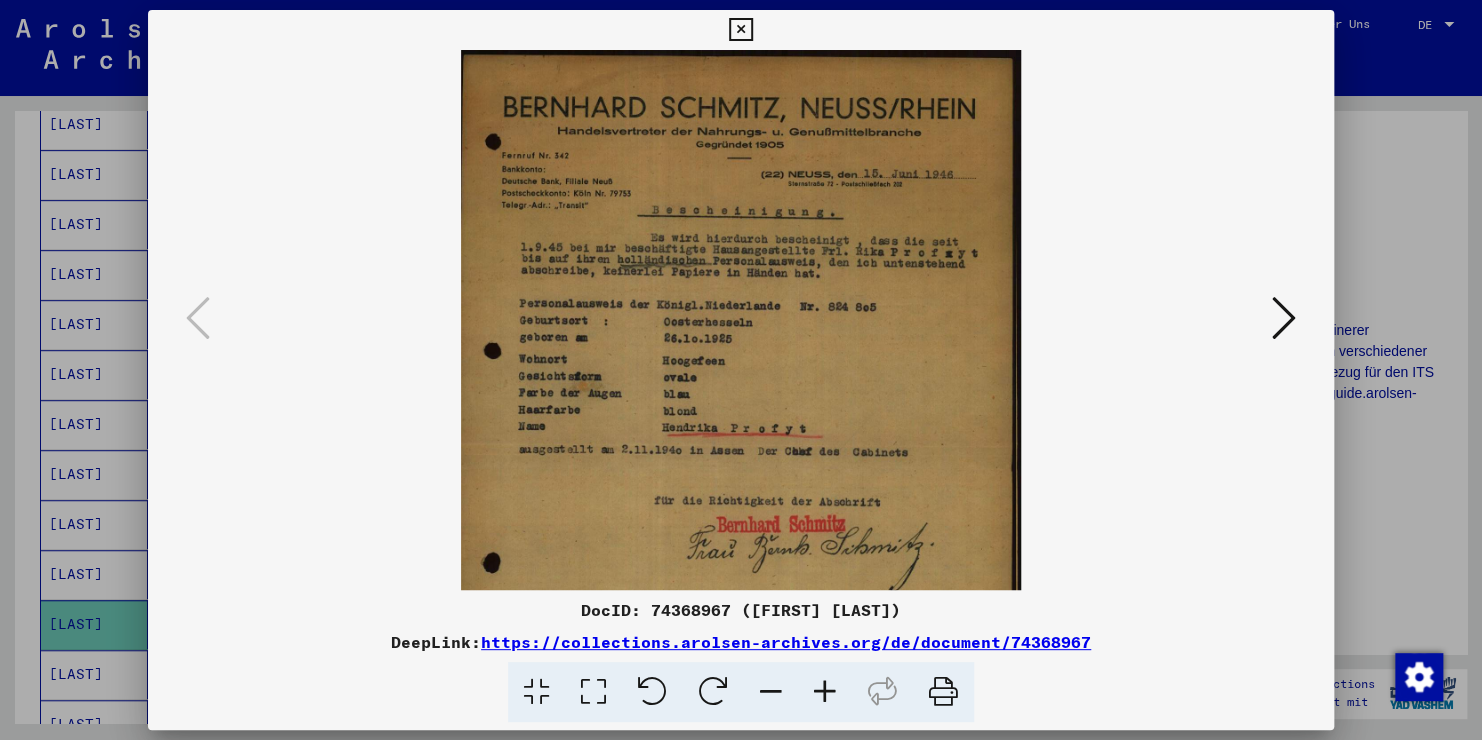 click at bounding box center (825, 692) 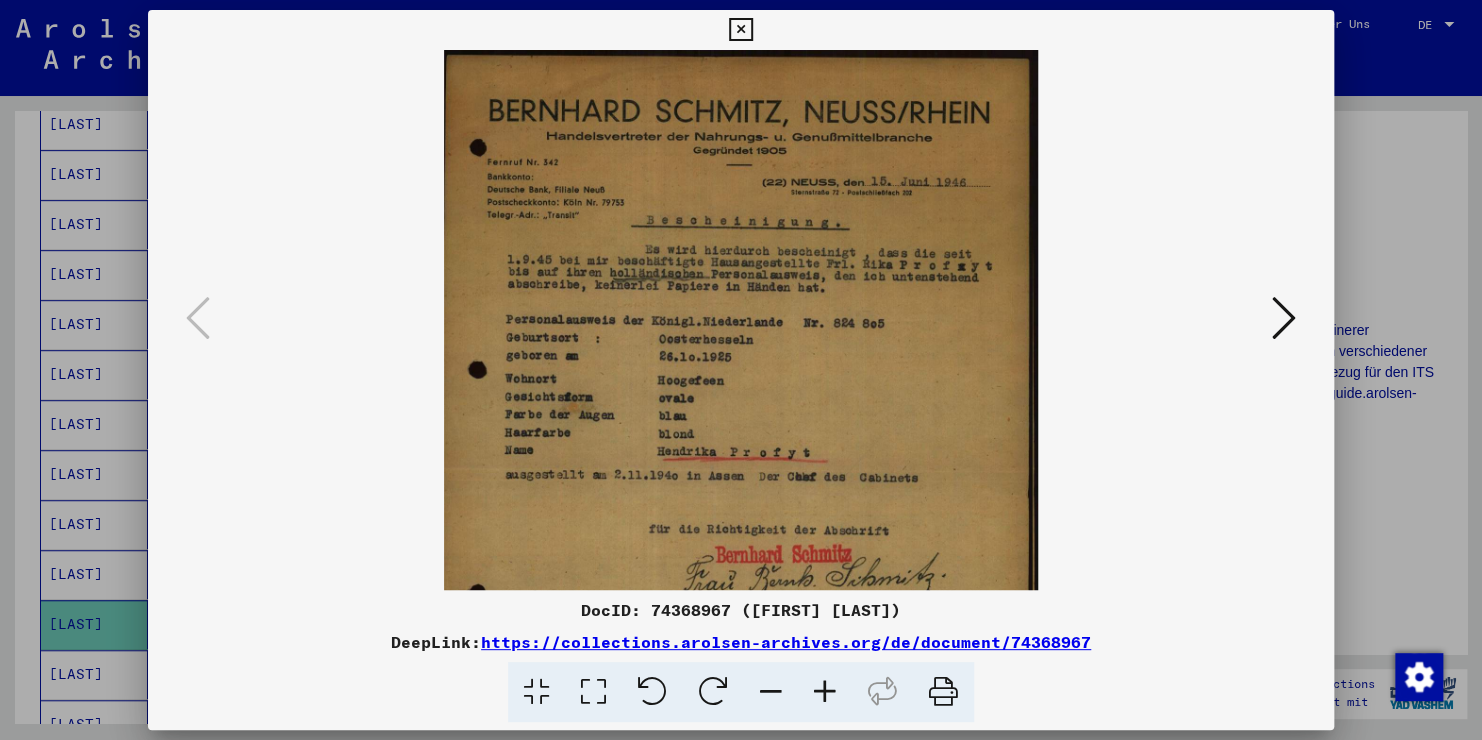 click at bounding box center [825, 692] 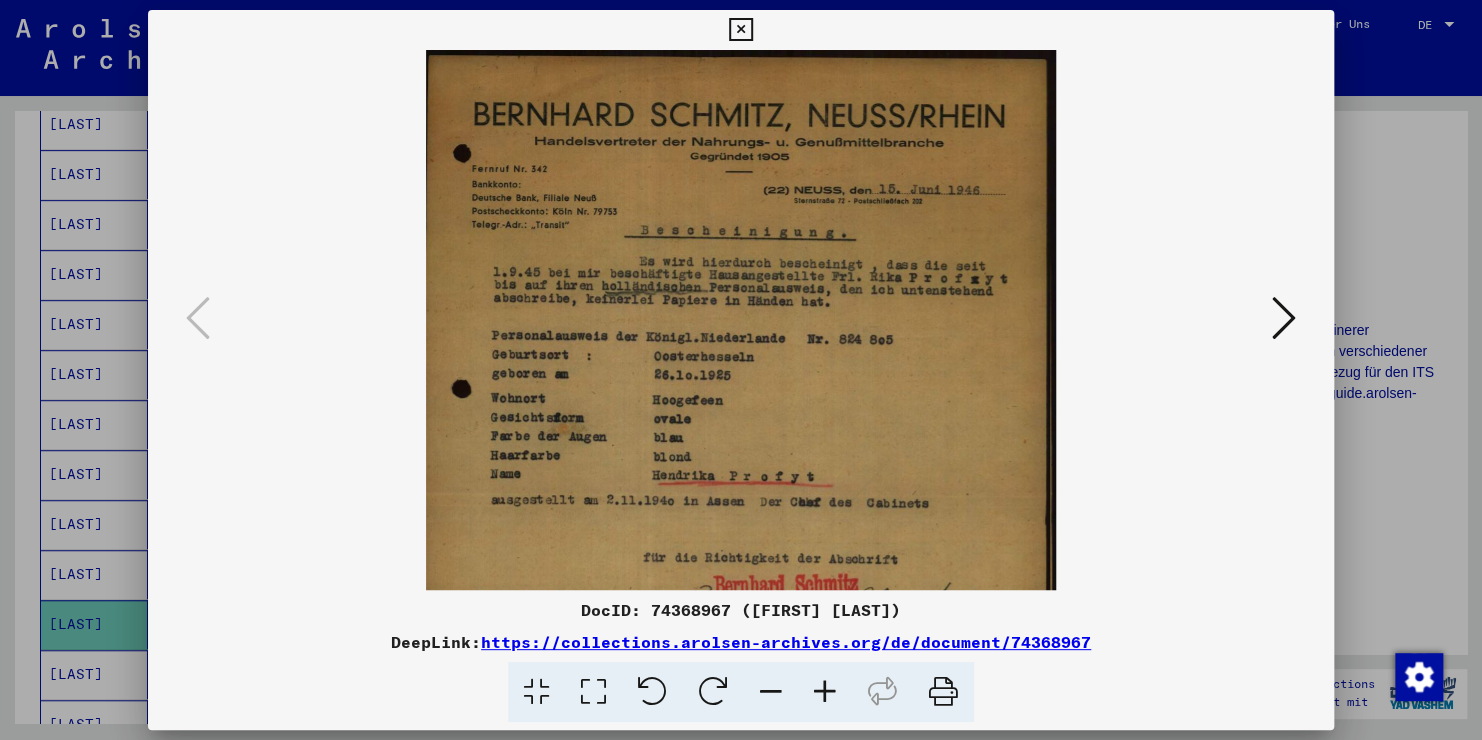 click at bounding box center [825, 692] 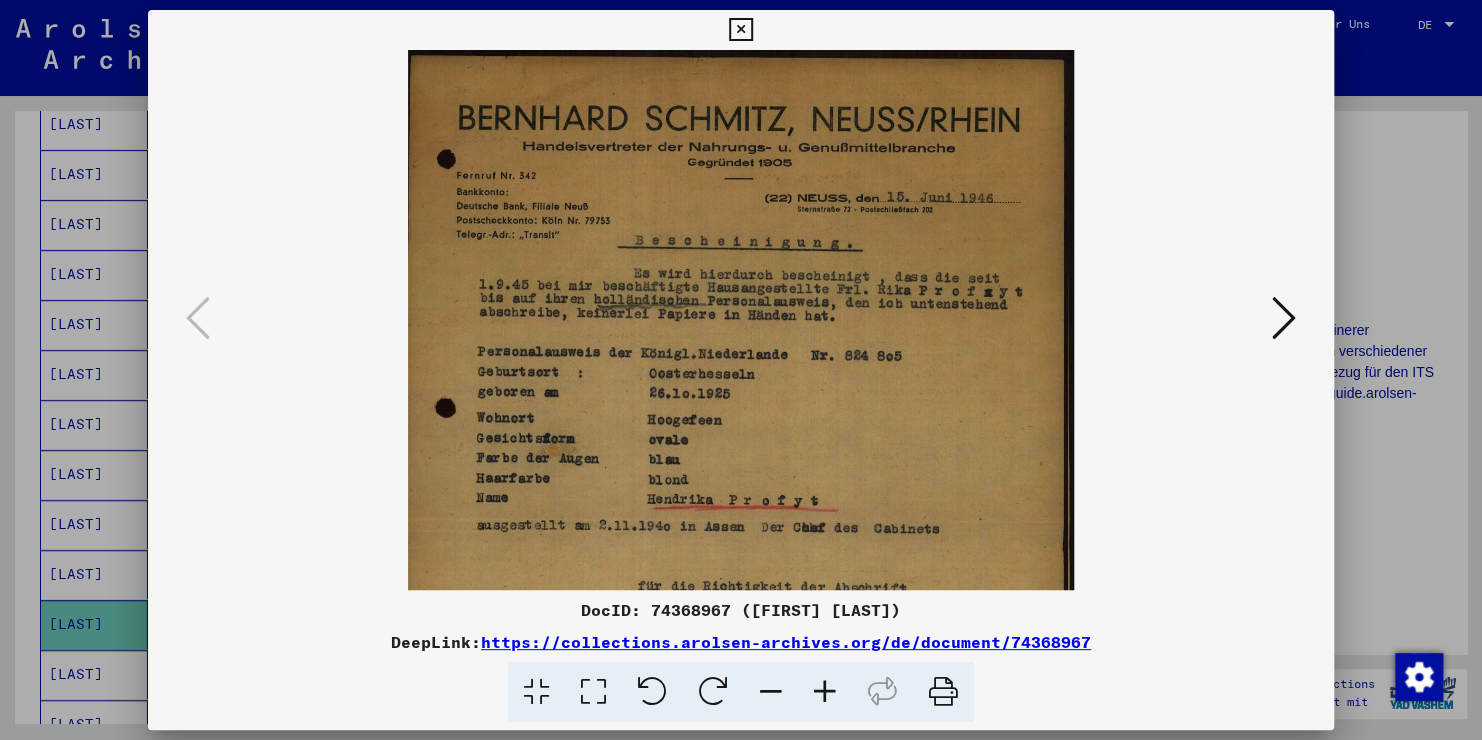click at bounding box center (825, 692) 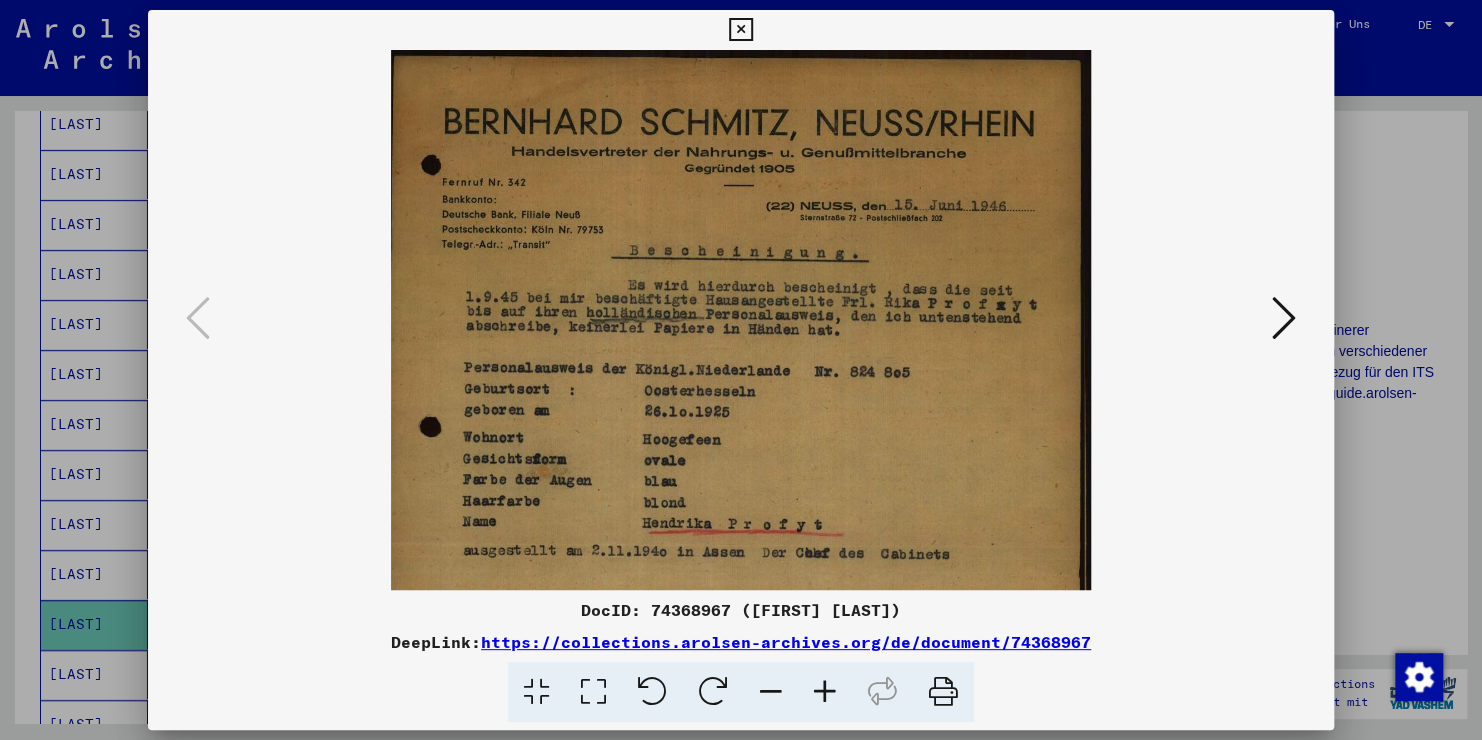 click at bounding box center [825, 692] 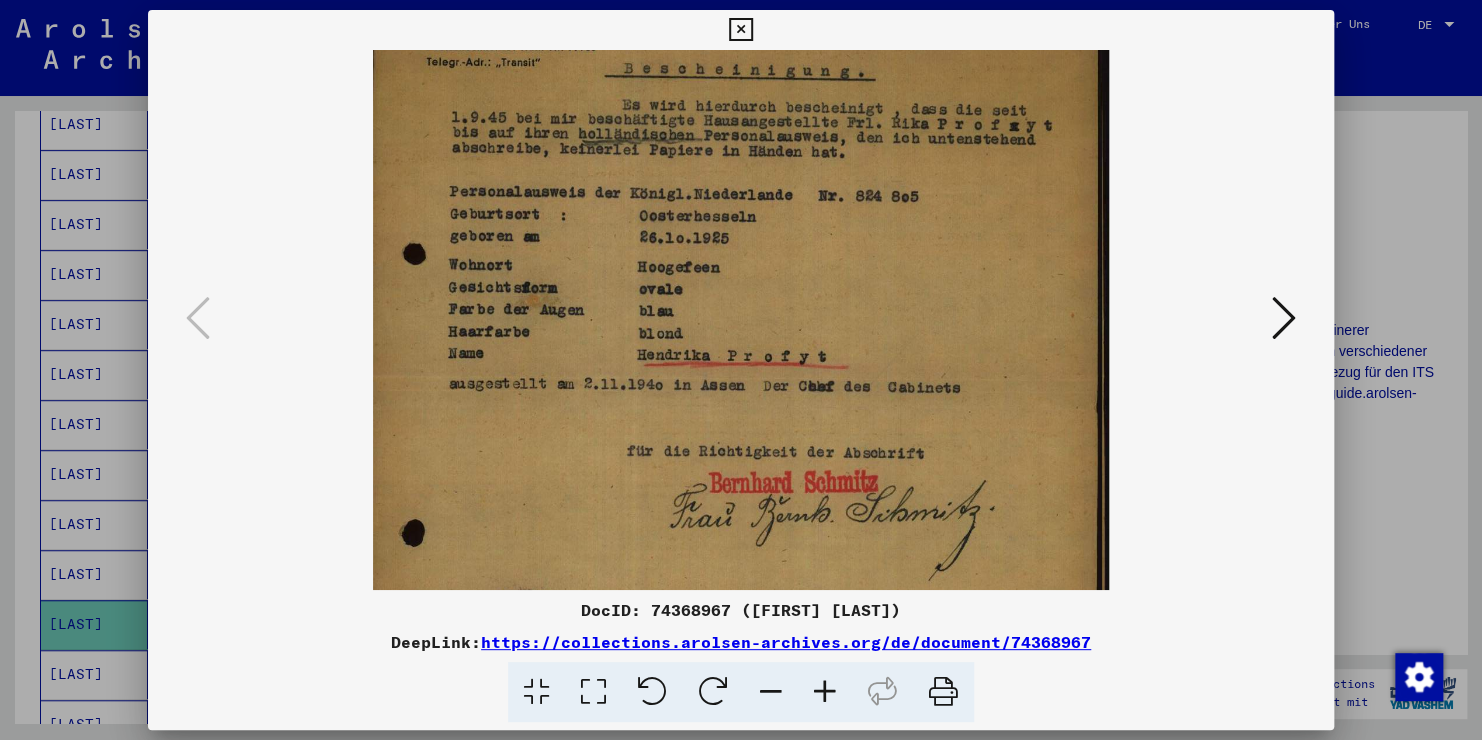 scroll, scrollTop: 192, scrollLeft: 0, axis: vertical 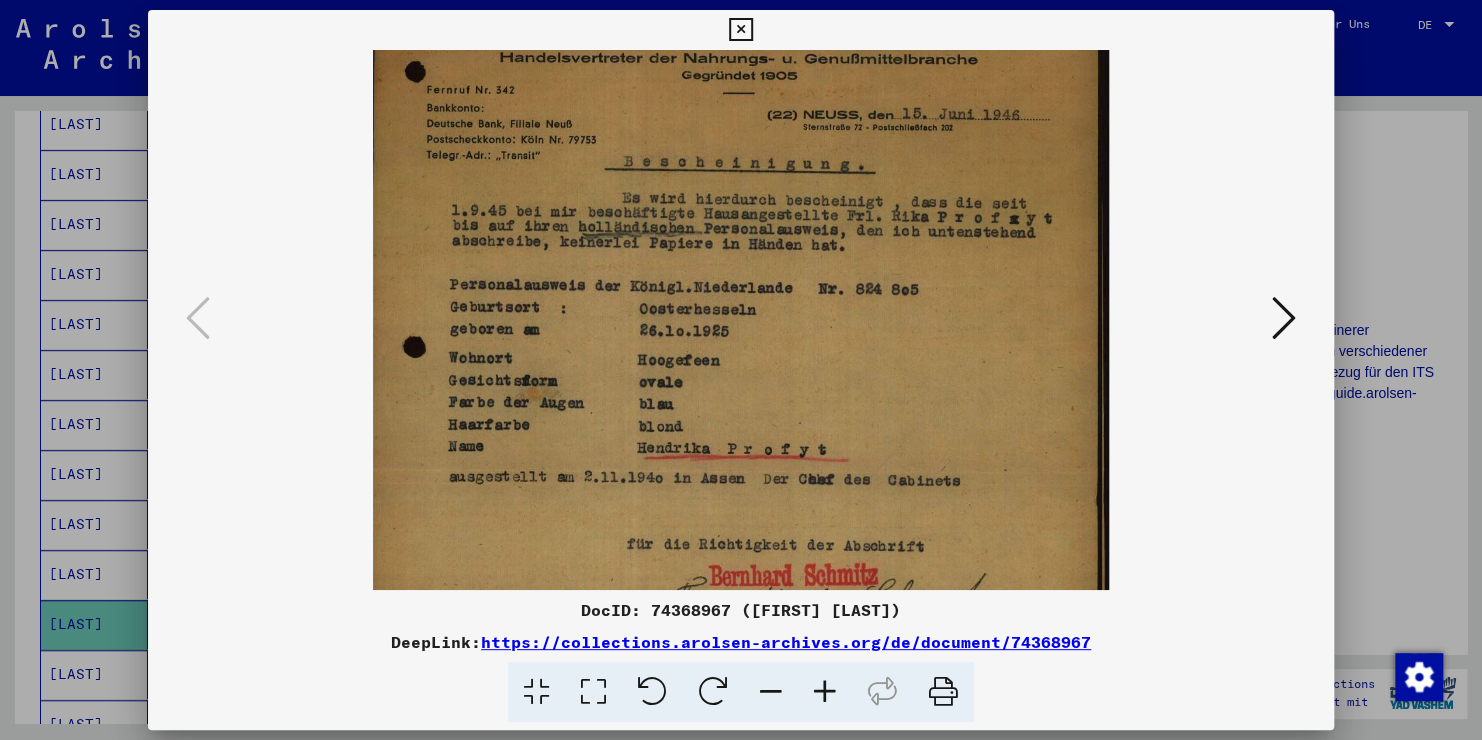 drag, startPoint x: 706, startPoint y: 424, endPoint x: 679, endPoint y: 508, distance: 88.23265 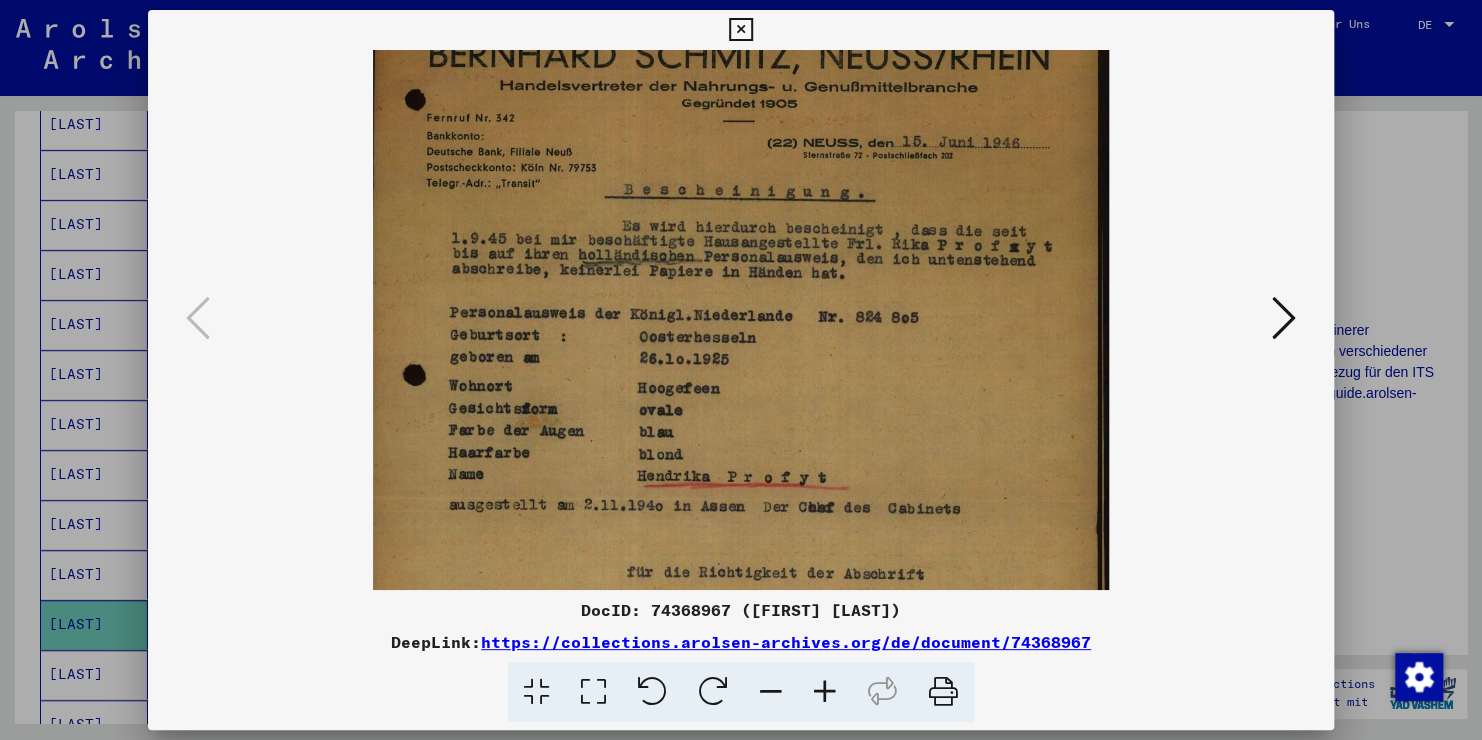 scroll, scrollTop: 70, scrollLeft: 0, axis: vertical 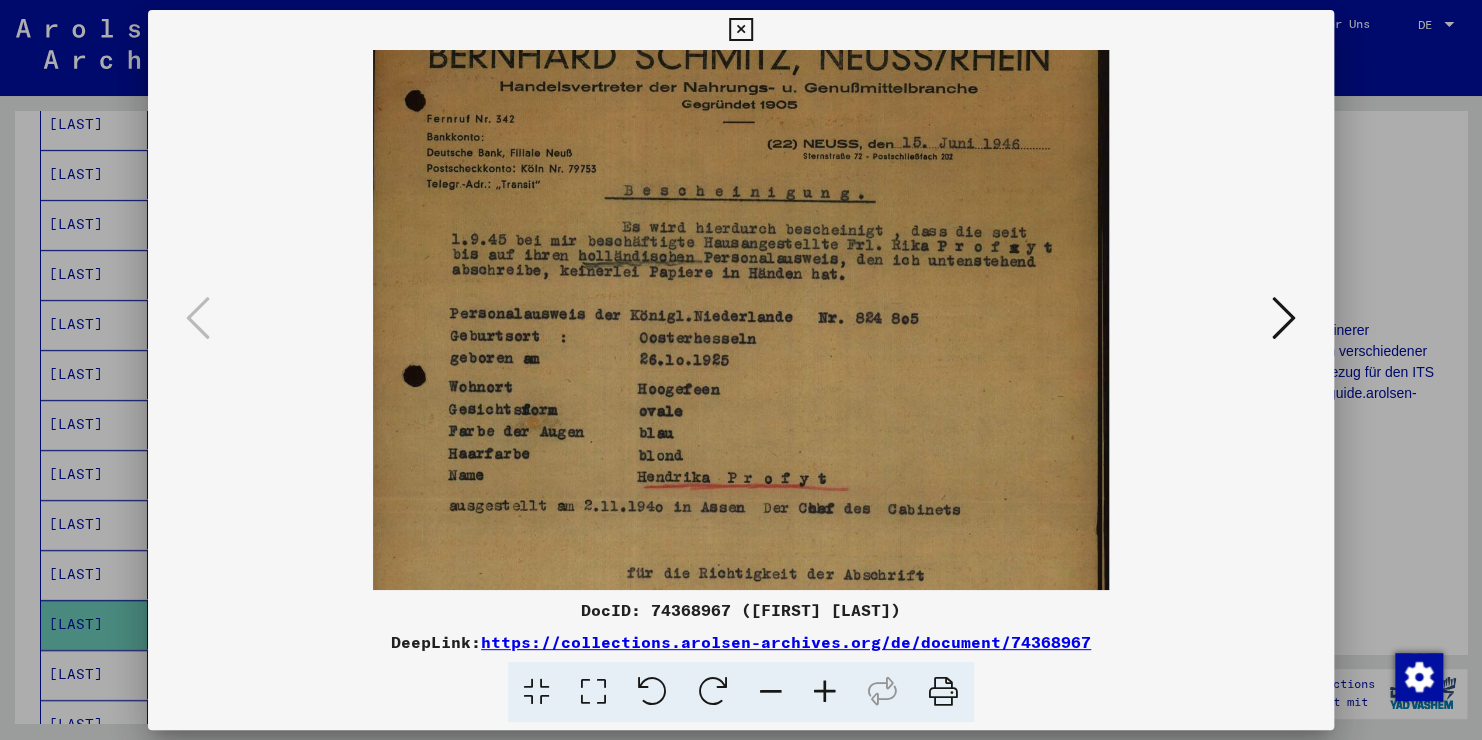 drag, startPoint x: 910, startPoint y: 292, endPoint x: 910, endPoint y: 328, distance: 36 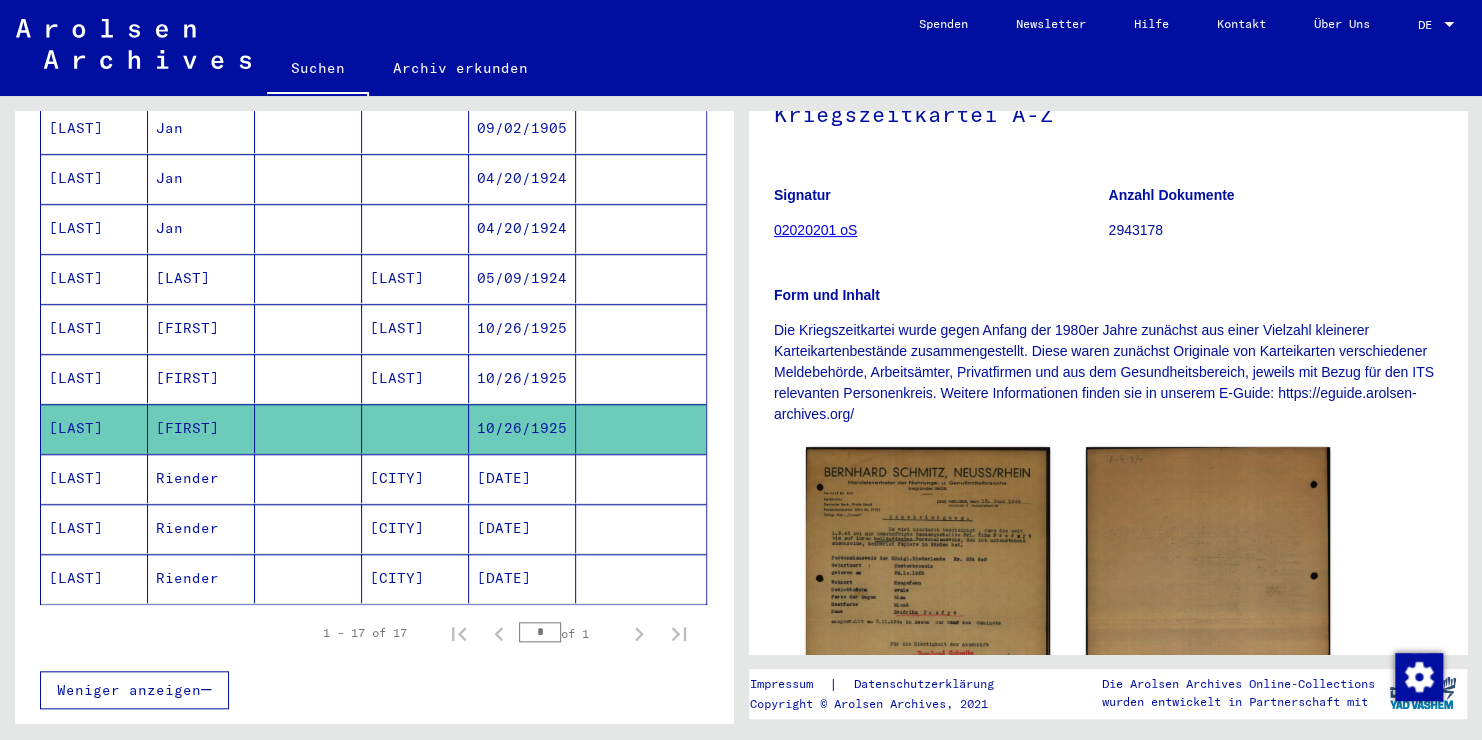scroll, scrollTop: 676, scrollLeft: 0, axis: vertical 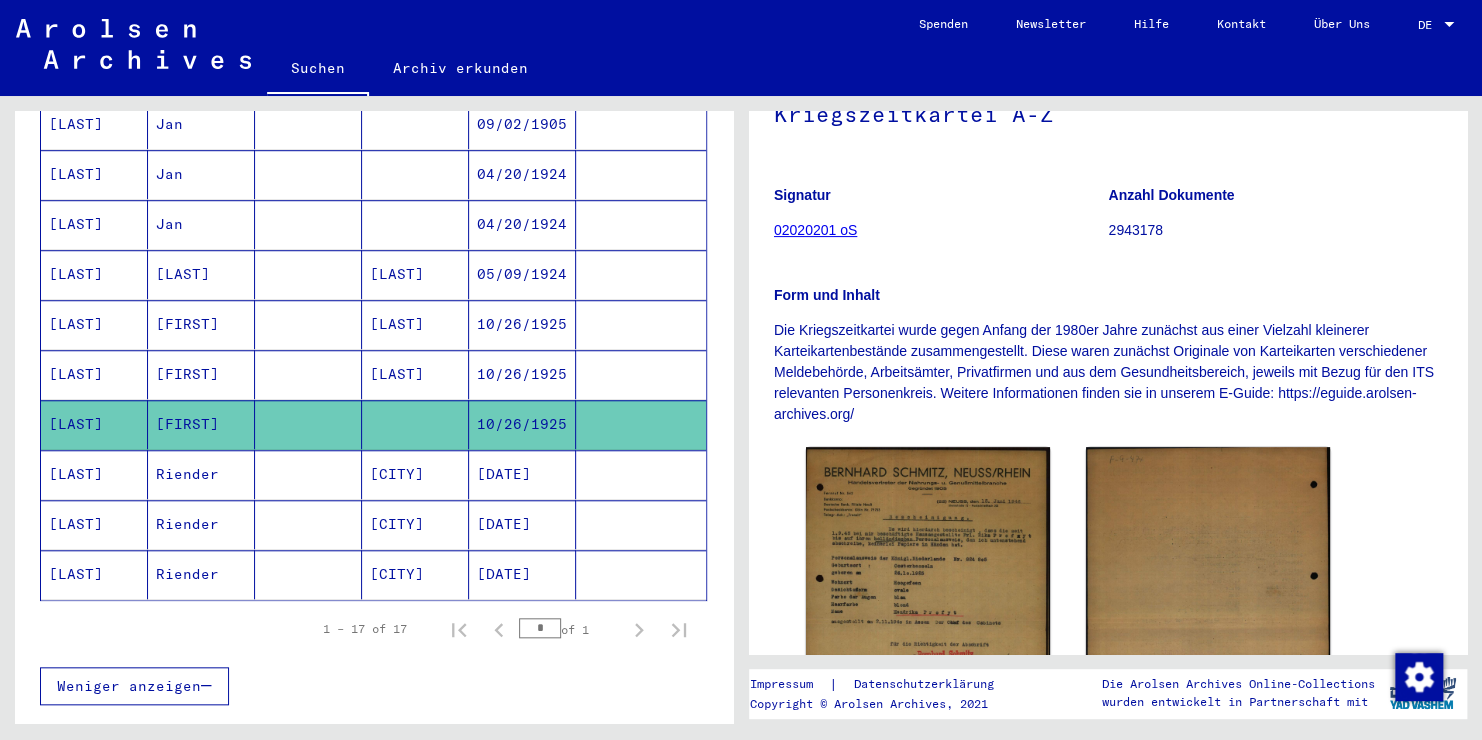 click at bounding box center [308, 524] 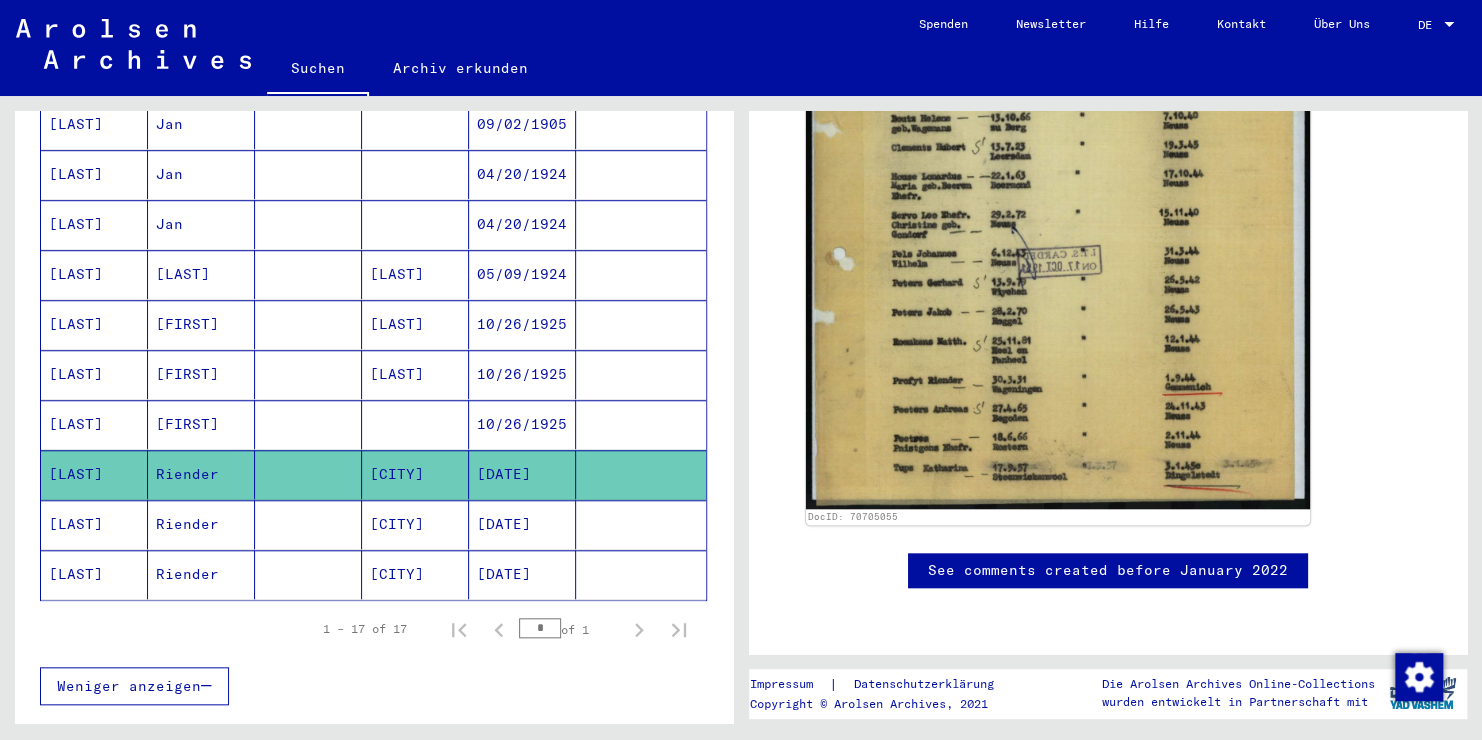 scroll, scrollTop: 840, scrollLeft: 0, axis: vertical 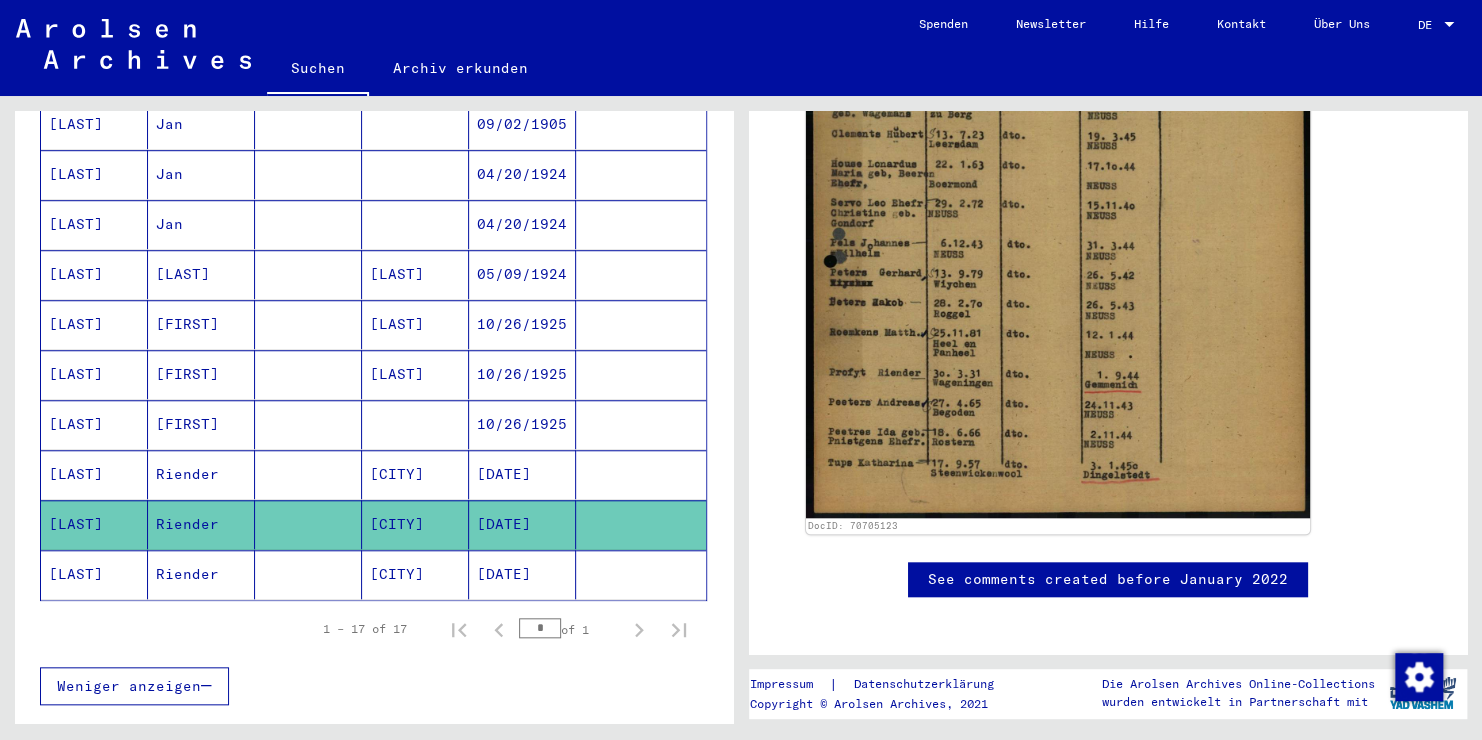 click on "[DATE]" 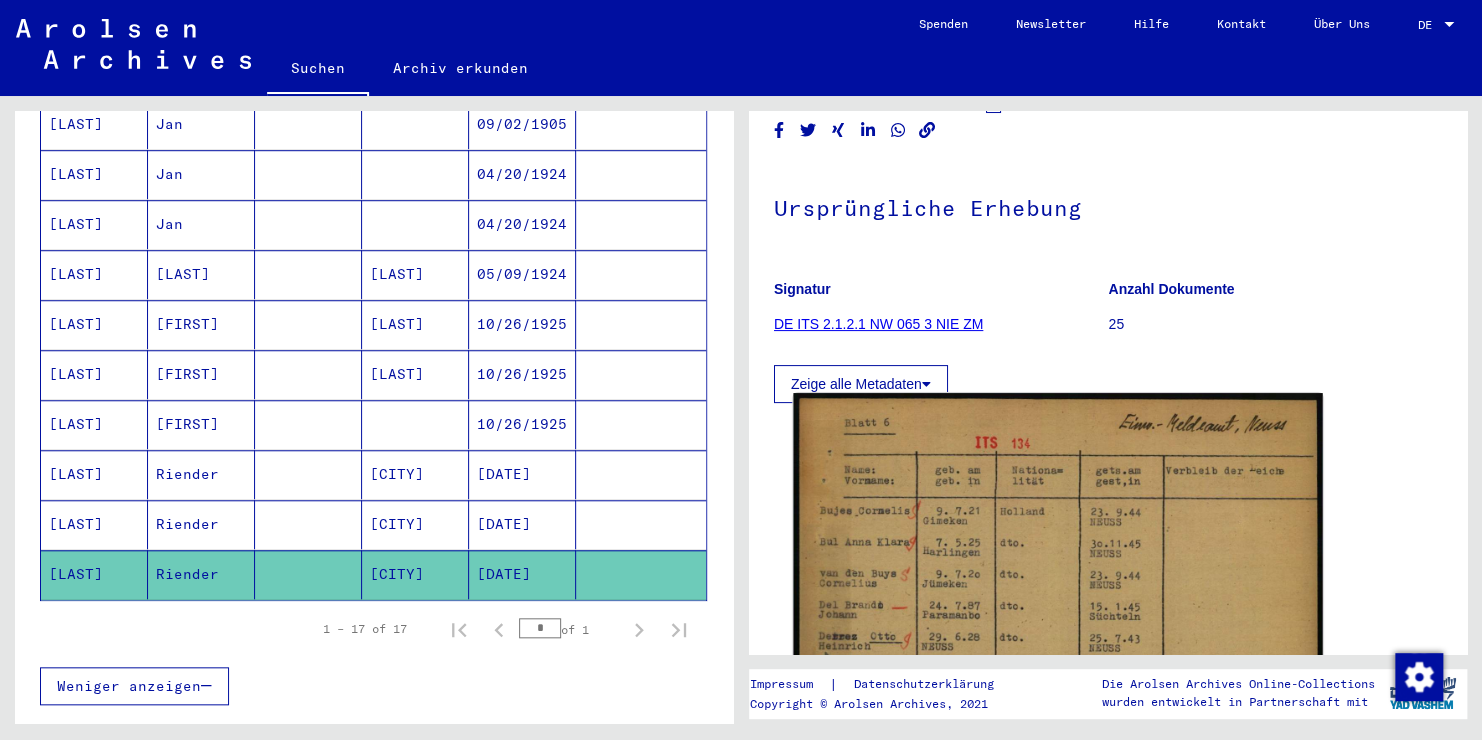 scroll, scrollTop: 100, scrollLeft: 0, axis: vertical 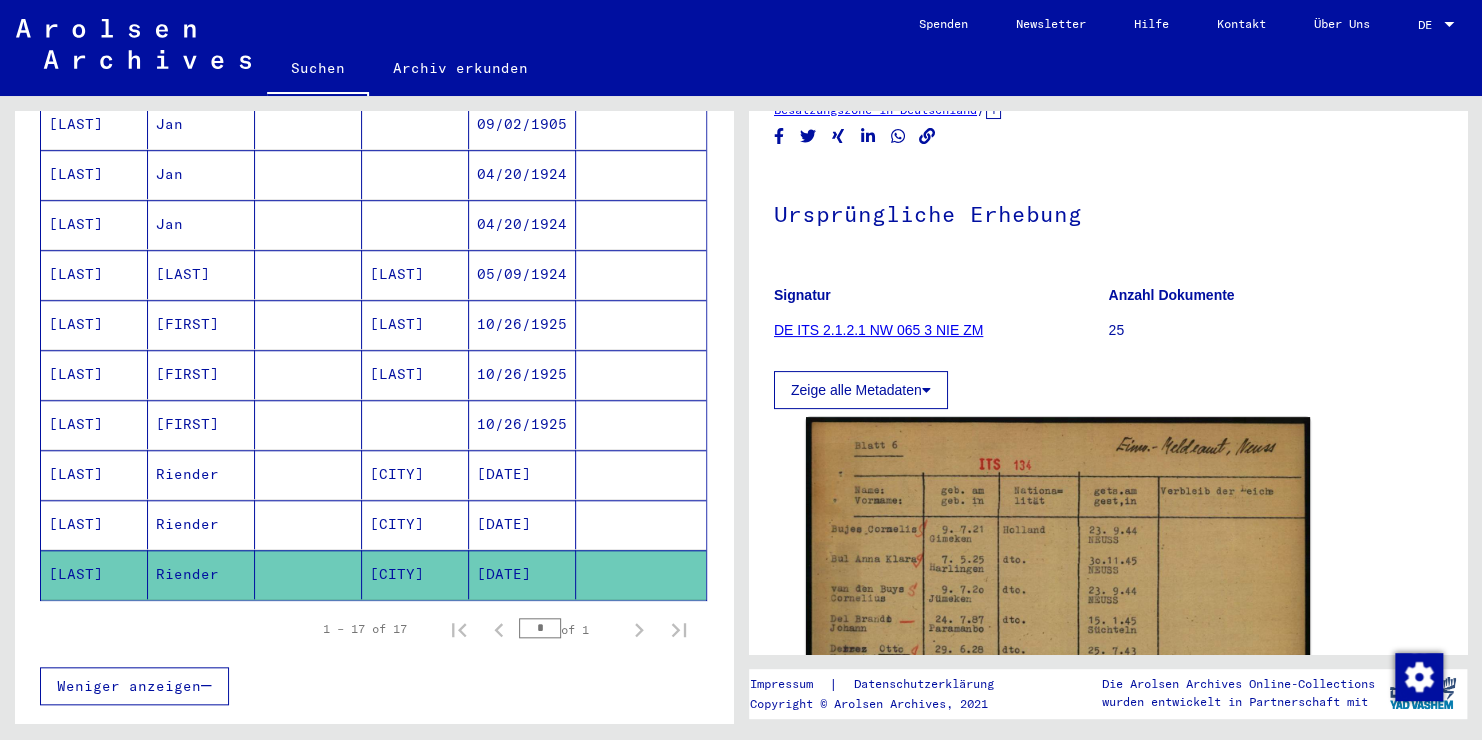 click on "[DATE]" at bounding box center (522, 524) 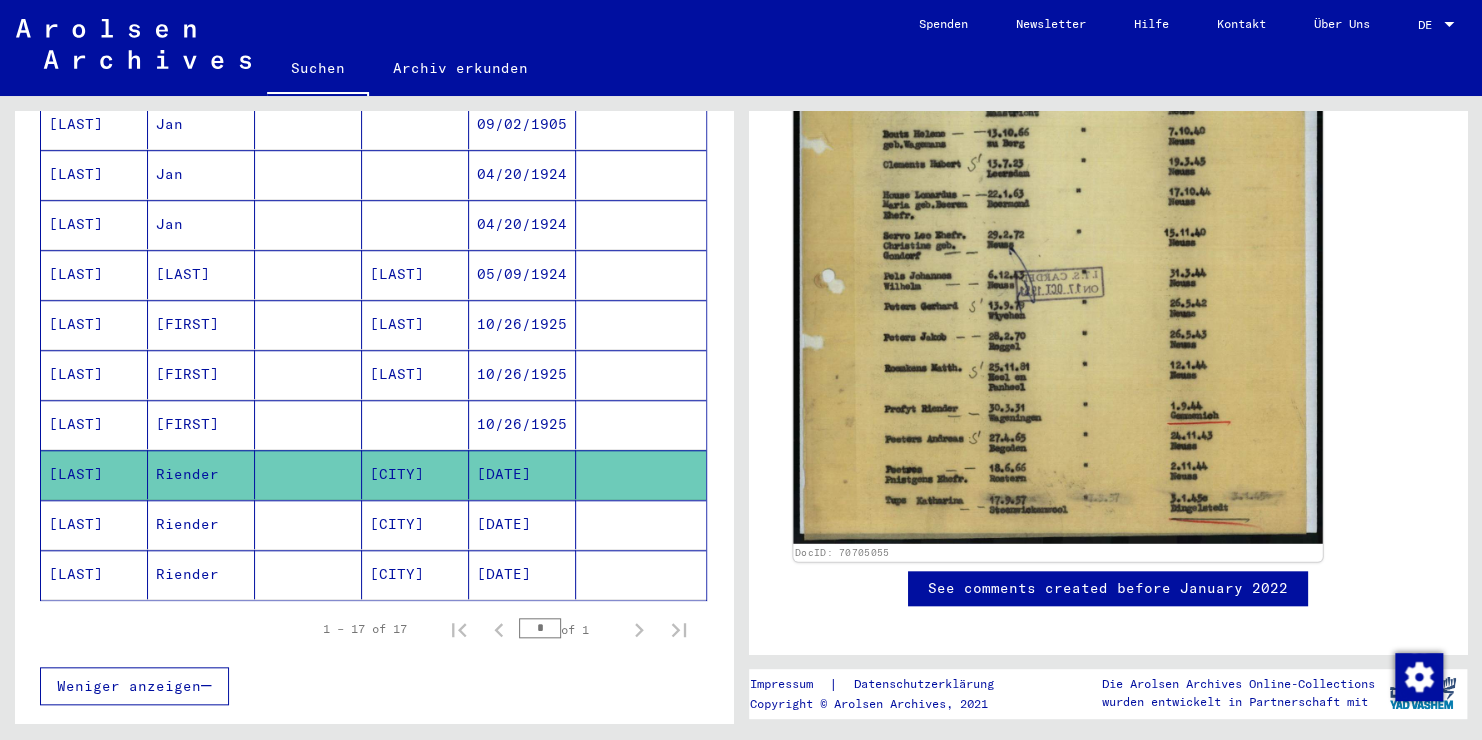 scroll, scrollTop: 700, scrollLeft: 0, axis: vertical 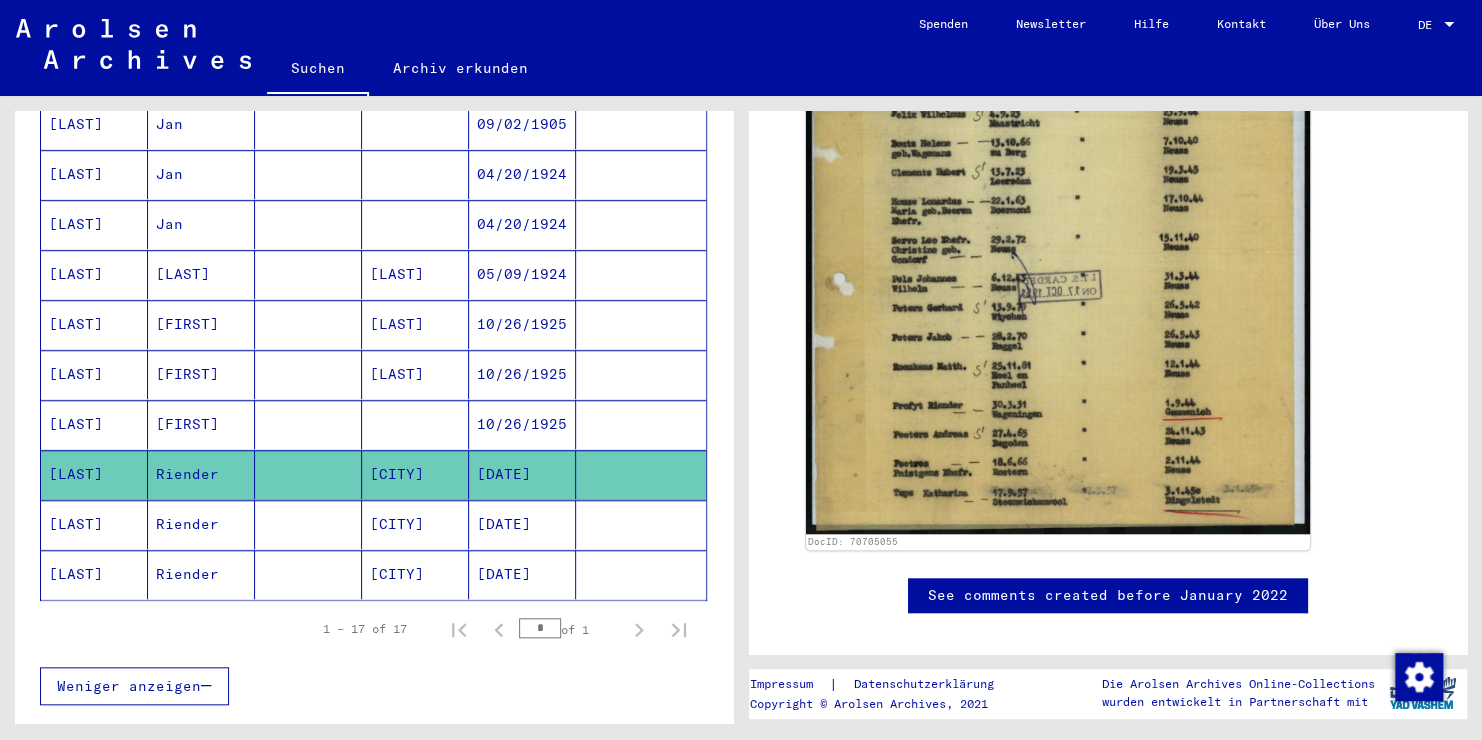 click on "[DATE]" at bounding box center (522, 574) 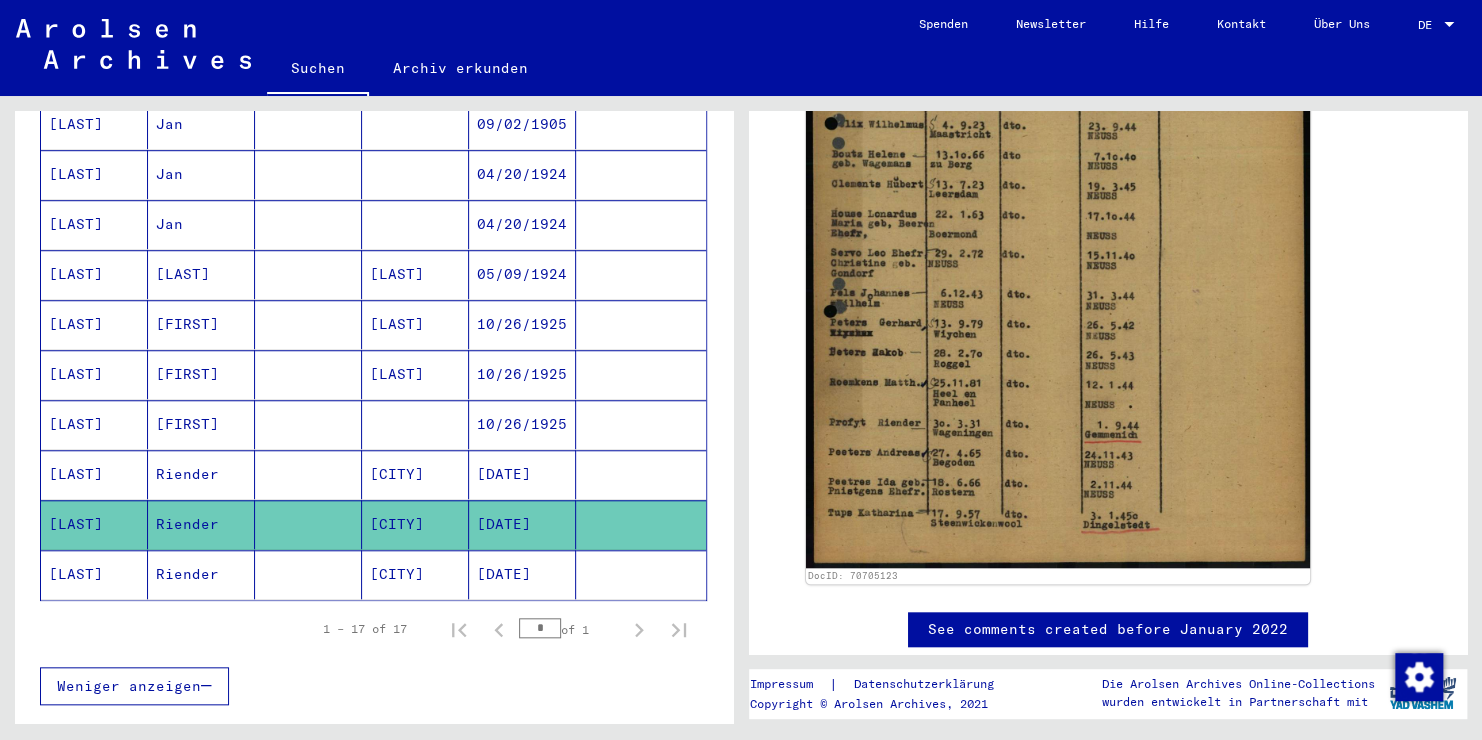 scroll, scrollTop: 700, scrollLeft: 0, axis: vertical 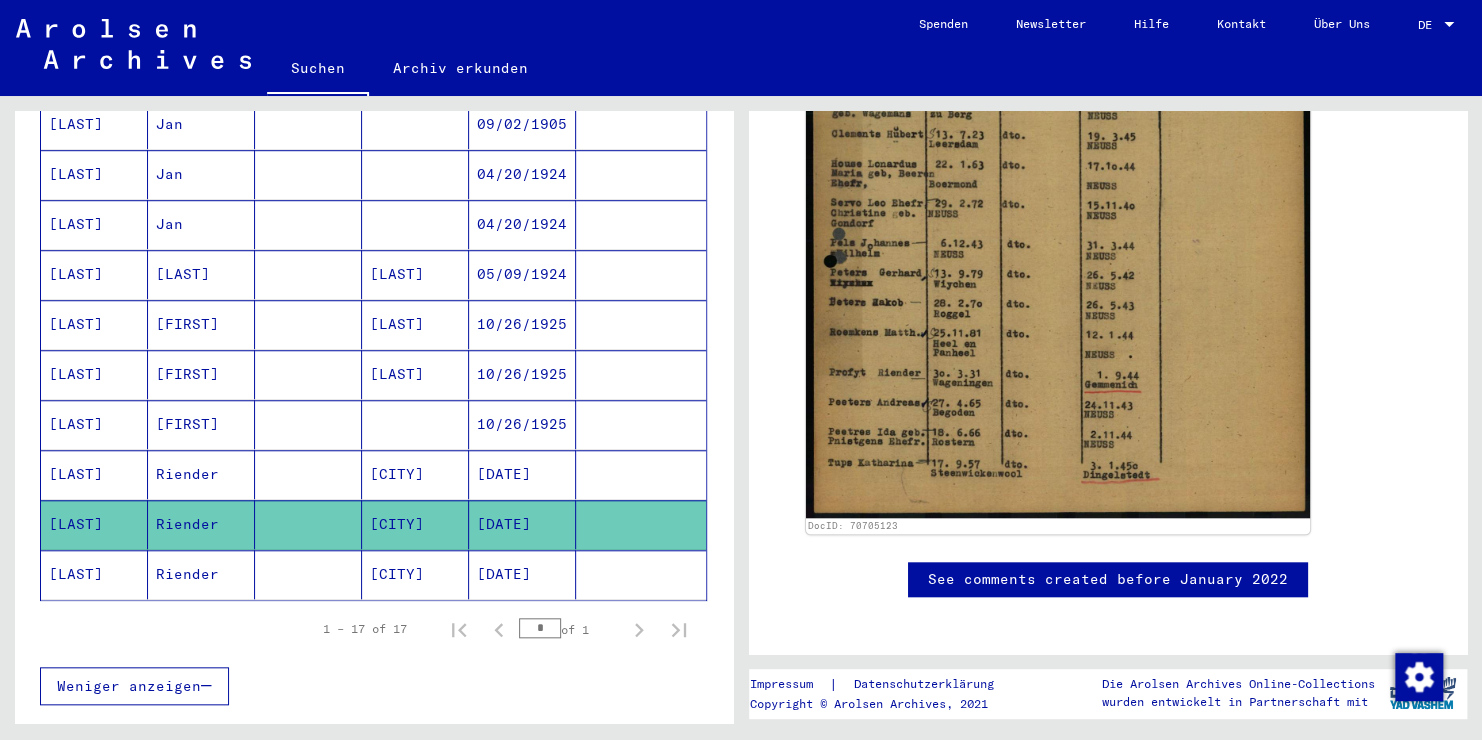 click 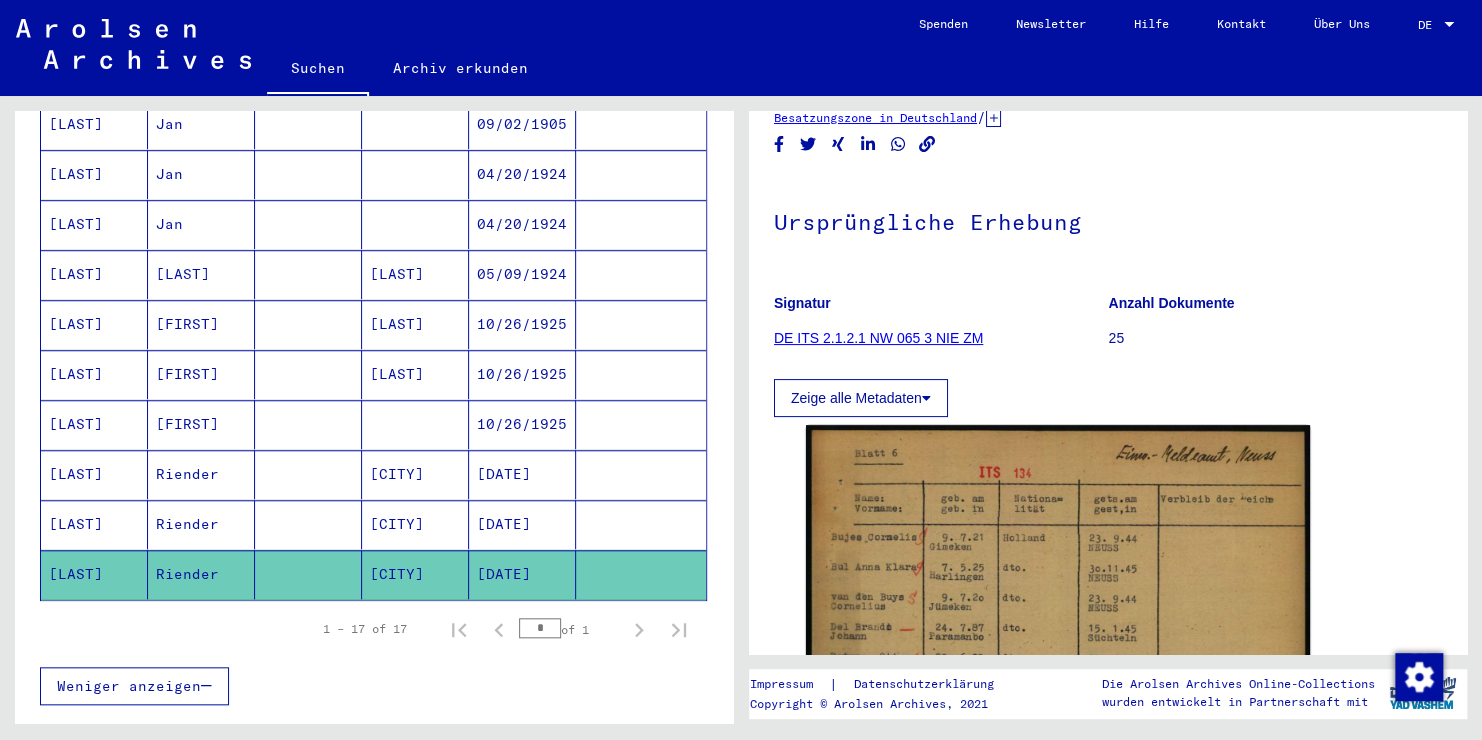 scroll, scrollTop: 100, scrollLeft: 0, axis: vertical 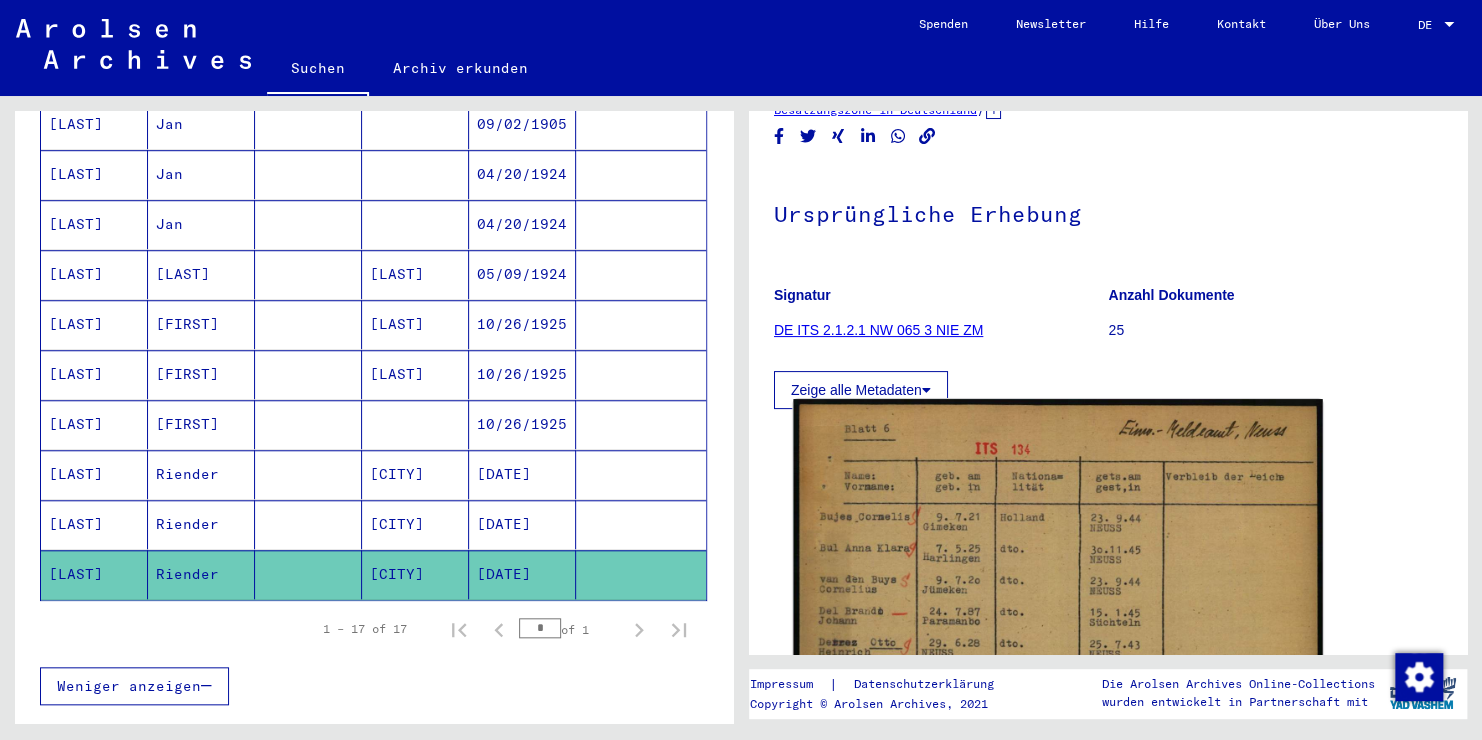 click 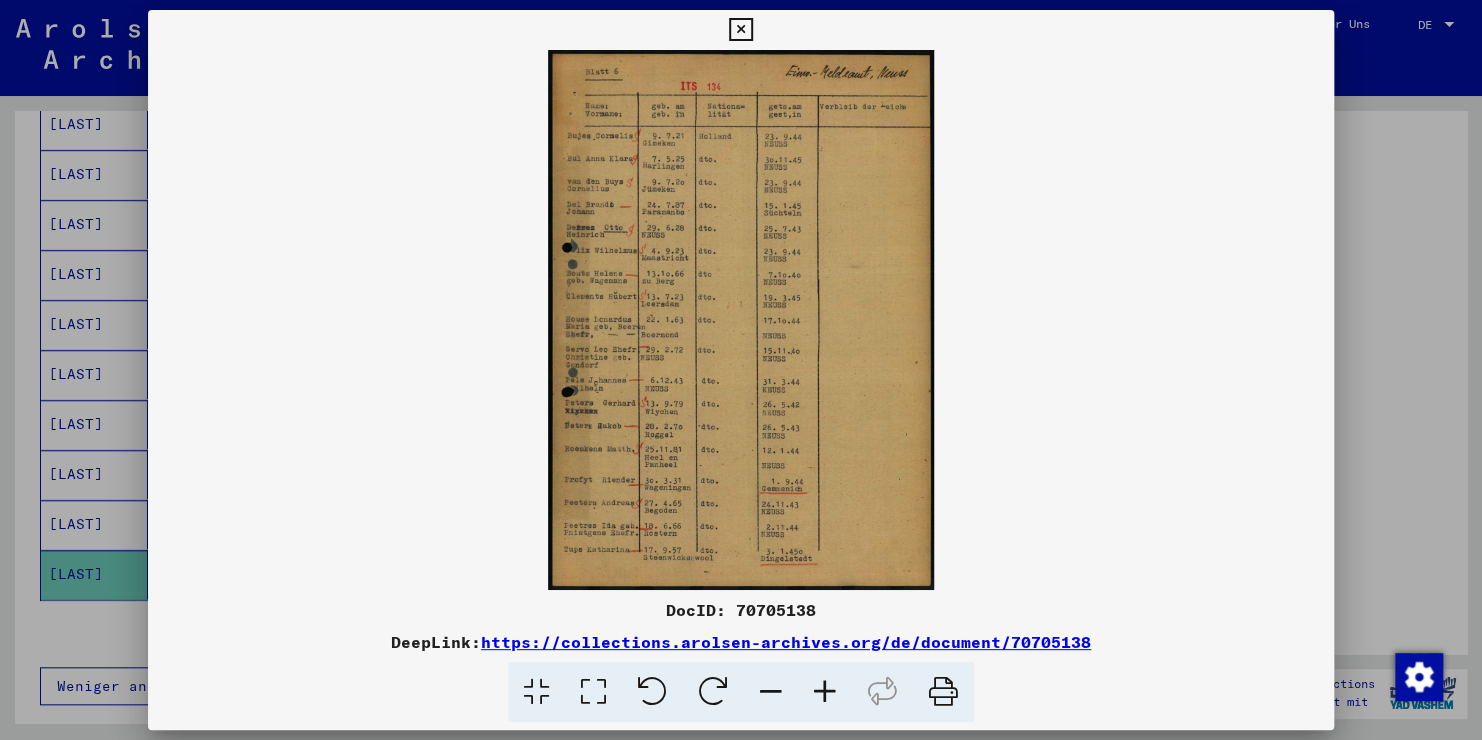 click at bounding box center [825, 692] 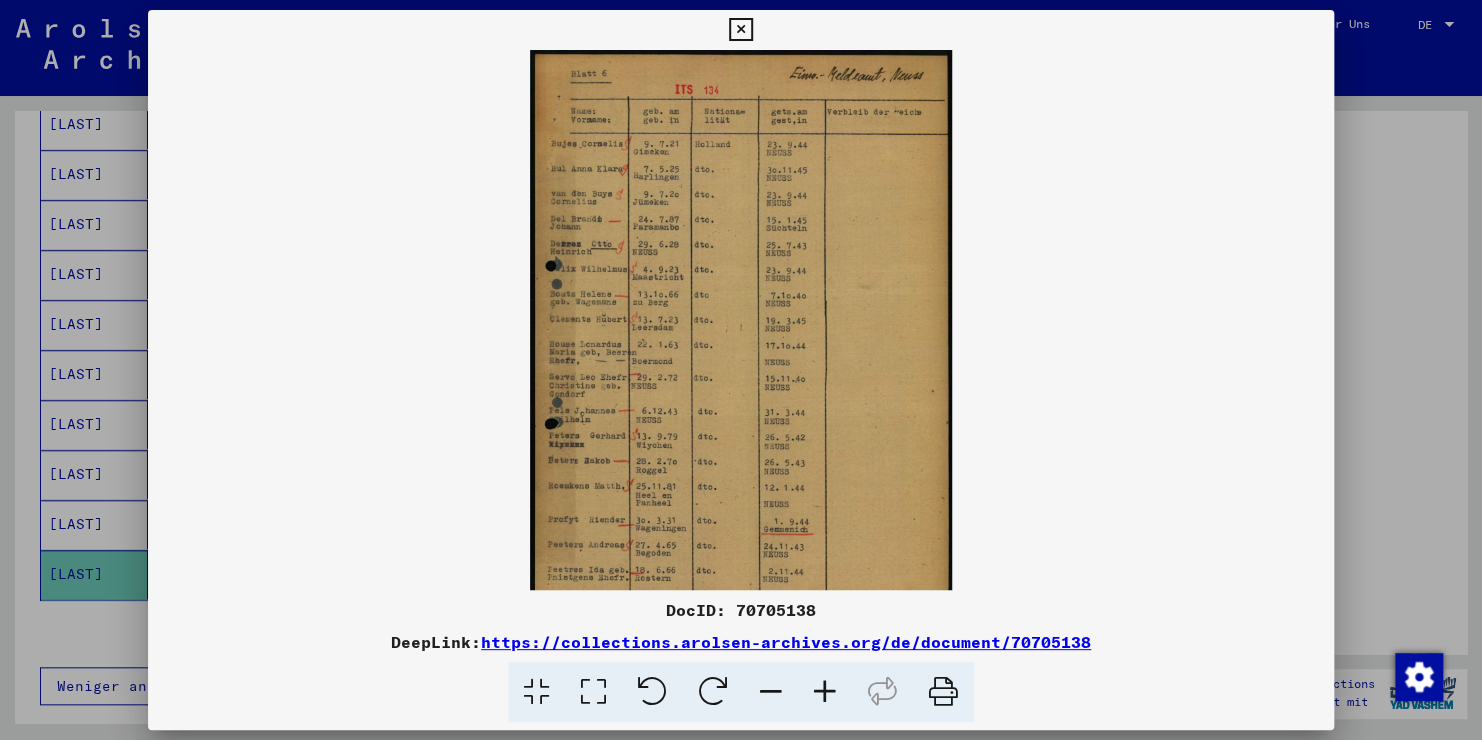 click at bounding box center (825, 692) 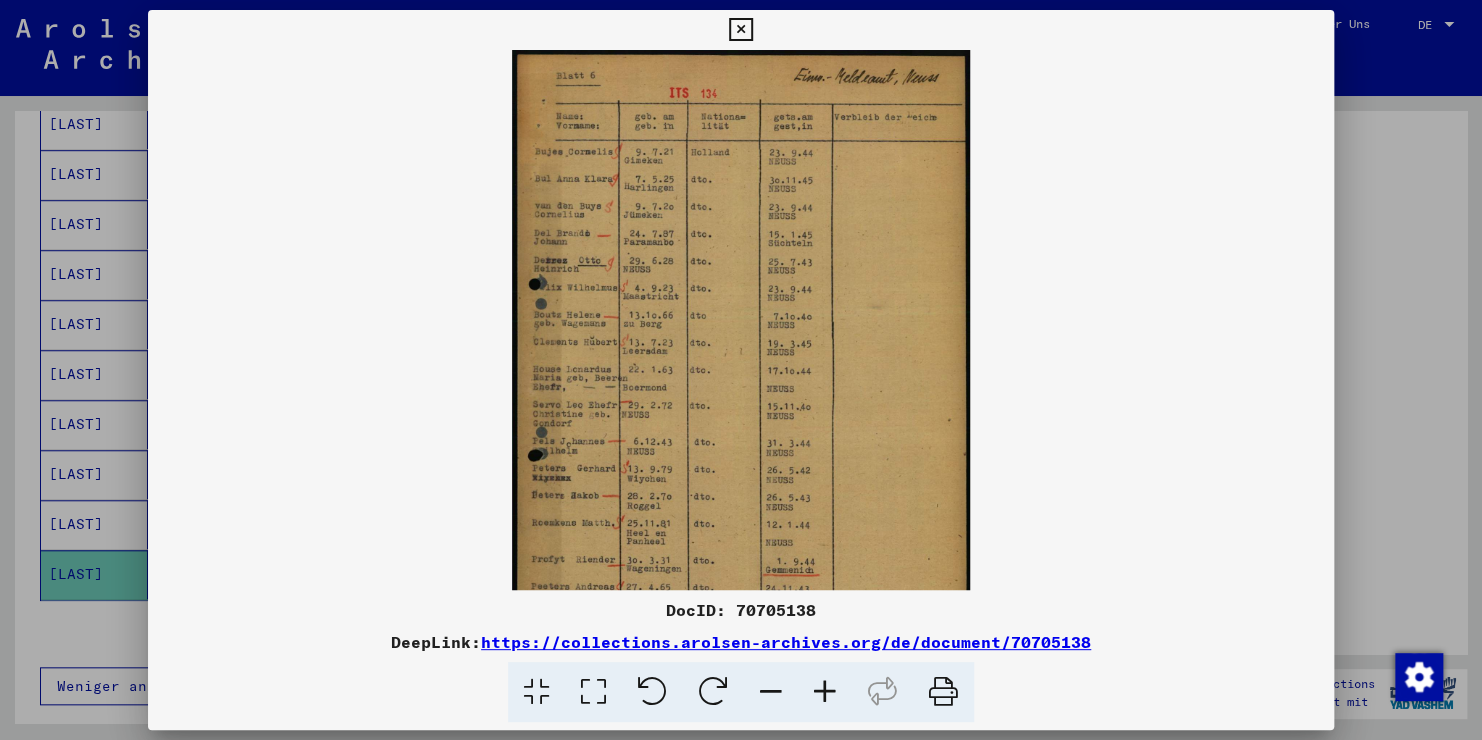 click at bounding box center [825, 692] 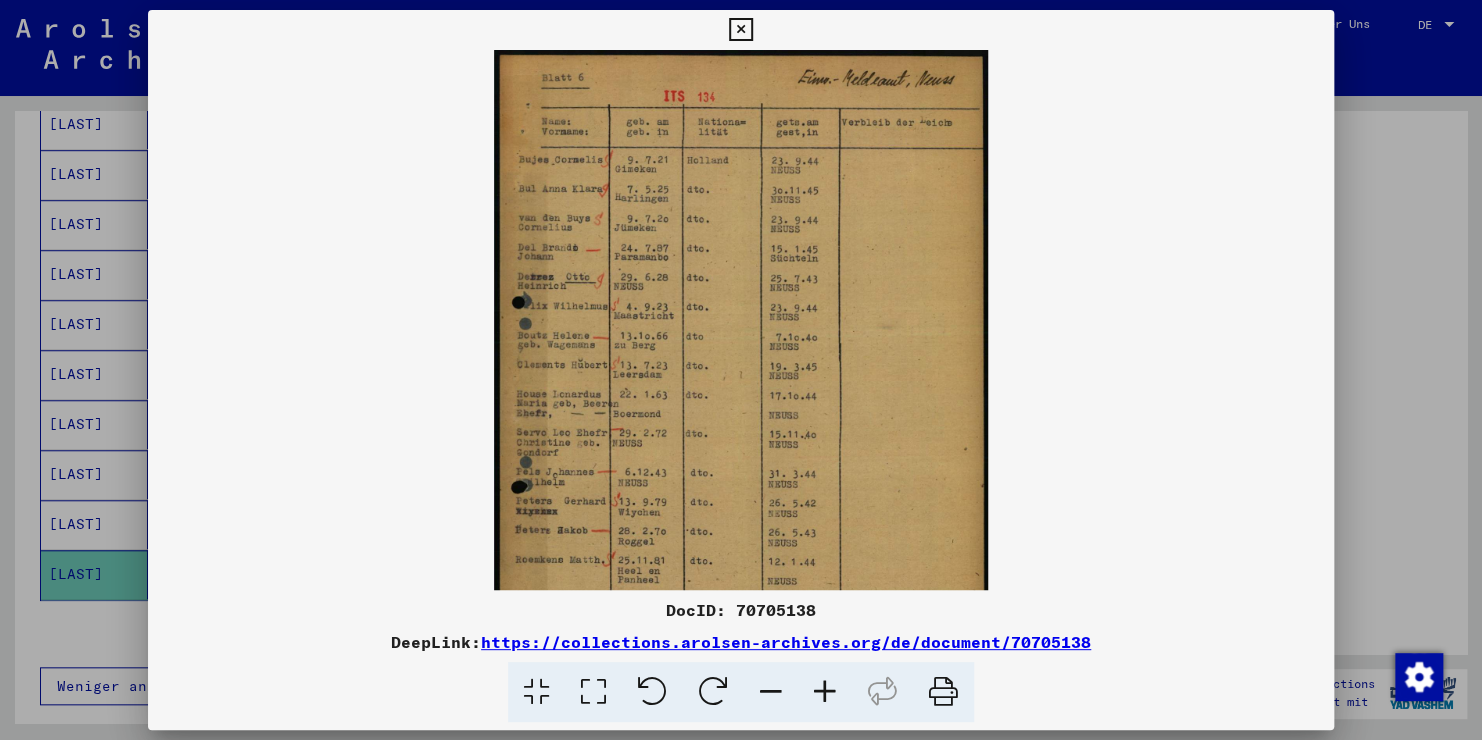 click at bounding box center (825, 692) 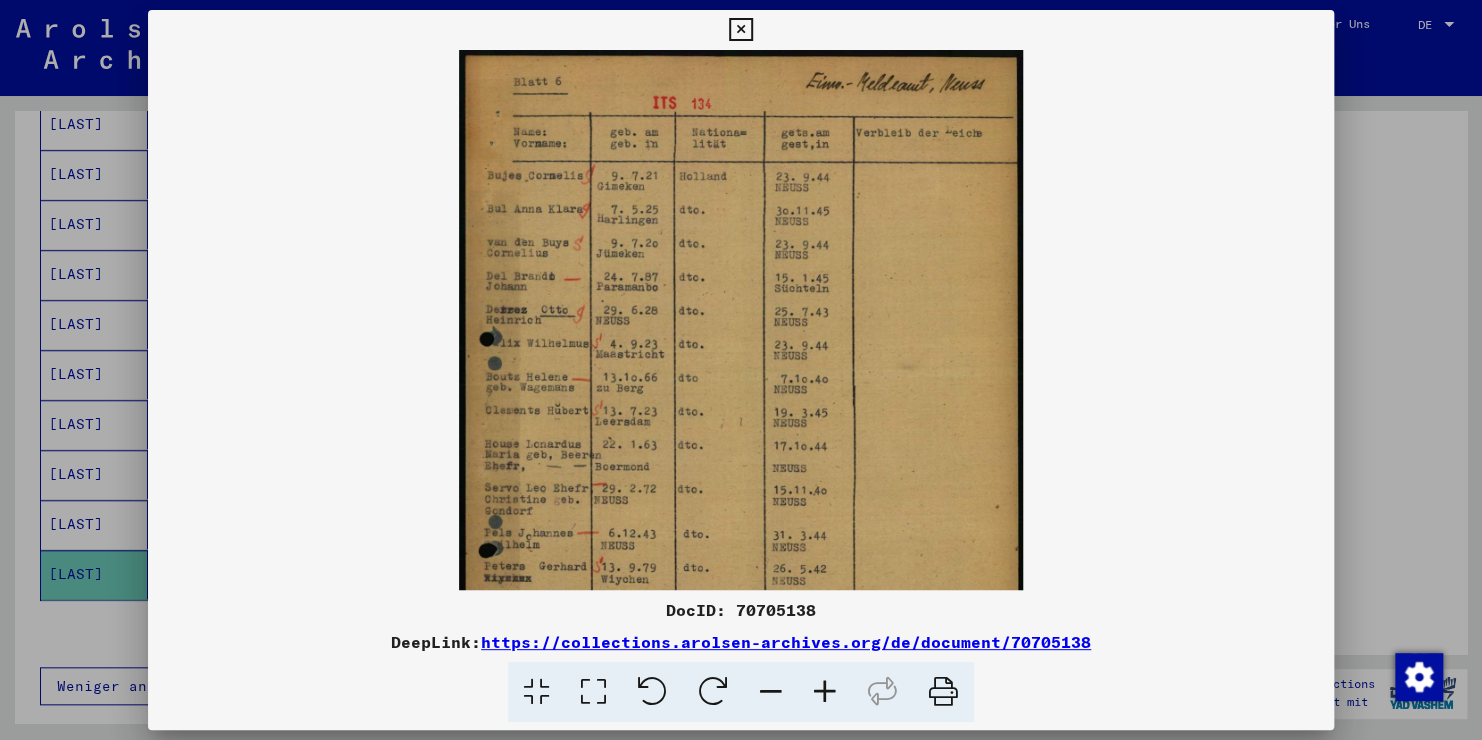 click at bounding box center [825, 692] 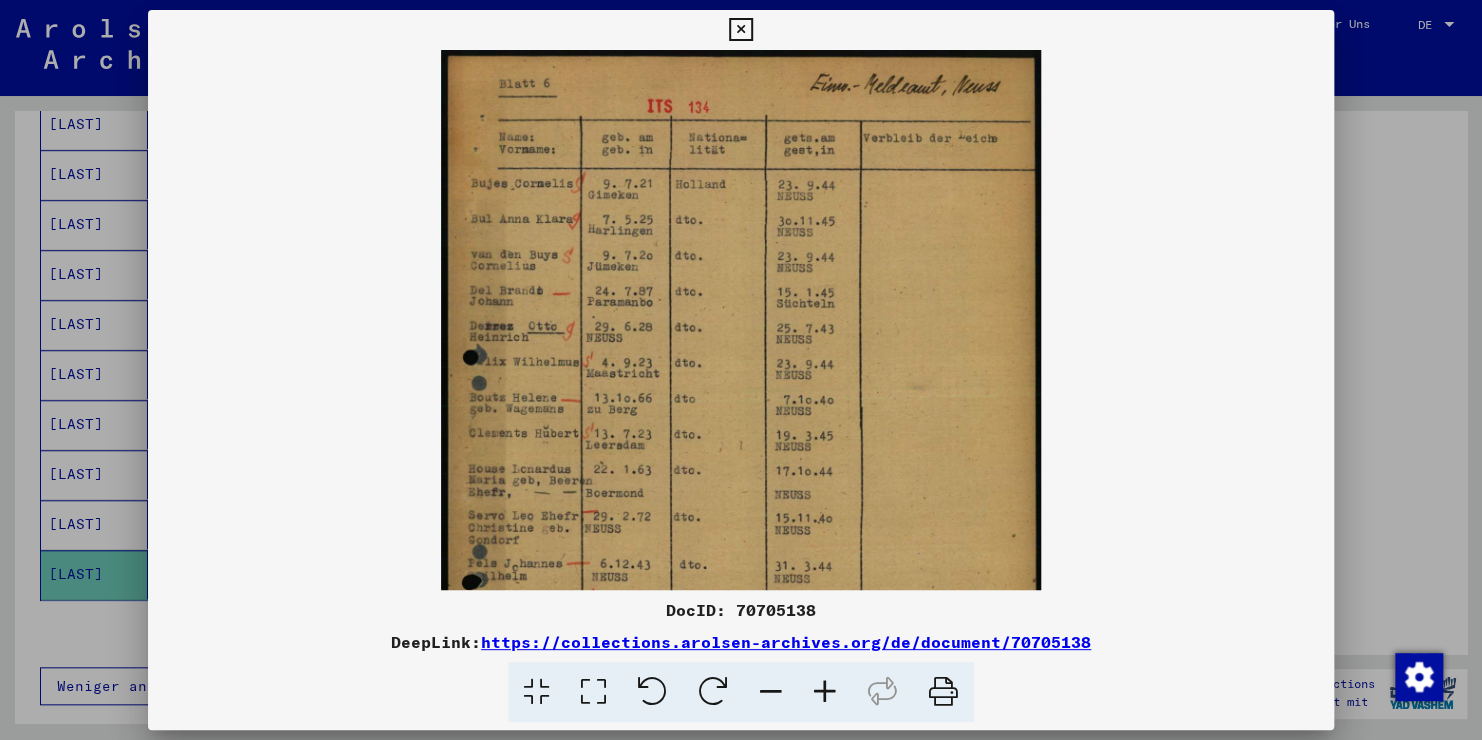 drag, startPoint x: 905, startPoint y: 203, endPoint x: 764, endPoint y: 194, distance: 141.28694 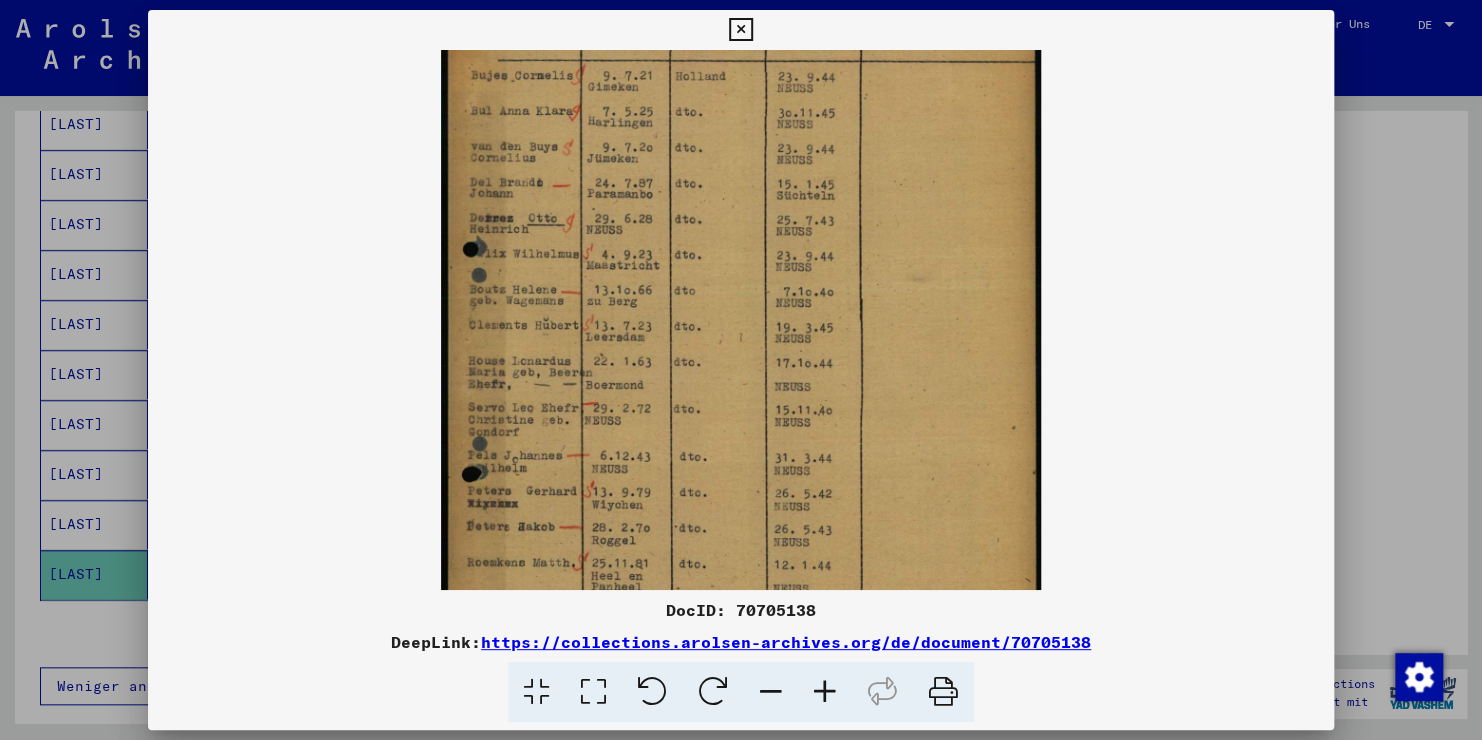 scroll, scrollTop: 109, scrollLeft: 0, axis: vertical 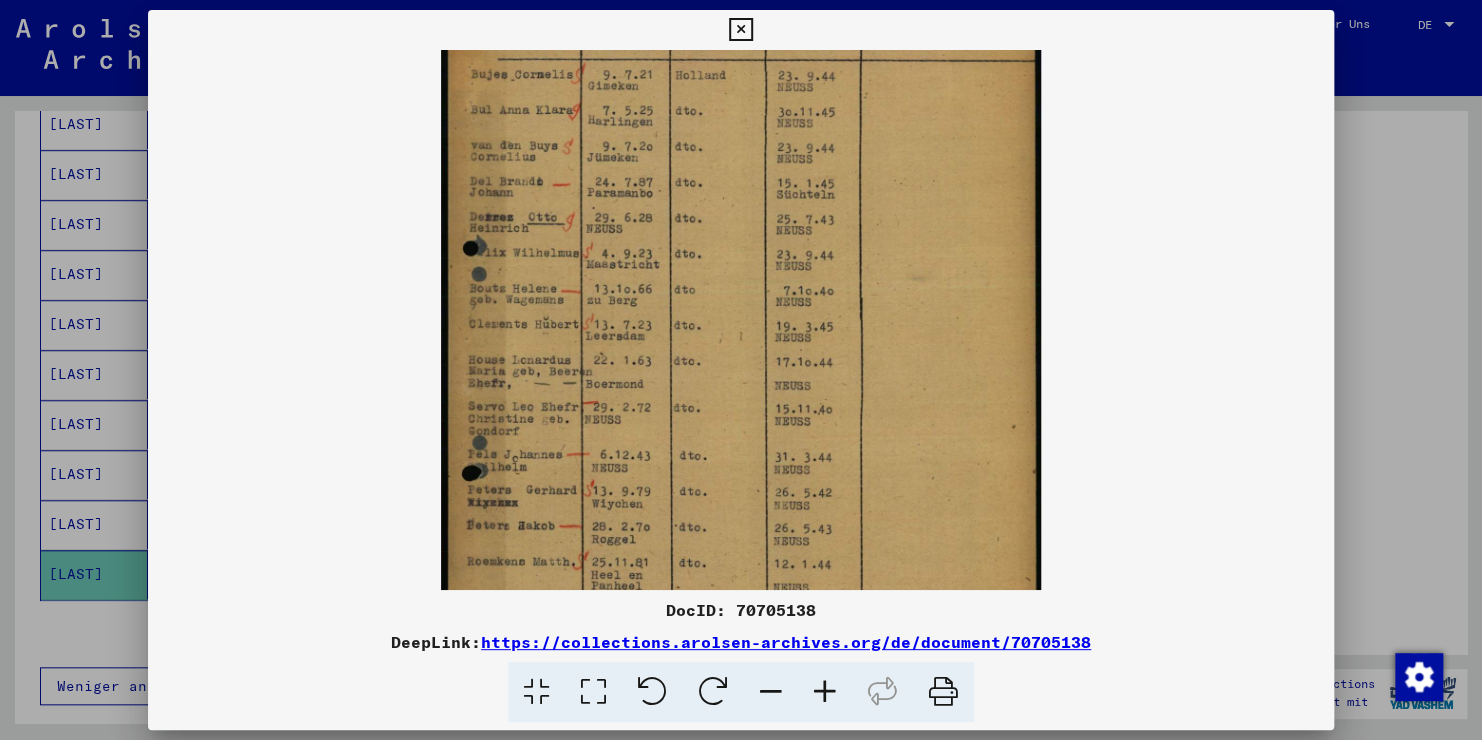 drag, startPoint x: 742, startPoint y: 404, endPoint x: 761, endPoint y: 289, distance: 116.559 